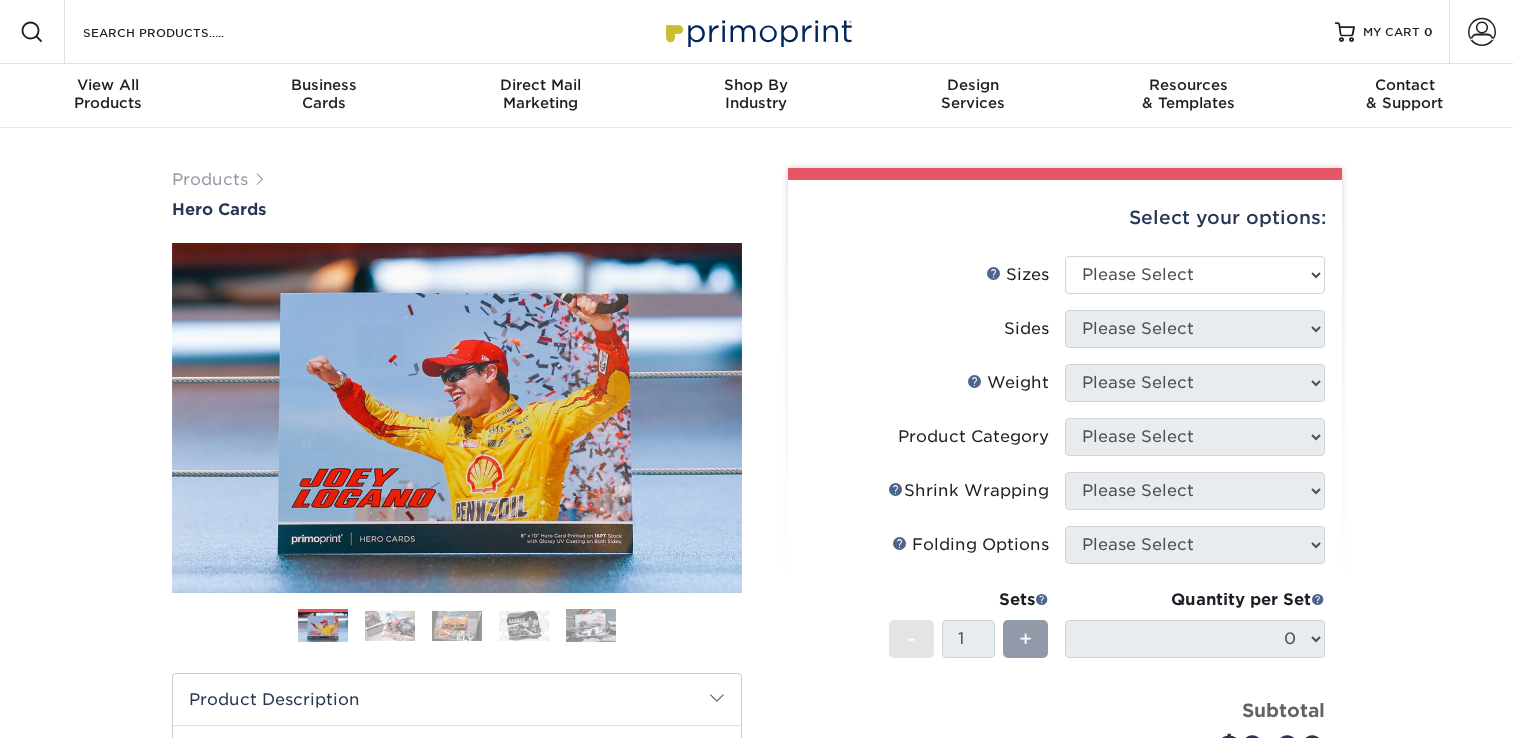 scroll, scrollTop: 0, scrollLeft: 0, axis: both 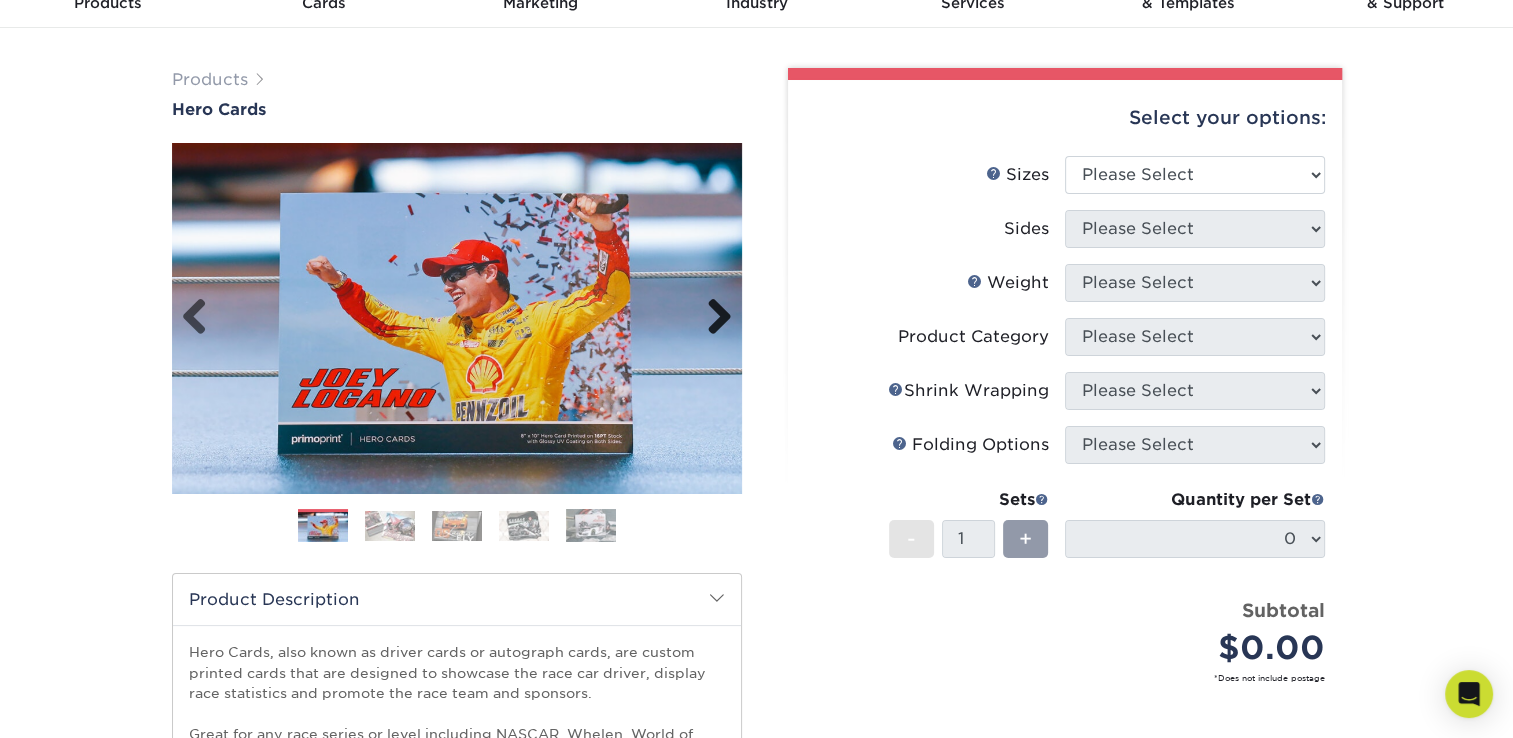 click on "Next" at bounding box center (712, 318) 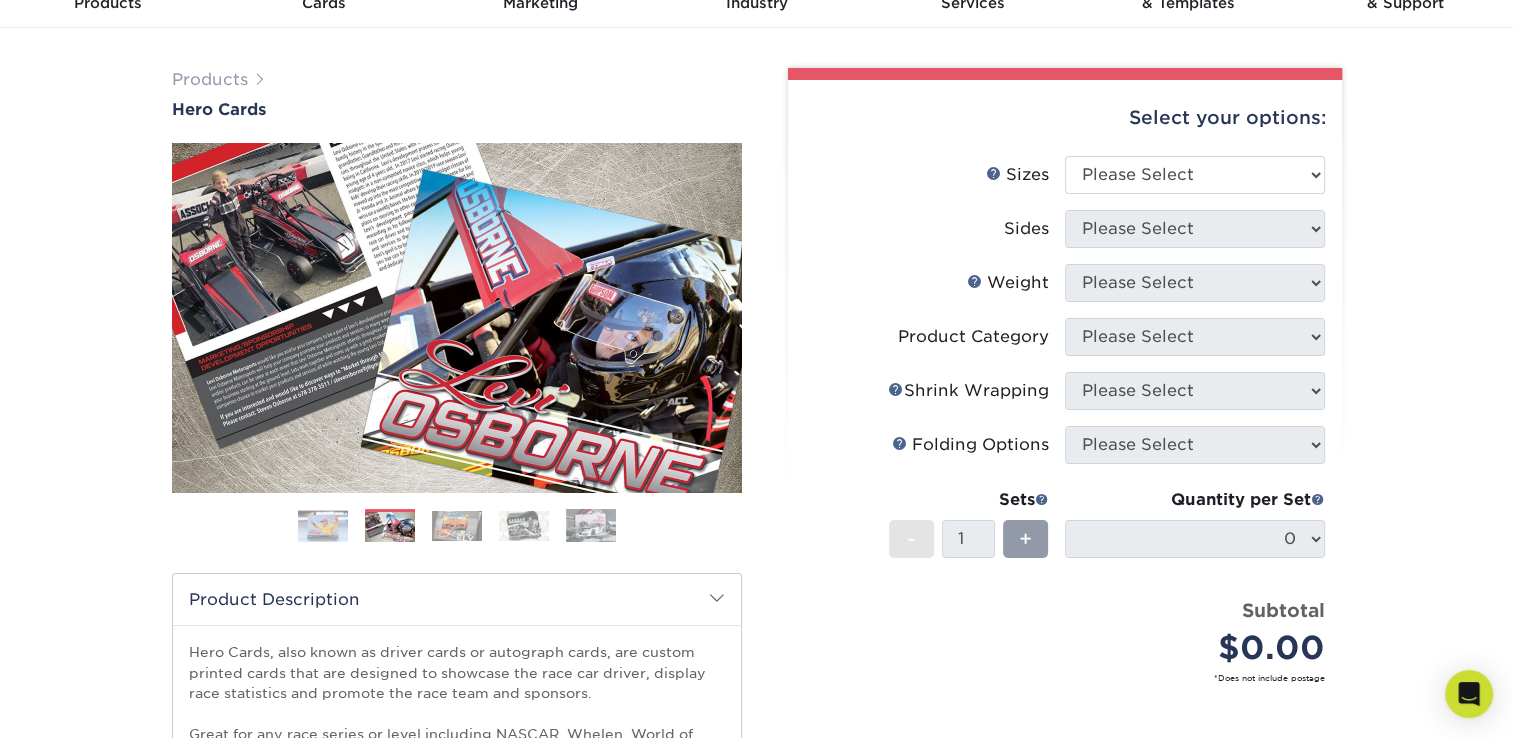 click on "Next" at bounding box center [712, 318] 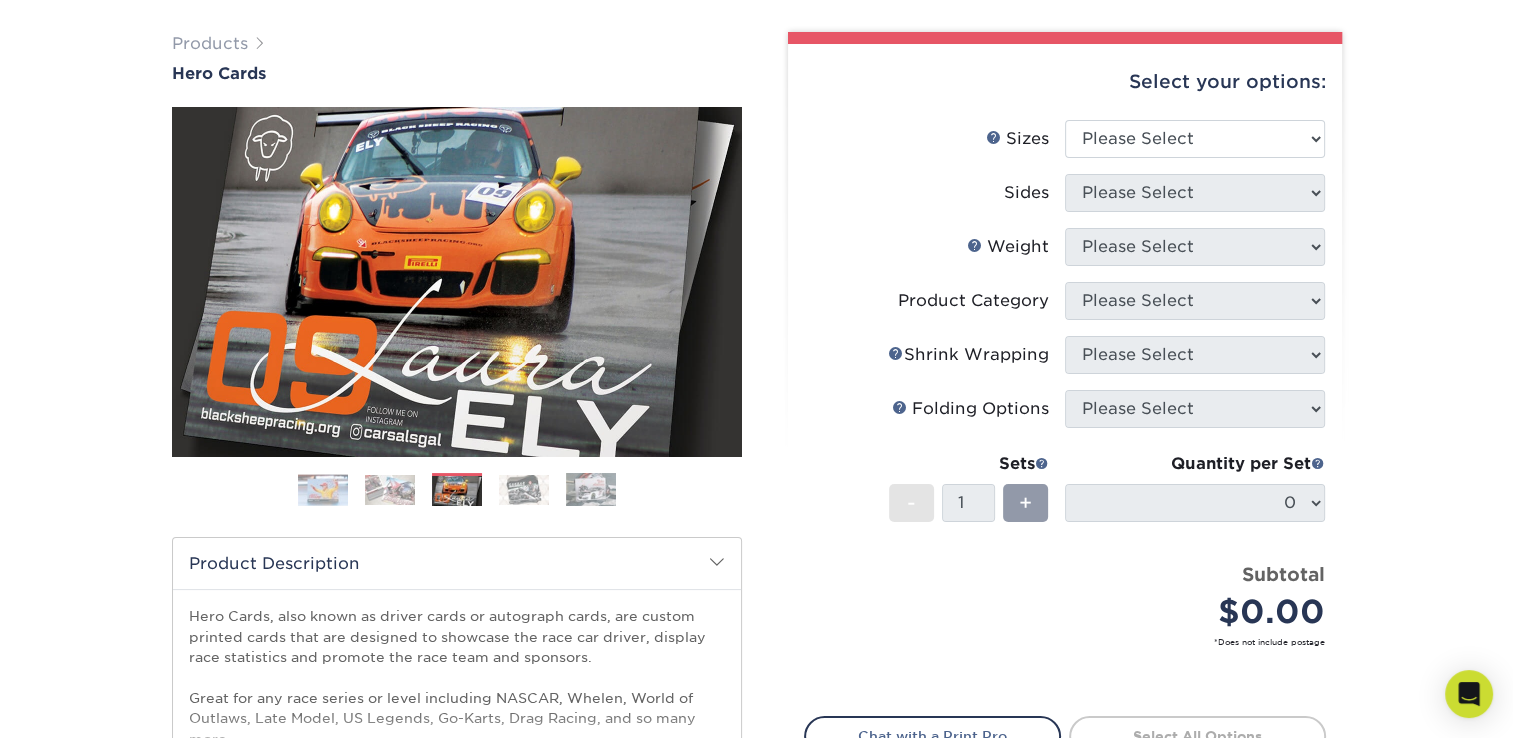 scroll, scrollTop: 200, scrollLeft: 0, axis: vertical 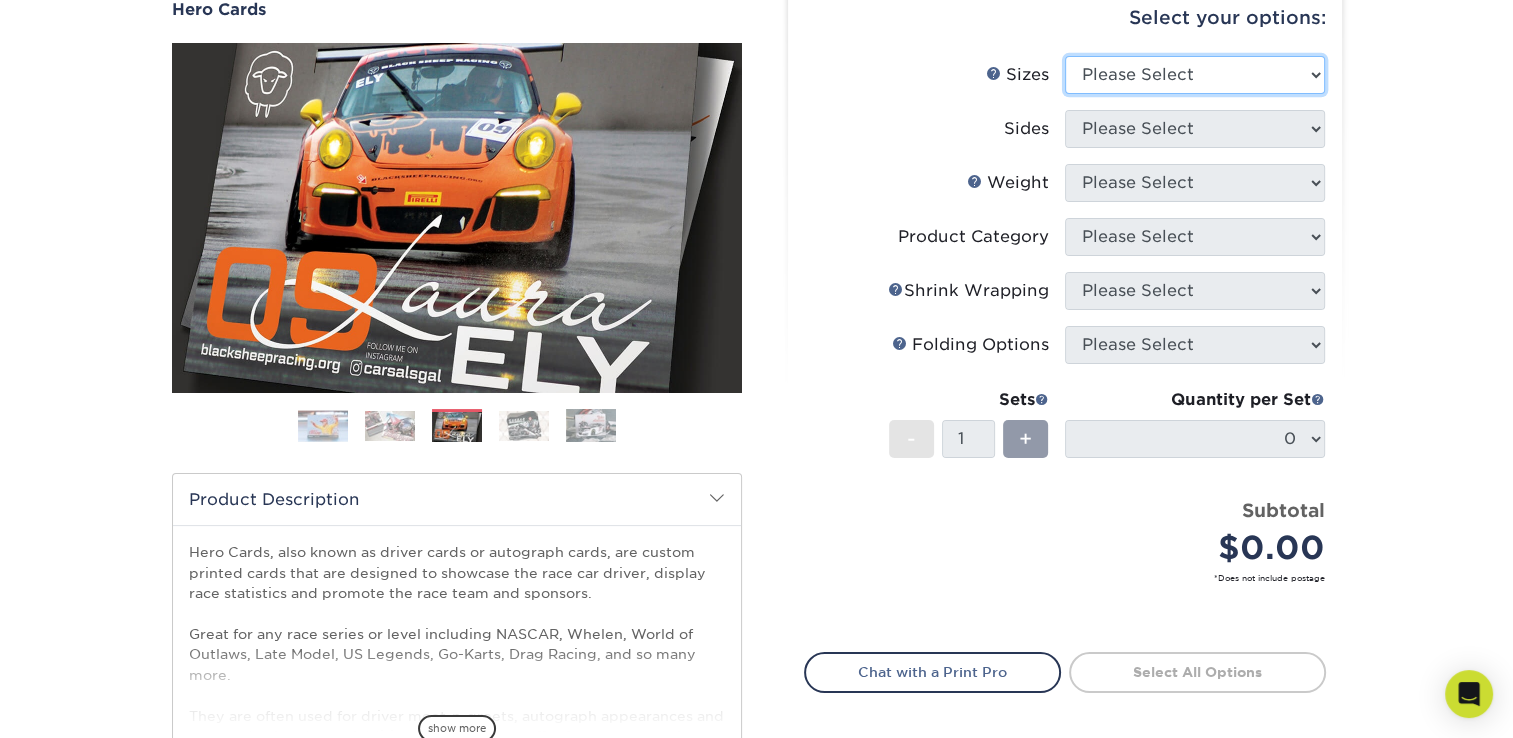 click on "Please Select
1.5" x 7"
4" x 6"
5" x 7"
6" x 8"
6" x 8.5"
6" x 9"
7" x 8.5"
7.5" x 8.5"
8" x 10" 8.5" x 11"" at bounding box center [1195, 75] 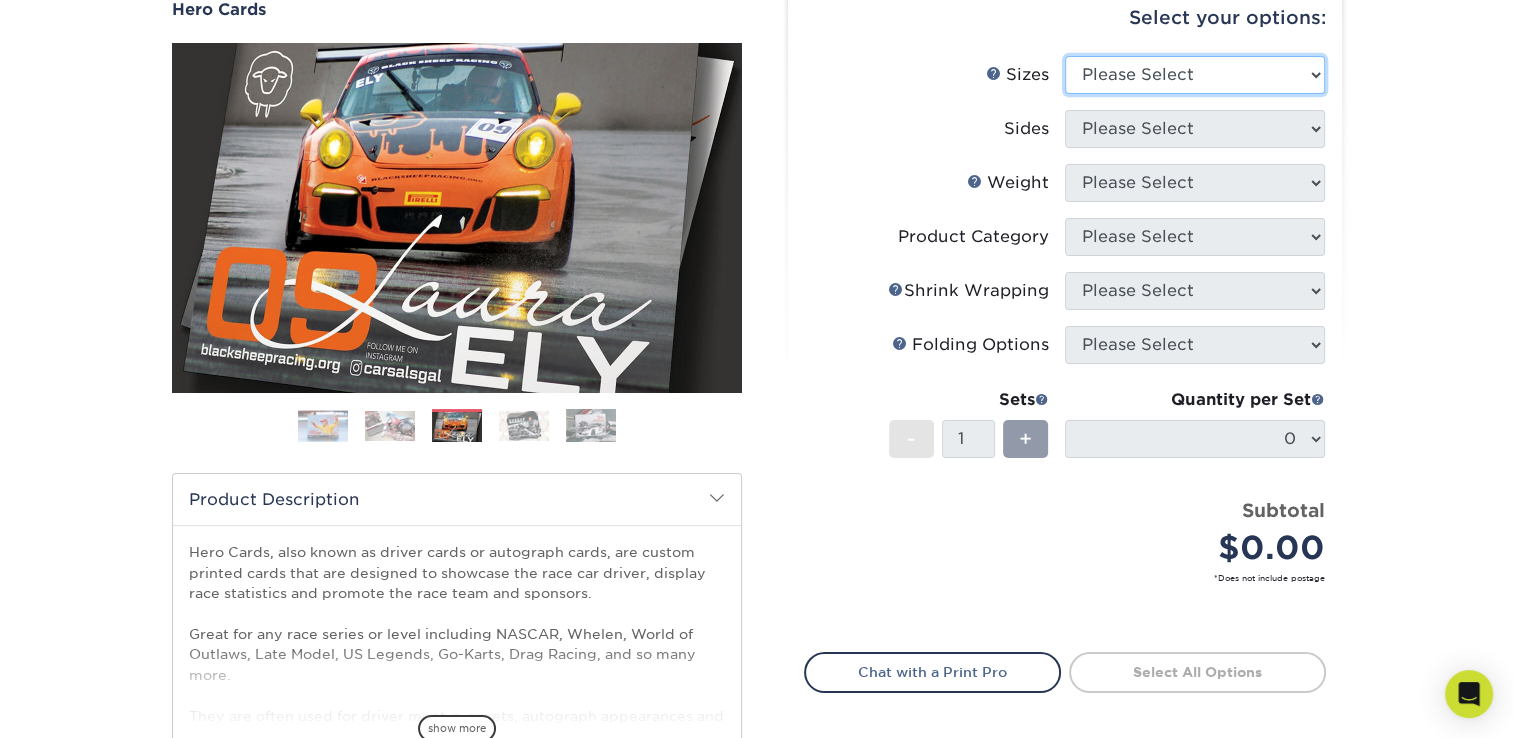 select on "1.50x7.00" 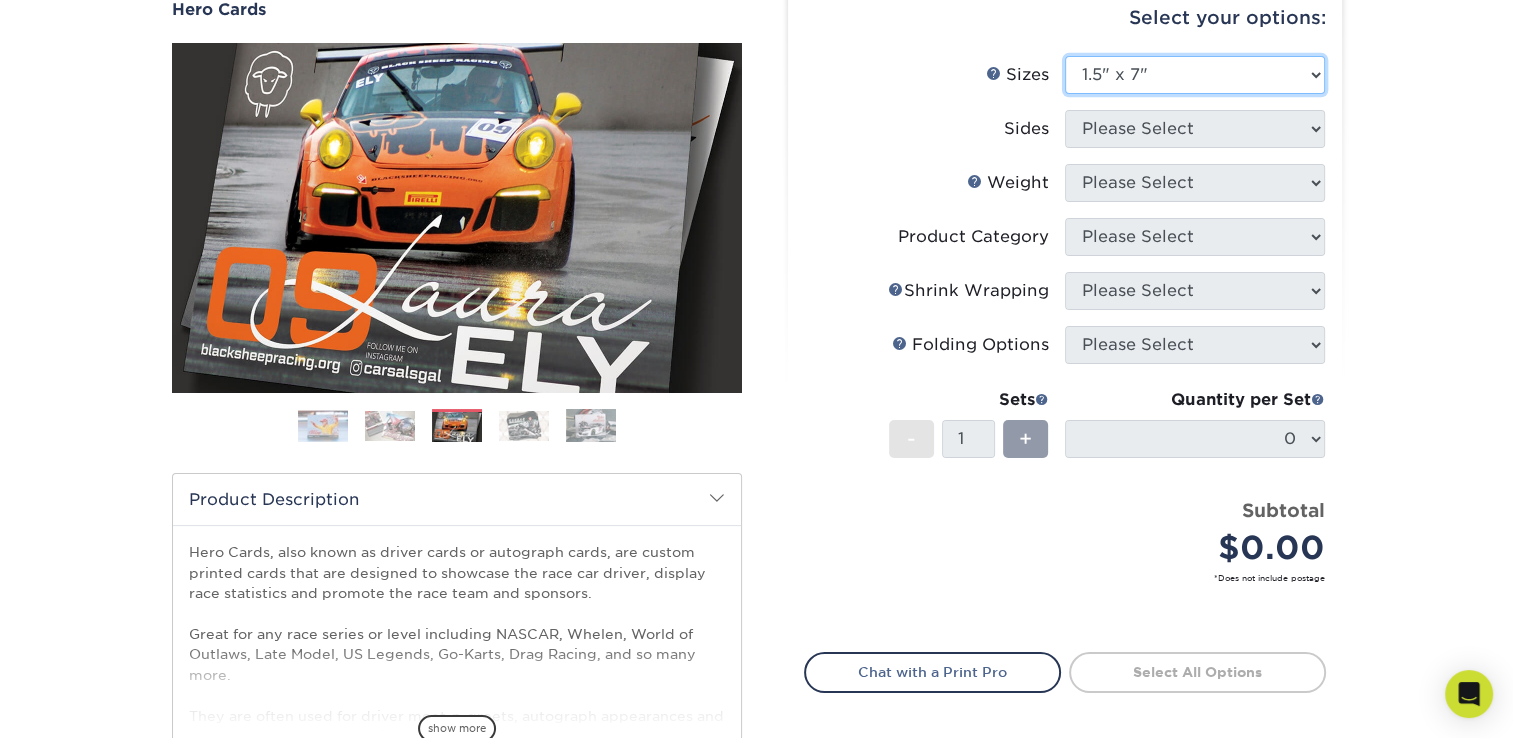 click on "Please Select
1.5" x 7"
4" x 6"
5" x 7"
6" x 8"
6" x 8.5"
6" x 9"
7" x 8.5"
7.5" x 8.5"
8" x 10" 8.5" x 11"" at bounding box center (1195, 75) 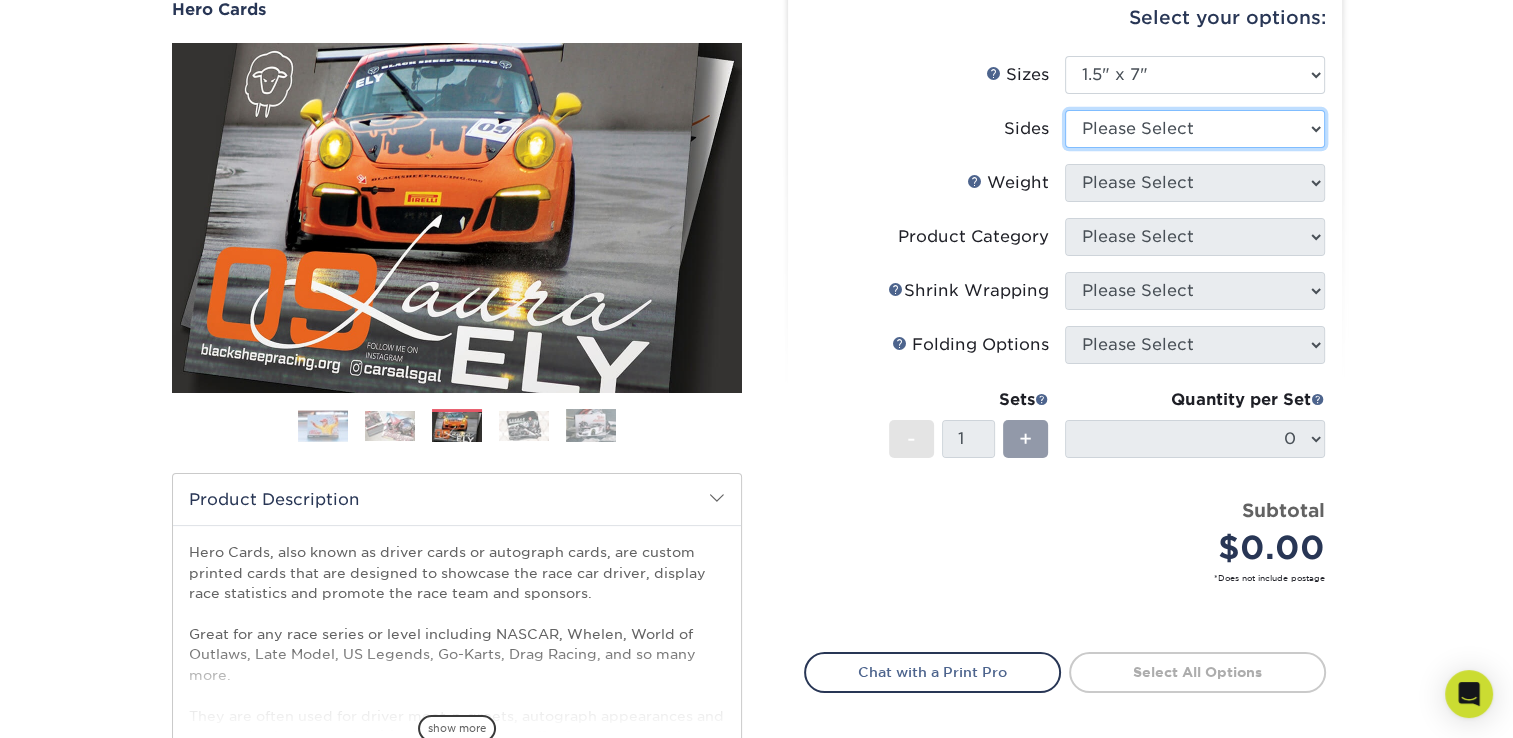click on "Please Select Print Both Sides Print Front Only" at bounding box center [1195, 129] 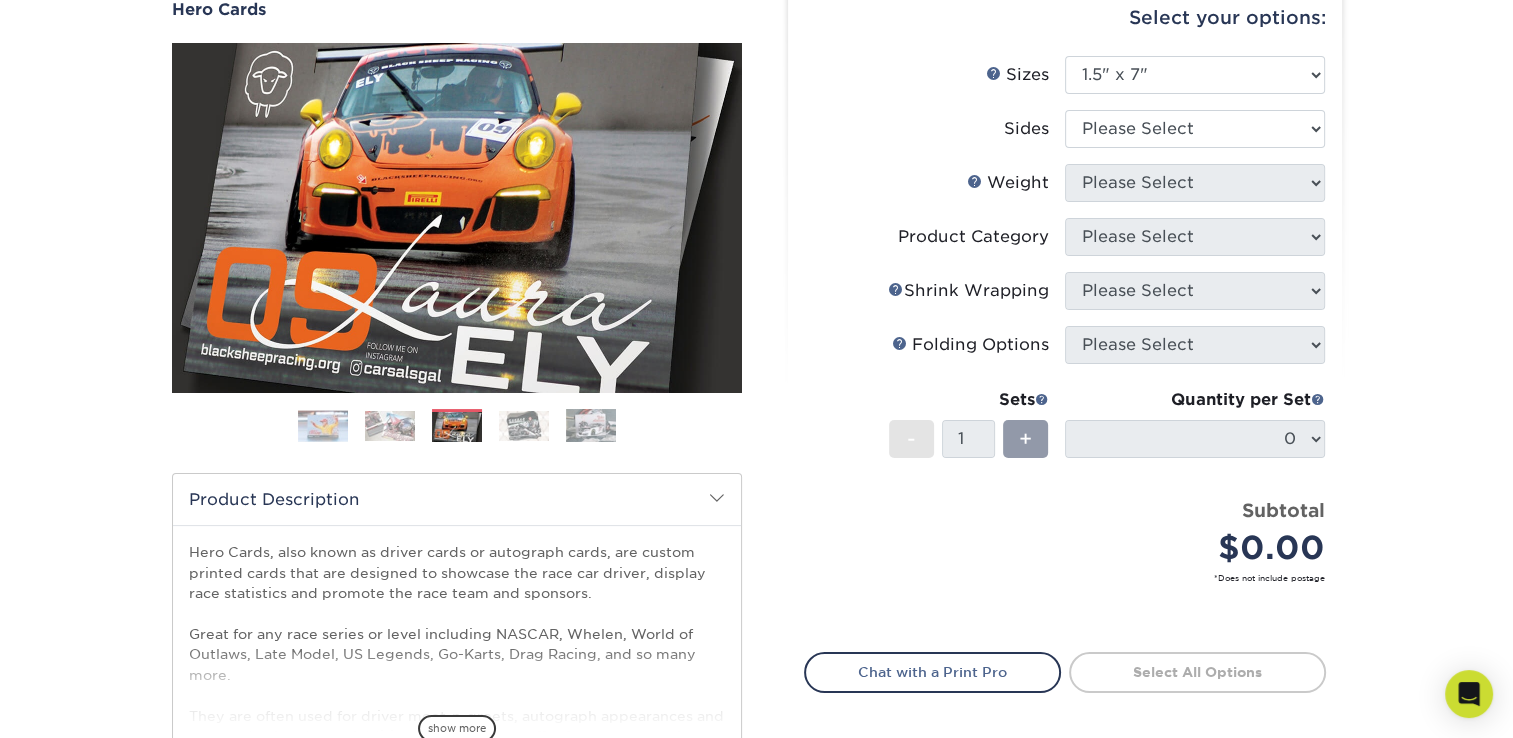 click on "Sides" at bounding box center (935, 129) 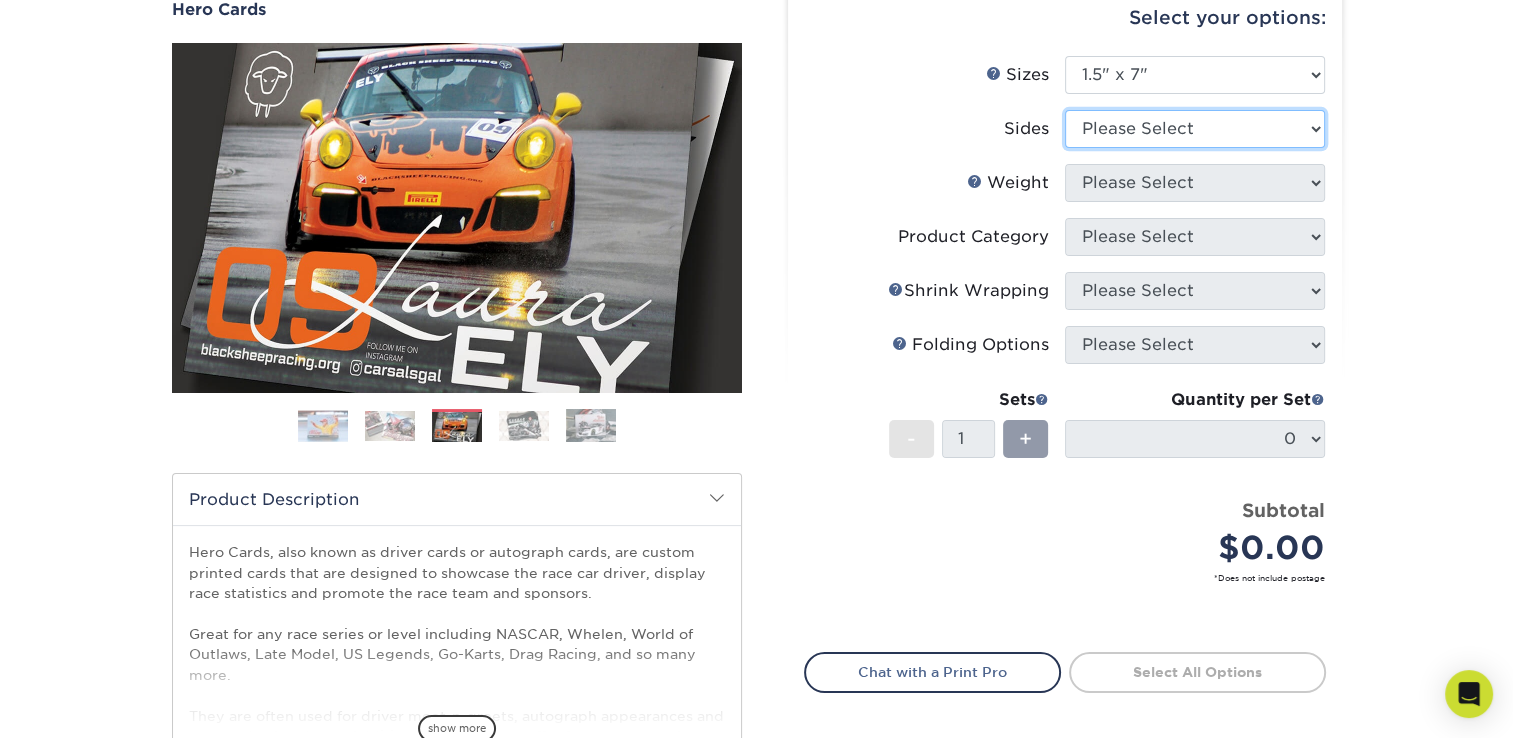 click on "Please Select Print Both Sides Print Front Only" at bounding box center (1195, 129) 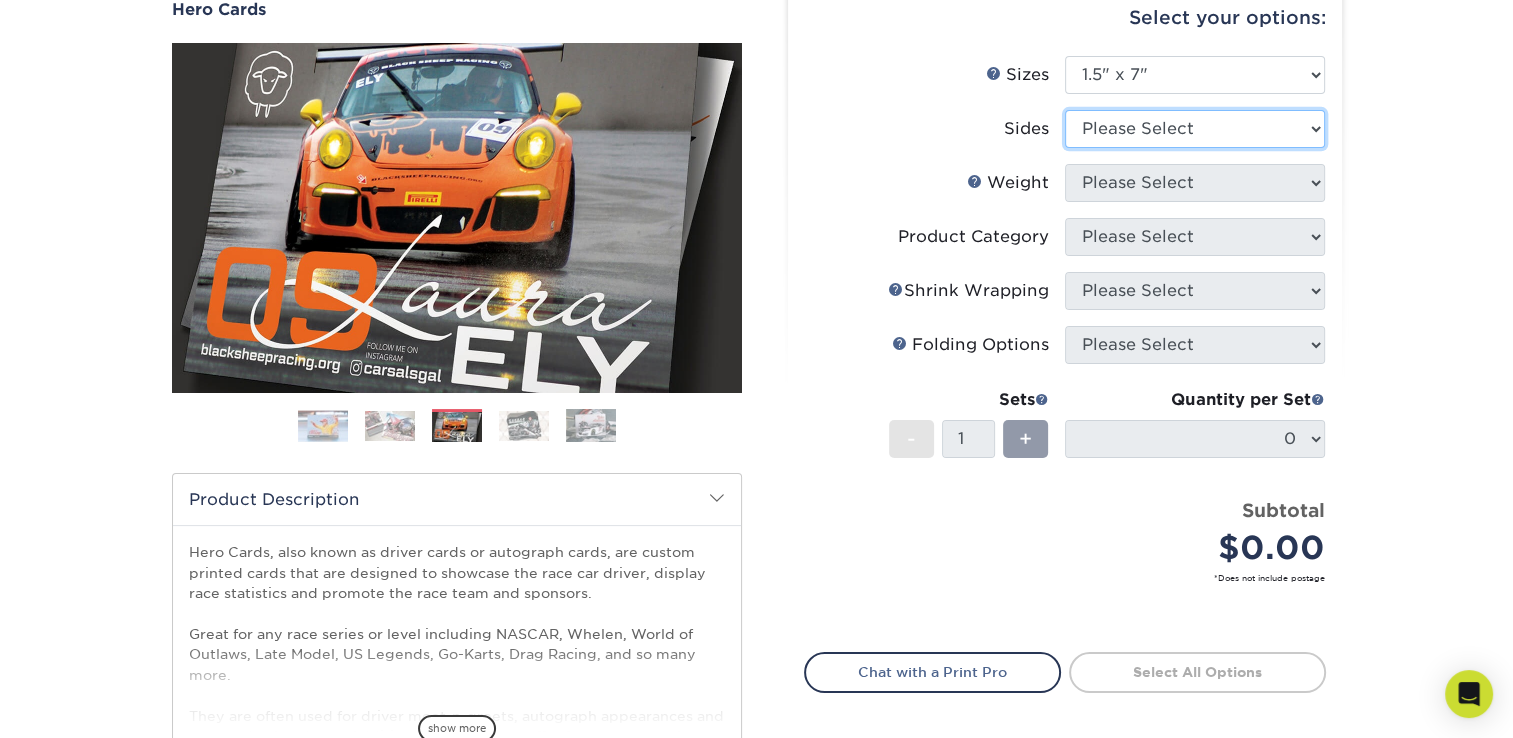 select on "32d3c223-f82c-492b-b915-ba065a00862f" 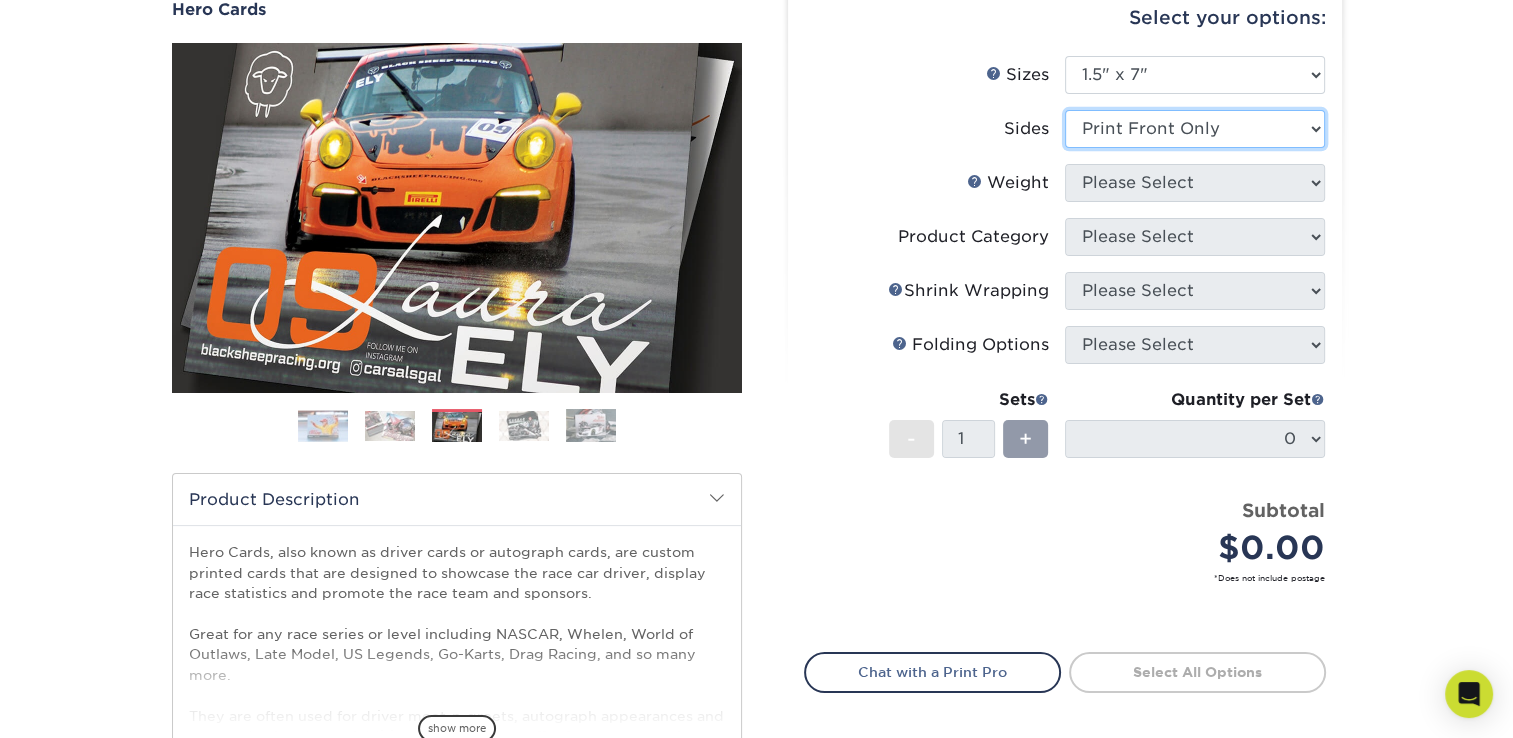 click on "Please Select Print Both Sides Print Front Only" at bounding box center (1195, 129) 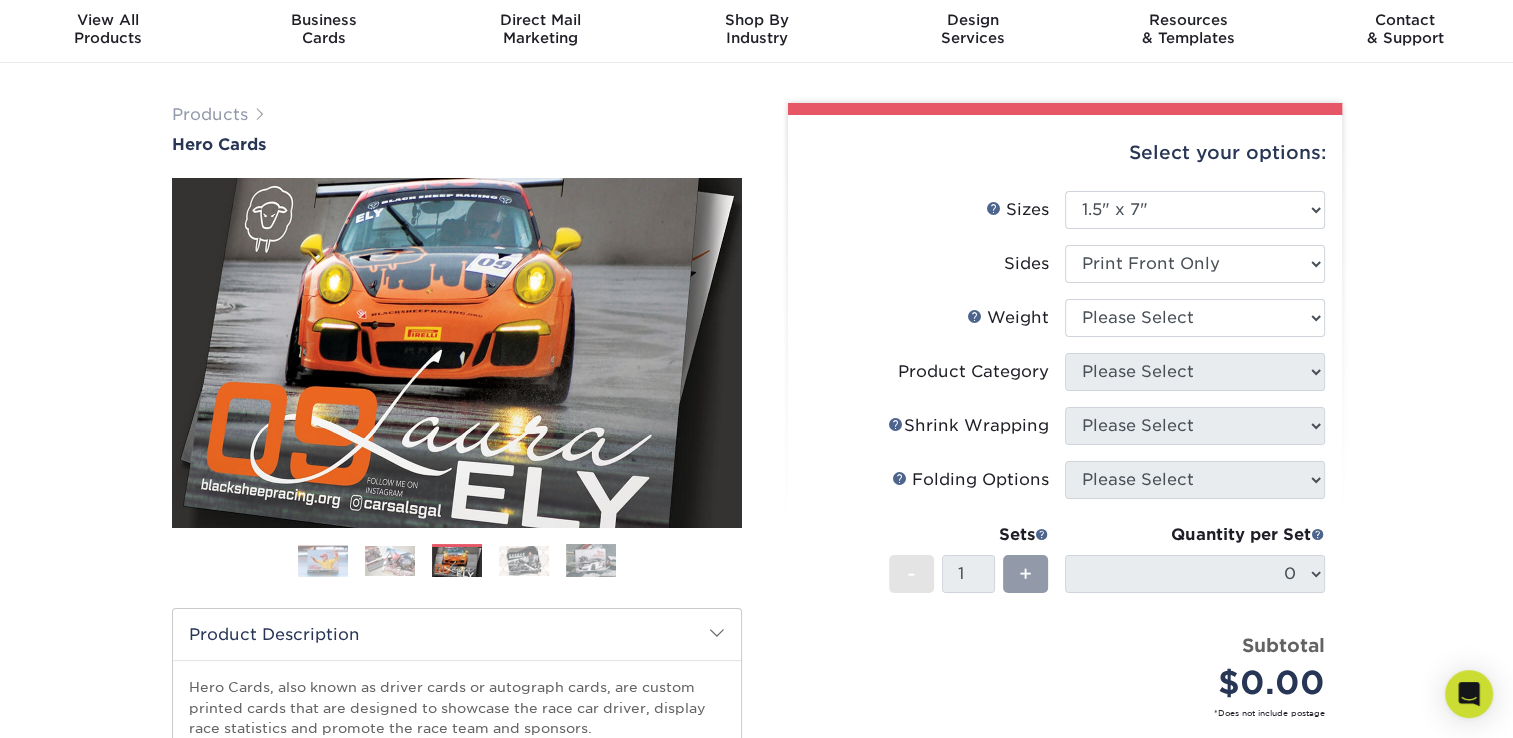 scroll, scrollTop: 100, scrollLeft: 0, axis: vertical 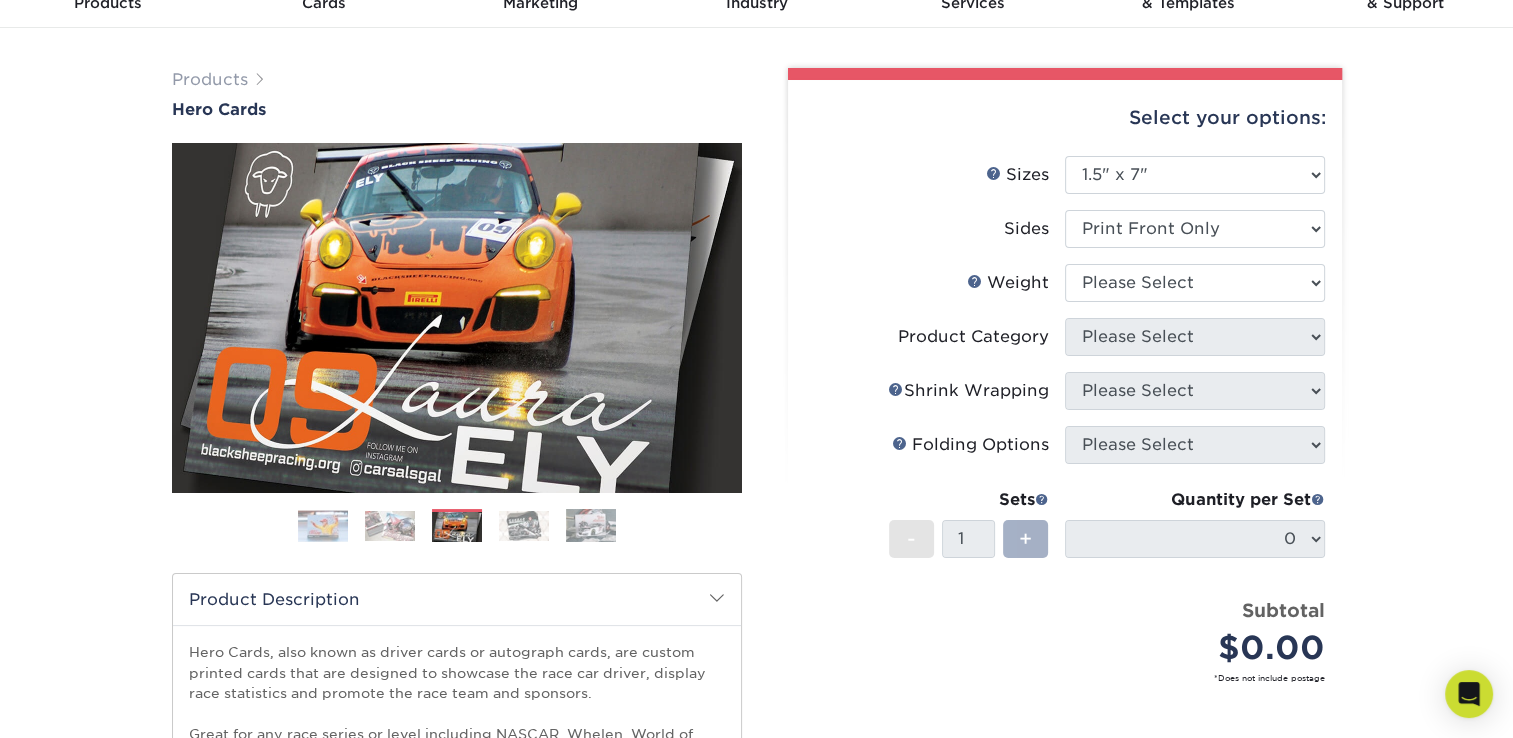 click on "+" at bounding box center (1025, 539) 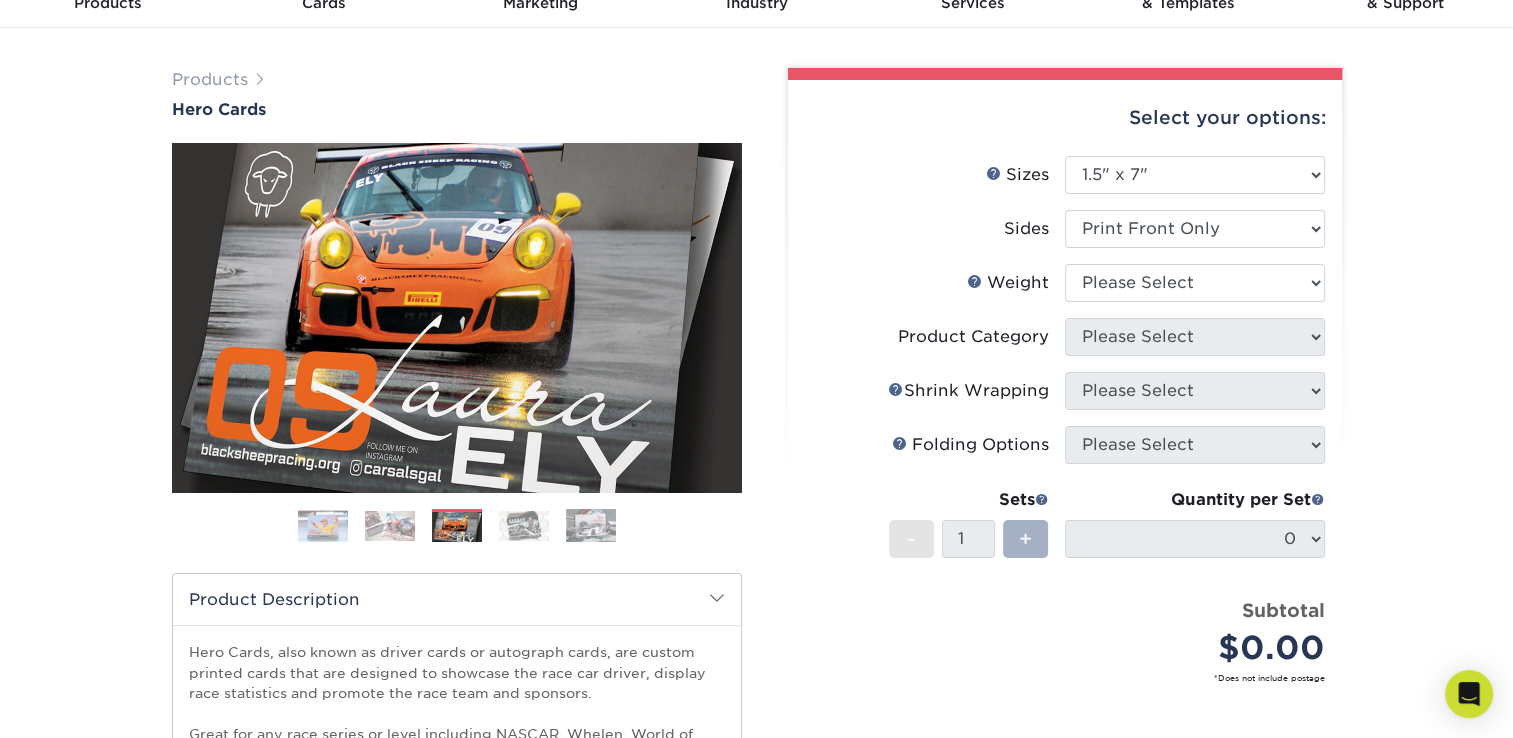 click on "+" at bounding box center (1025, 539) 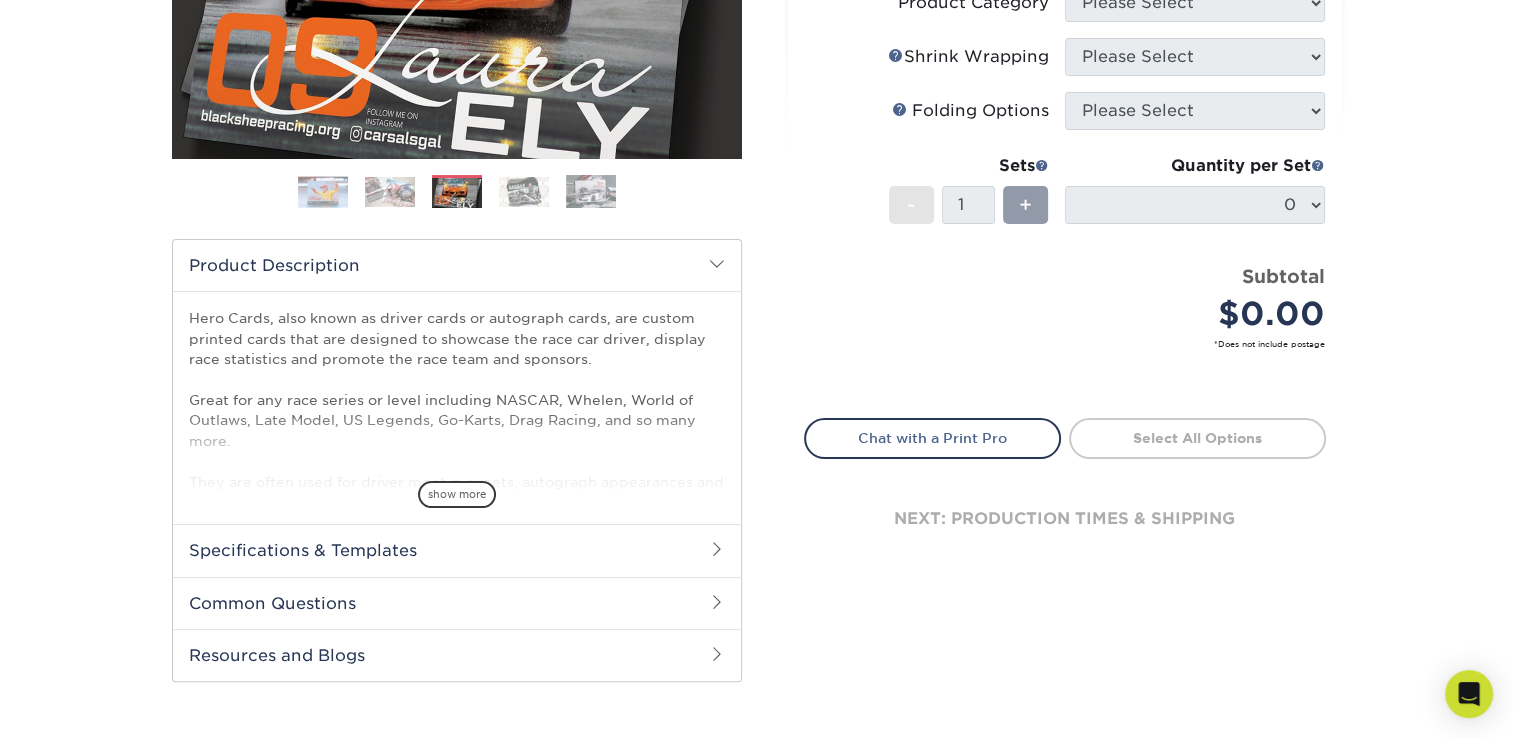 scroll, scrollTop: 400, scrollLeft: 0, axis: vertical 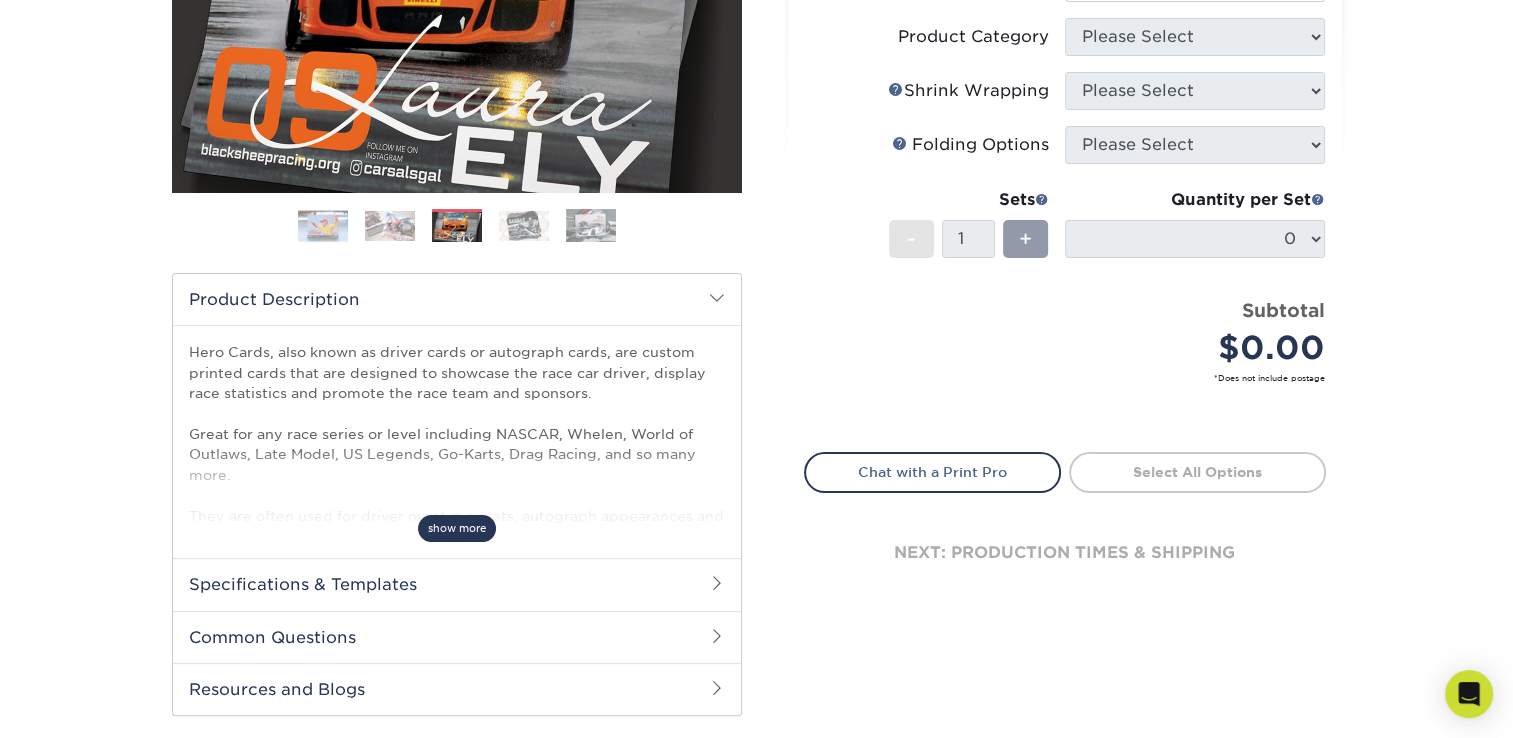 click on "show more" at bounding box center (457, 528) 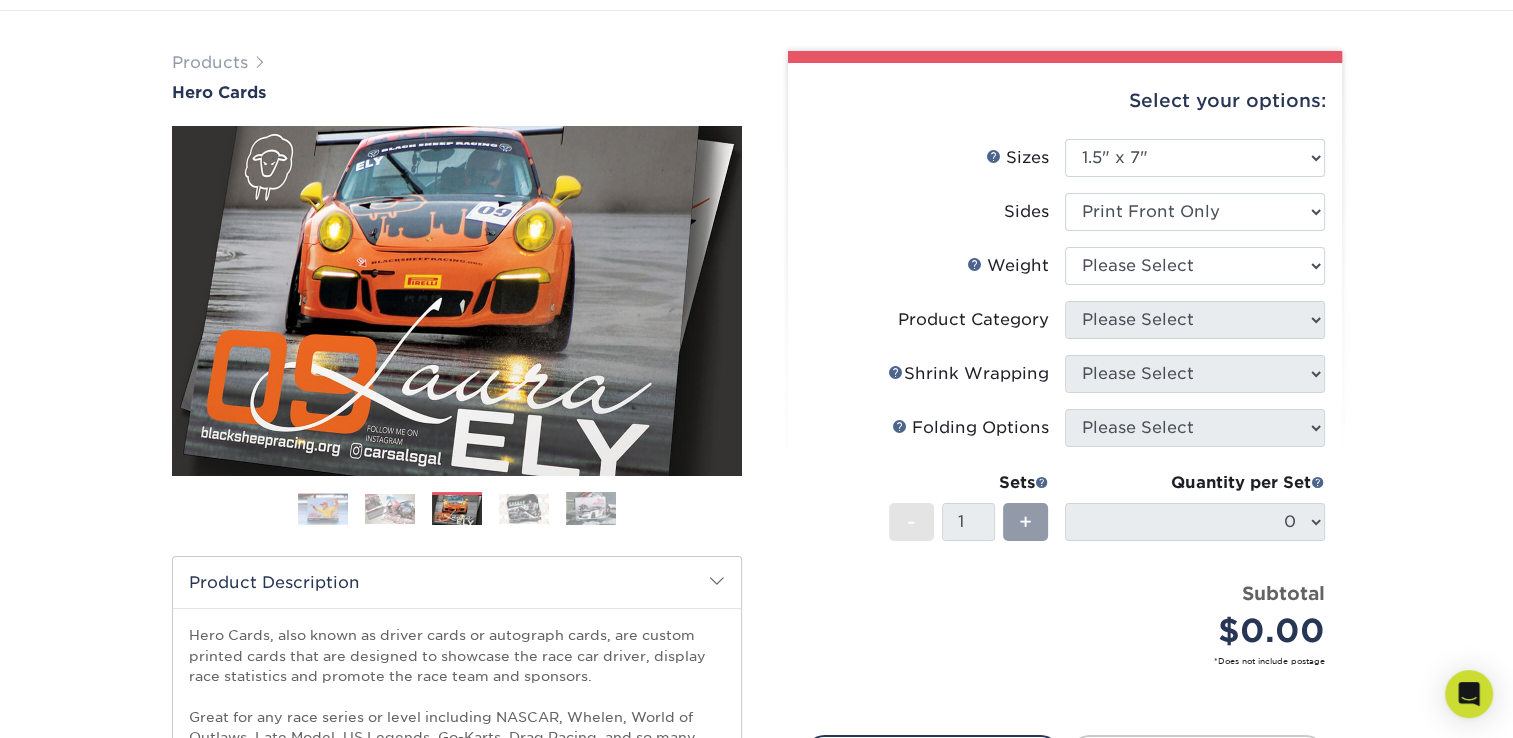 scroll, scrollTop: 0, scrollLeft: 0, axis: both 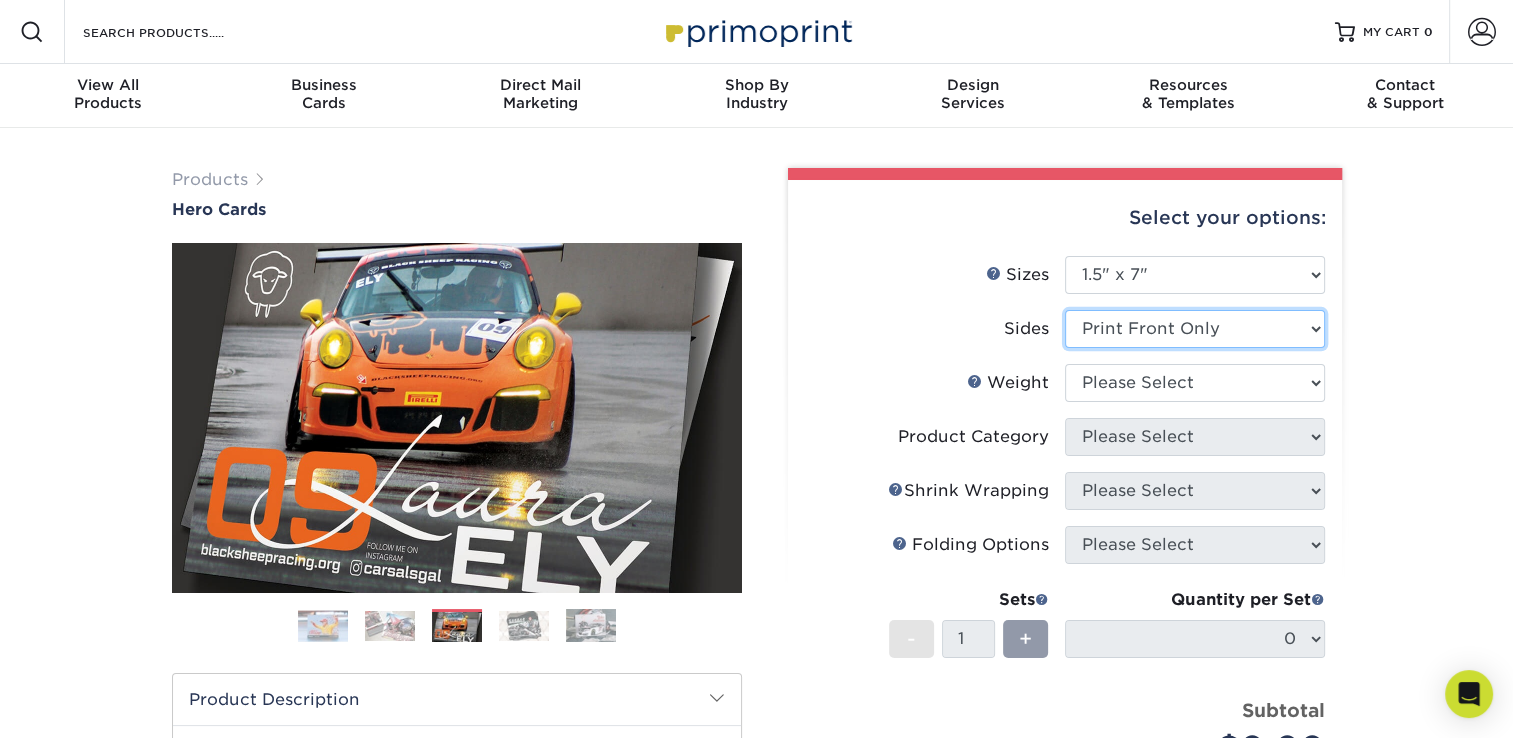 click on "Please Select Print Both Sides Print Front Only" at bounding box center [1195, 329] 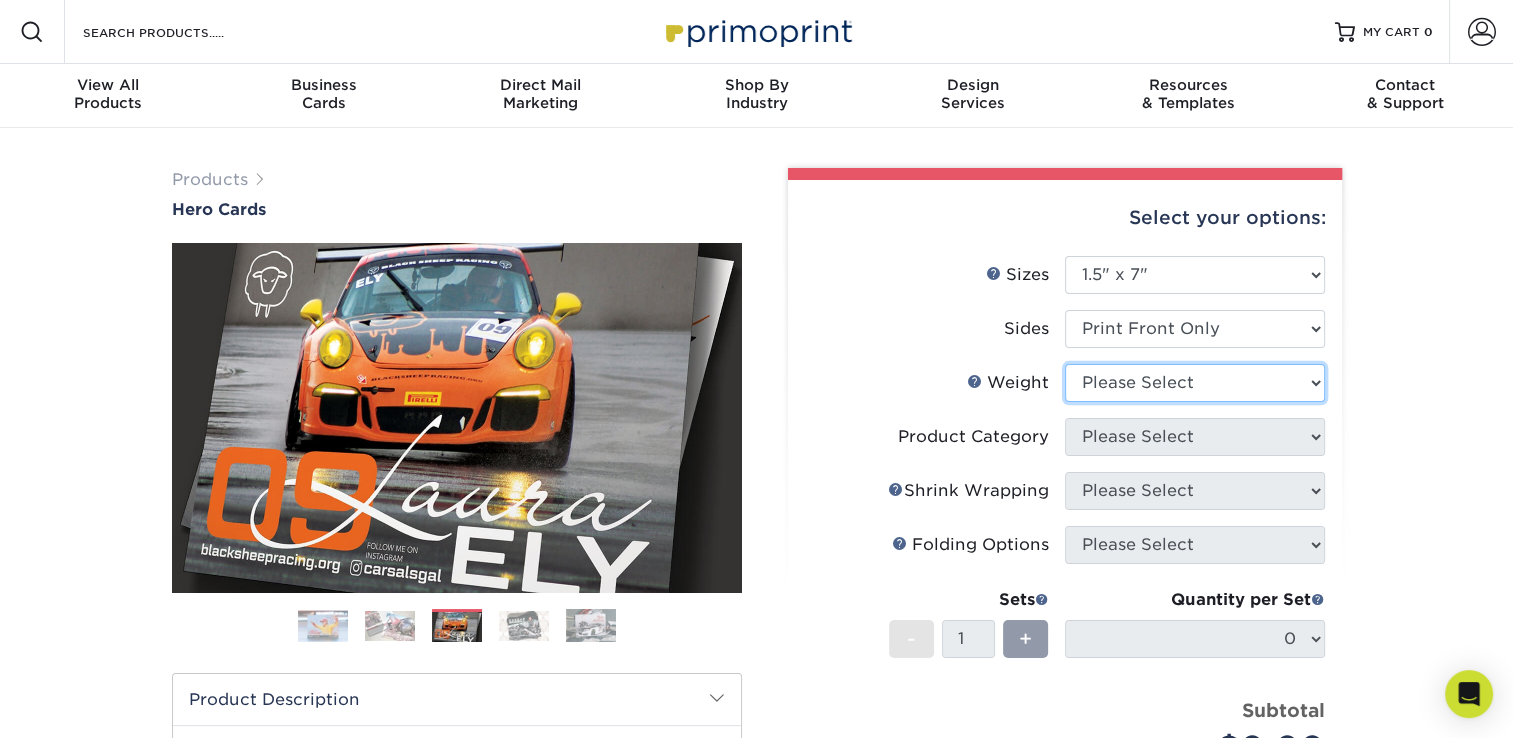 click on "Please Select 16PT 14PT" at bounding box center [1195, 383] 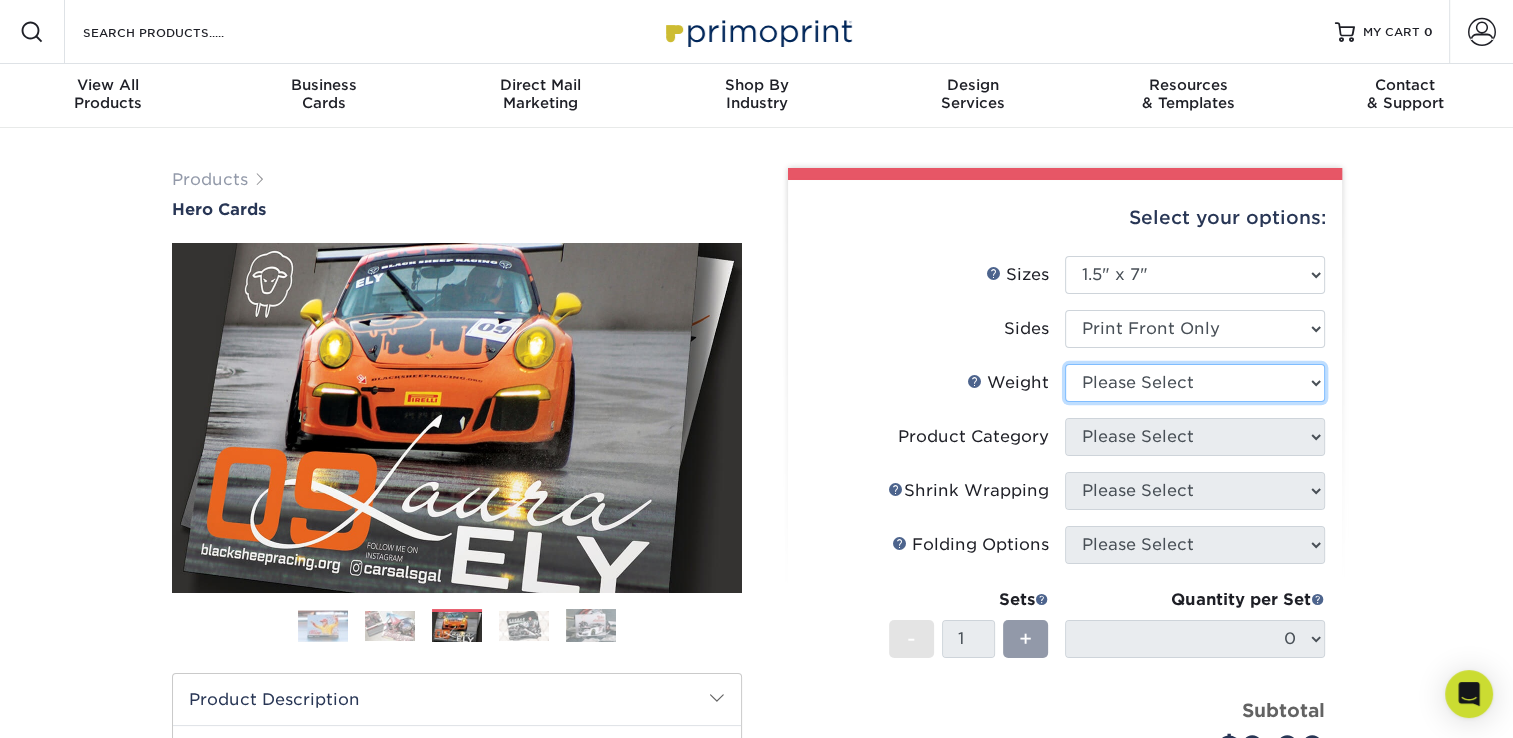 select on "14PT" 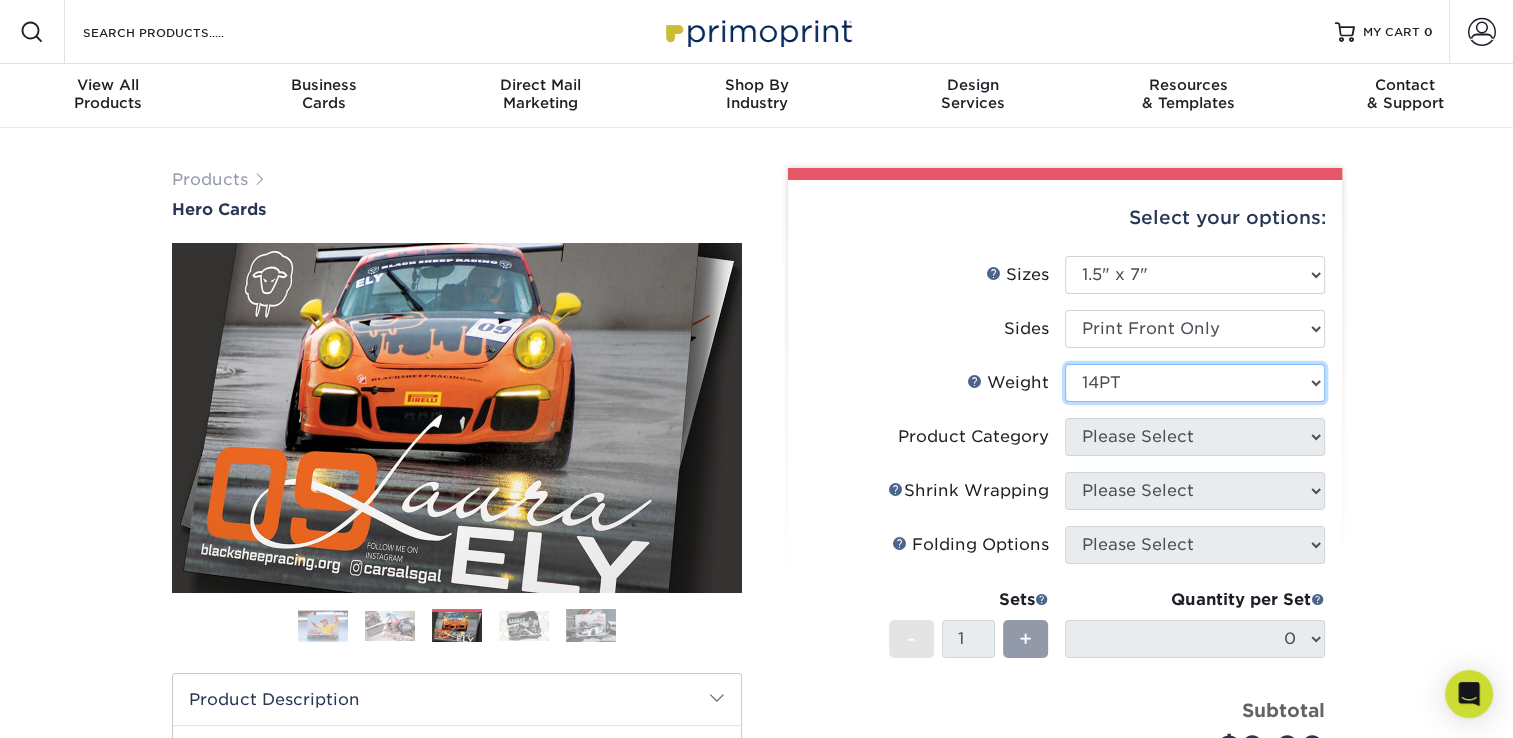 click on "Please Select 16PT 14PT" at bounding box center [1195, 383] 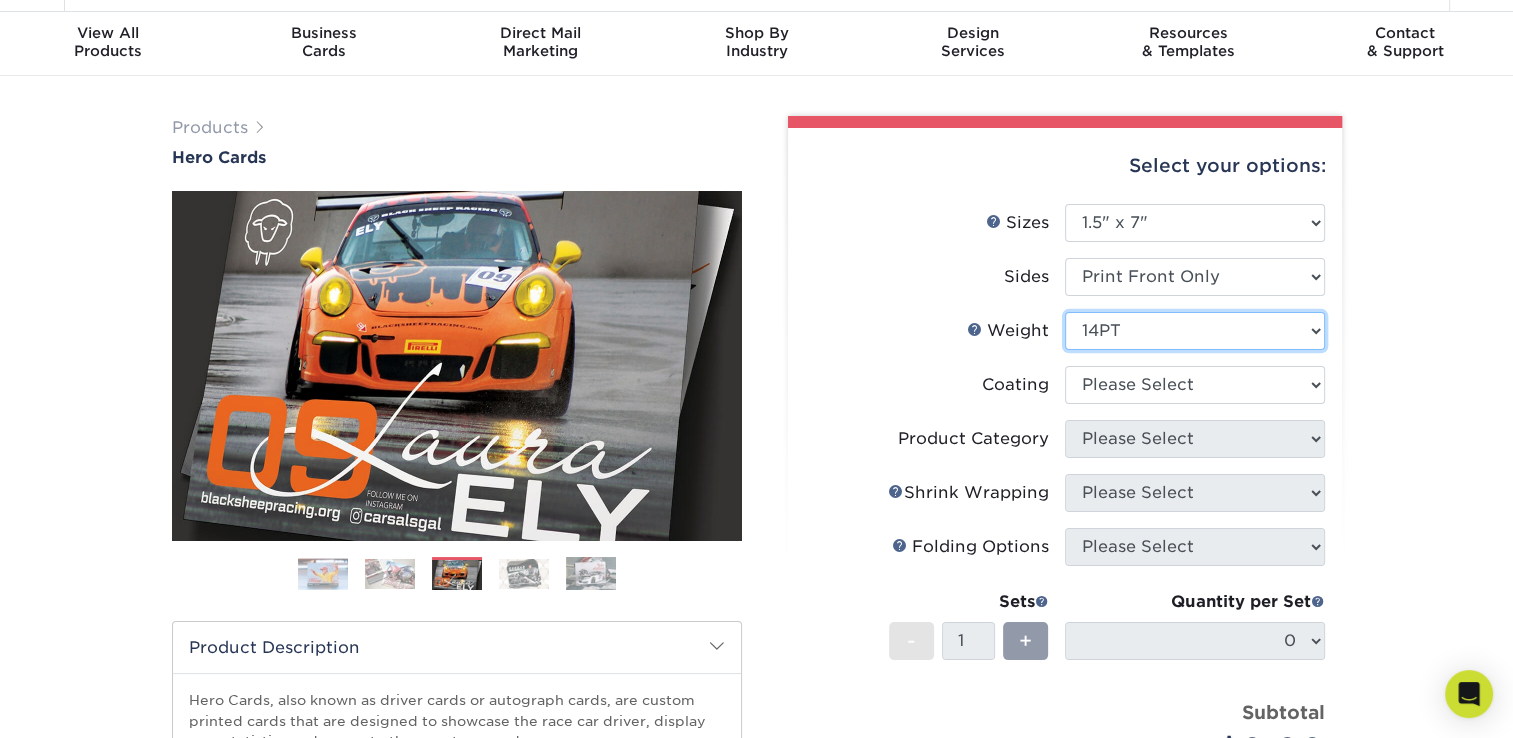 scroll, scrollTop: 100, scrollLeft: 0, axis: vertical 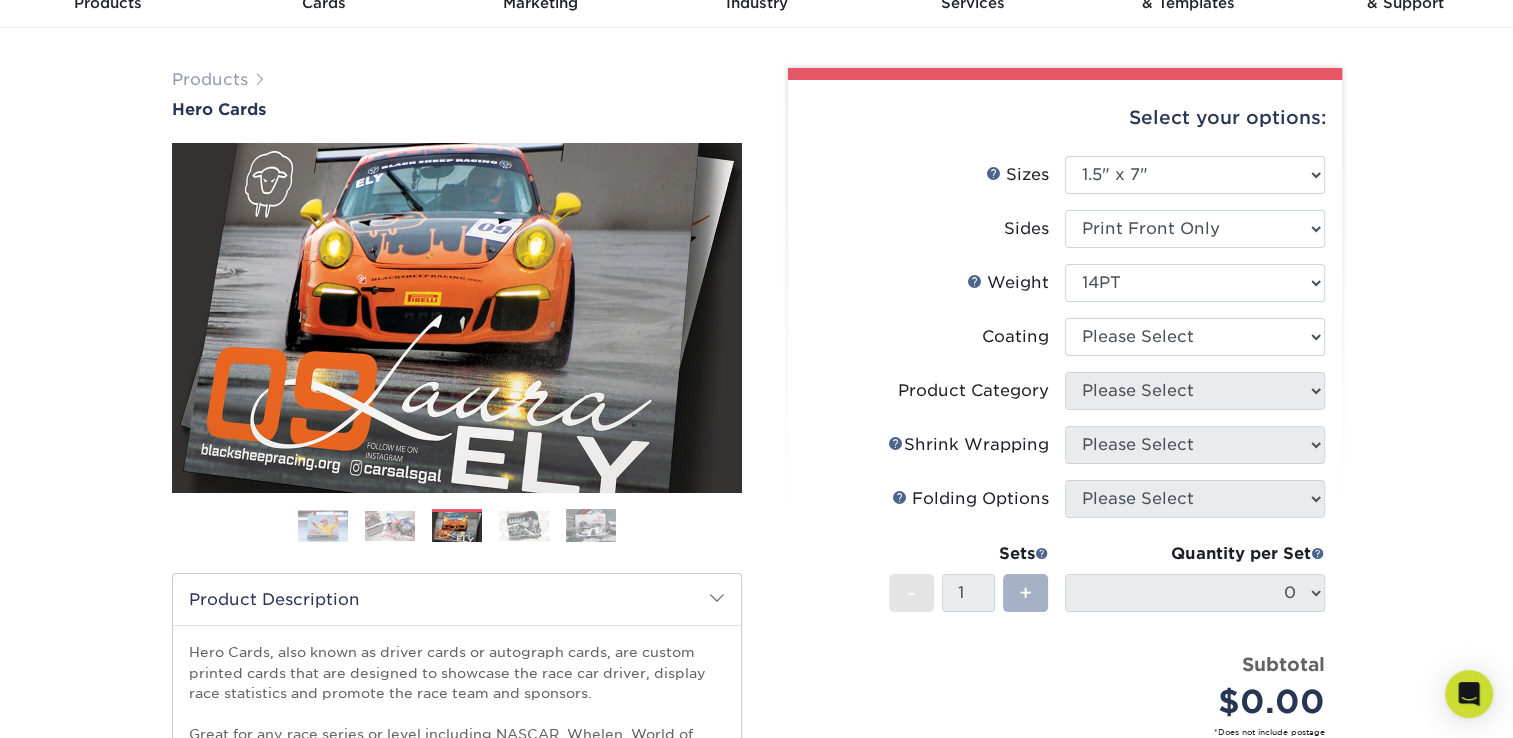 click on "+" at bounding box center [1025, 593] 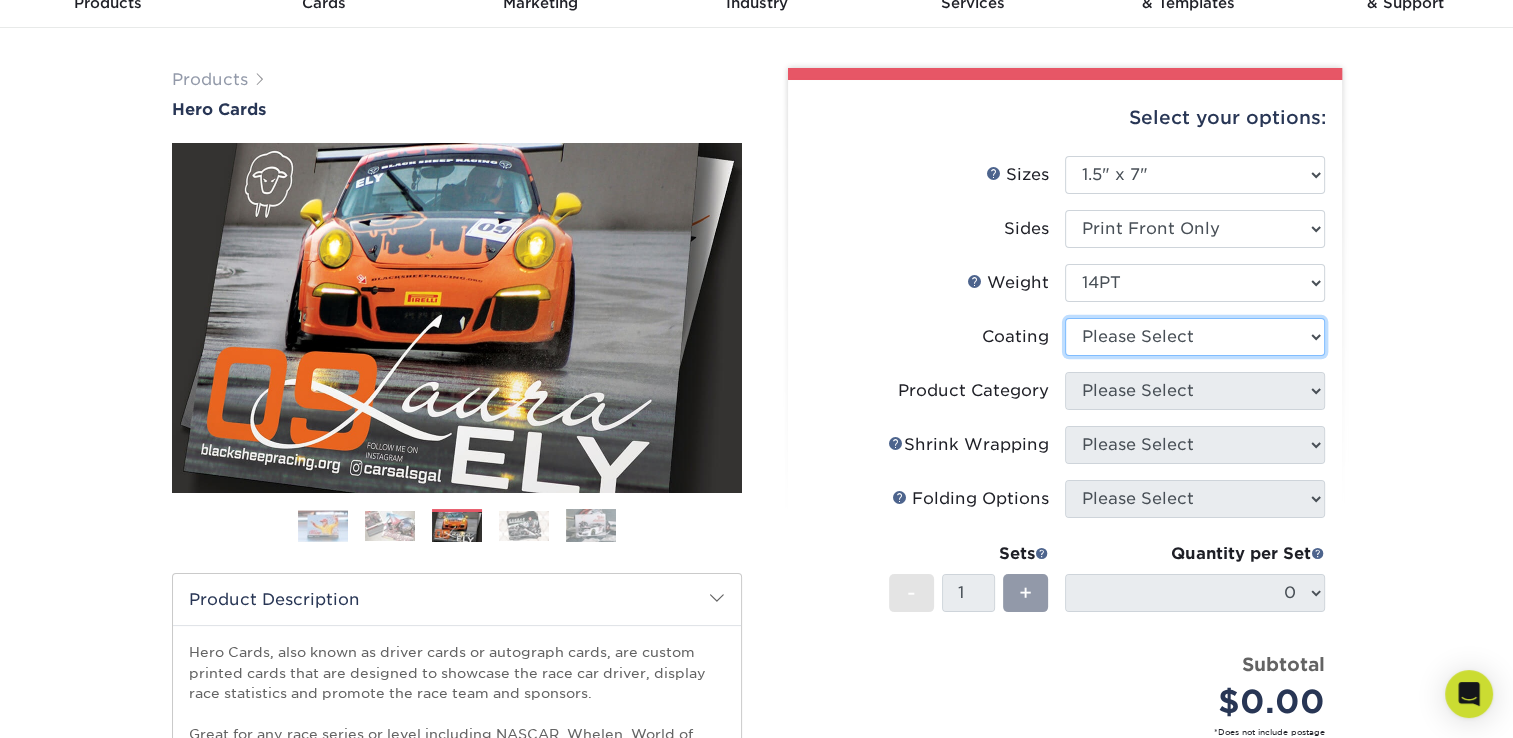 click at bounding box center (1195, 337) 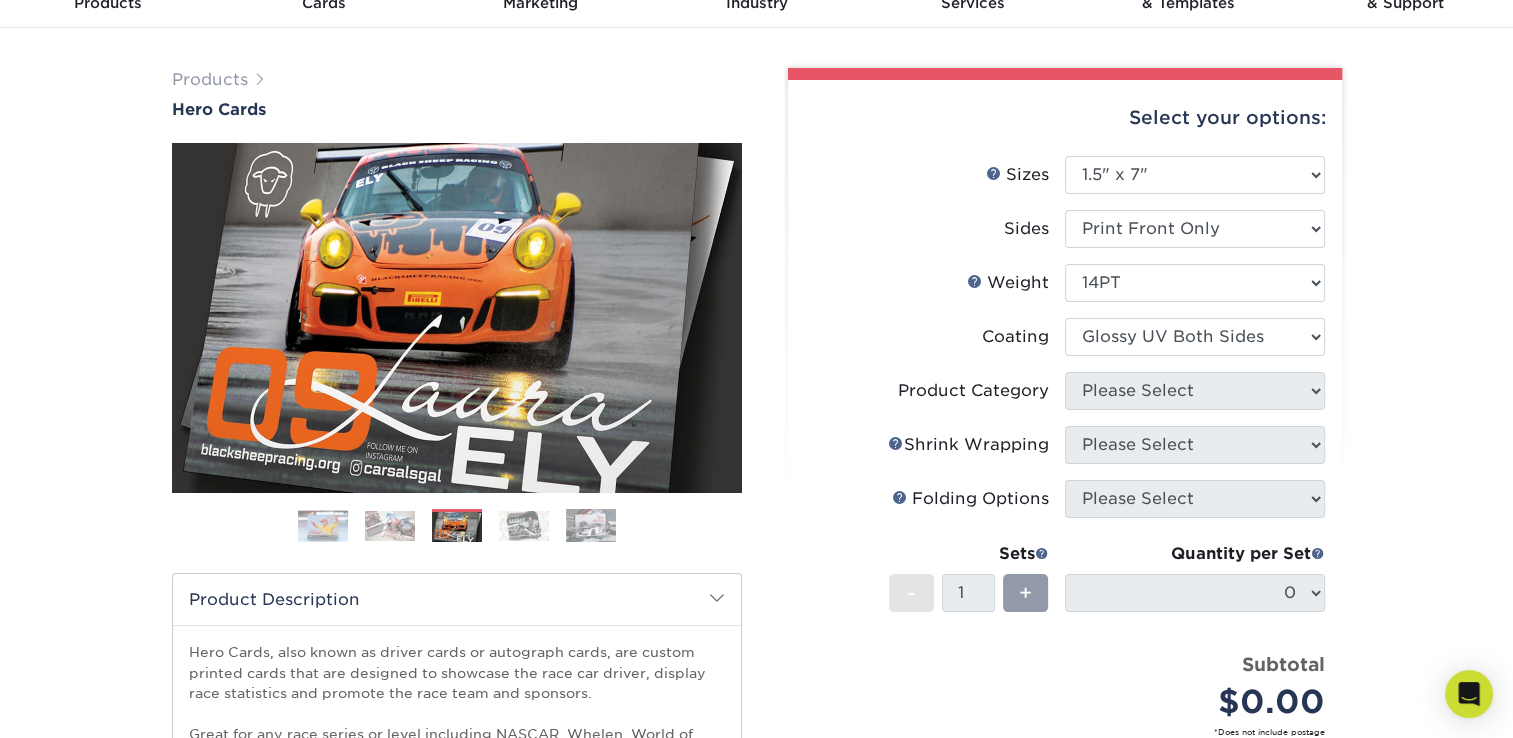 click at bounding box center [1195, 337] 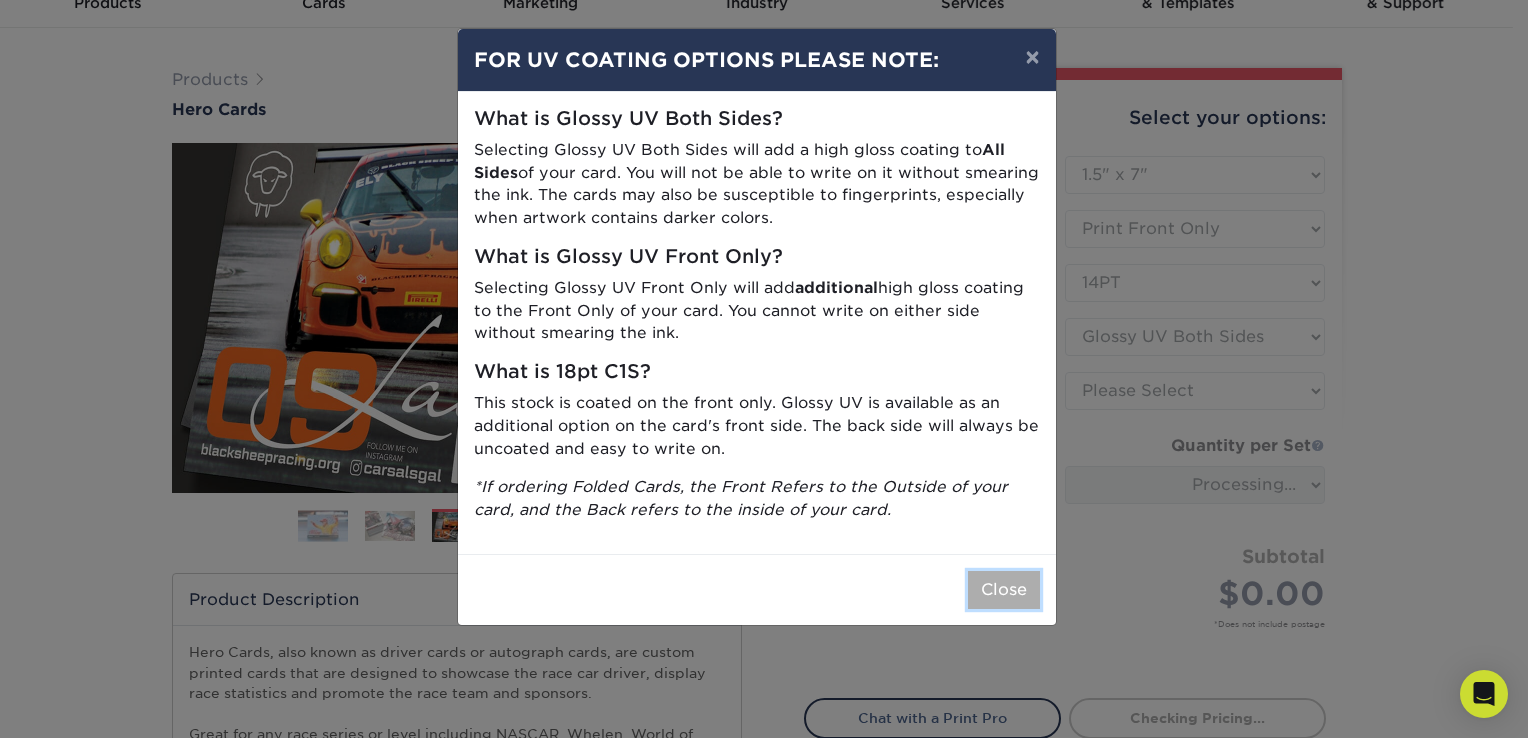 click on "Close" at bounding box center (1004, 590) 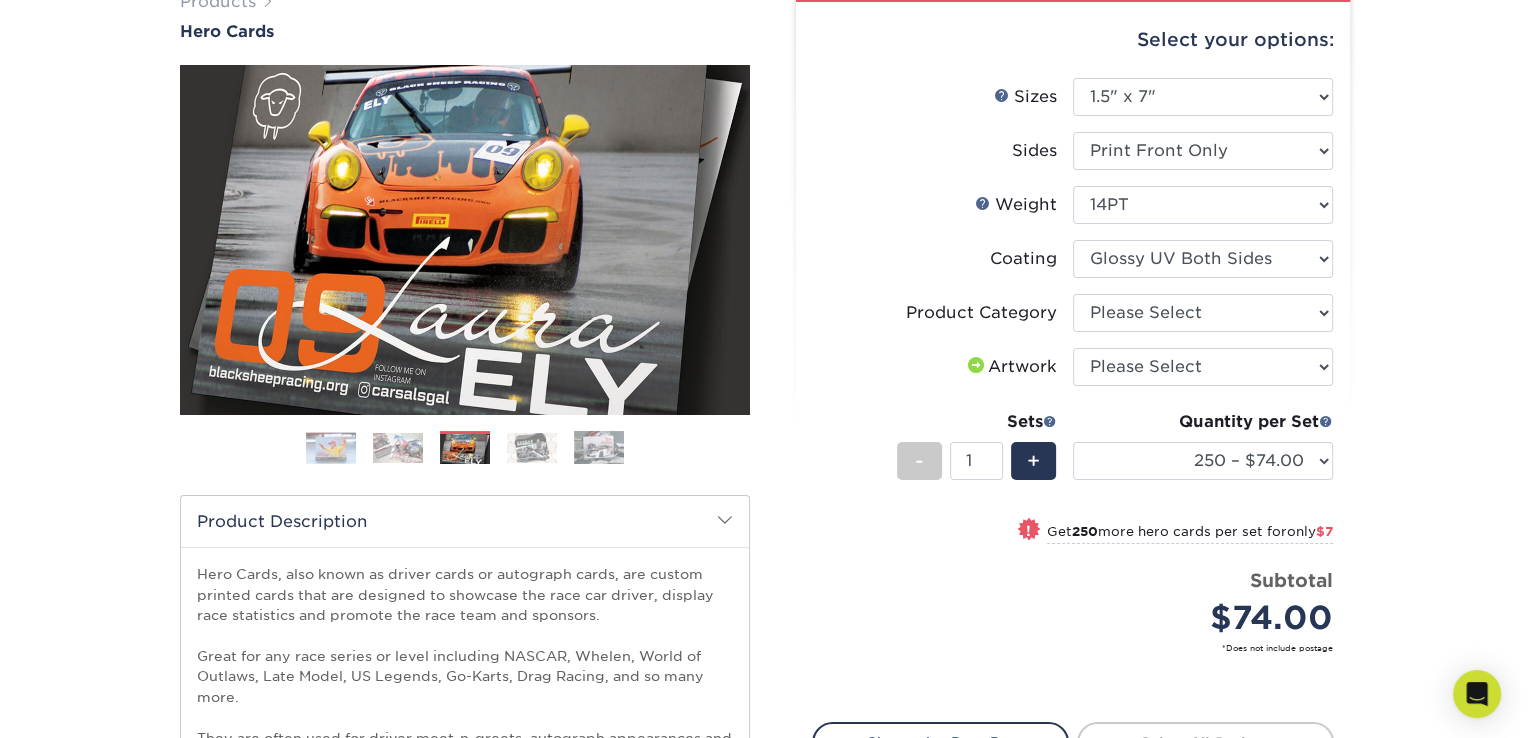 scroll, scrollTop: 200, scrollLeft: 0, axis: vertical 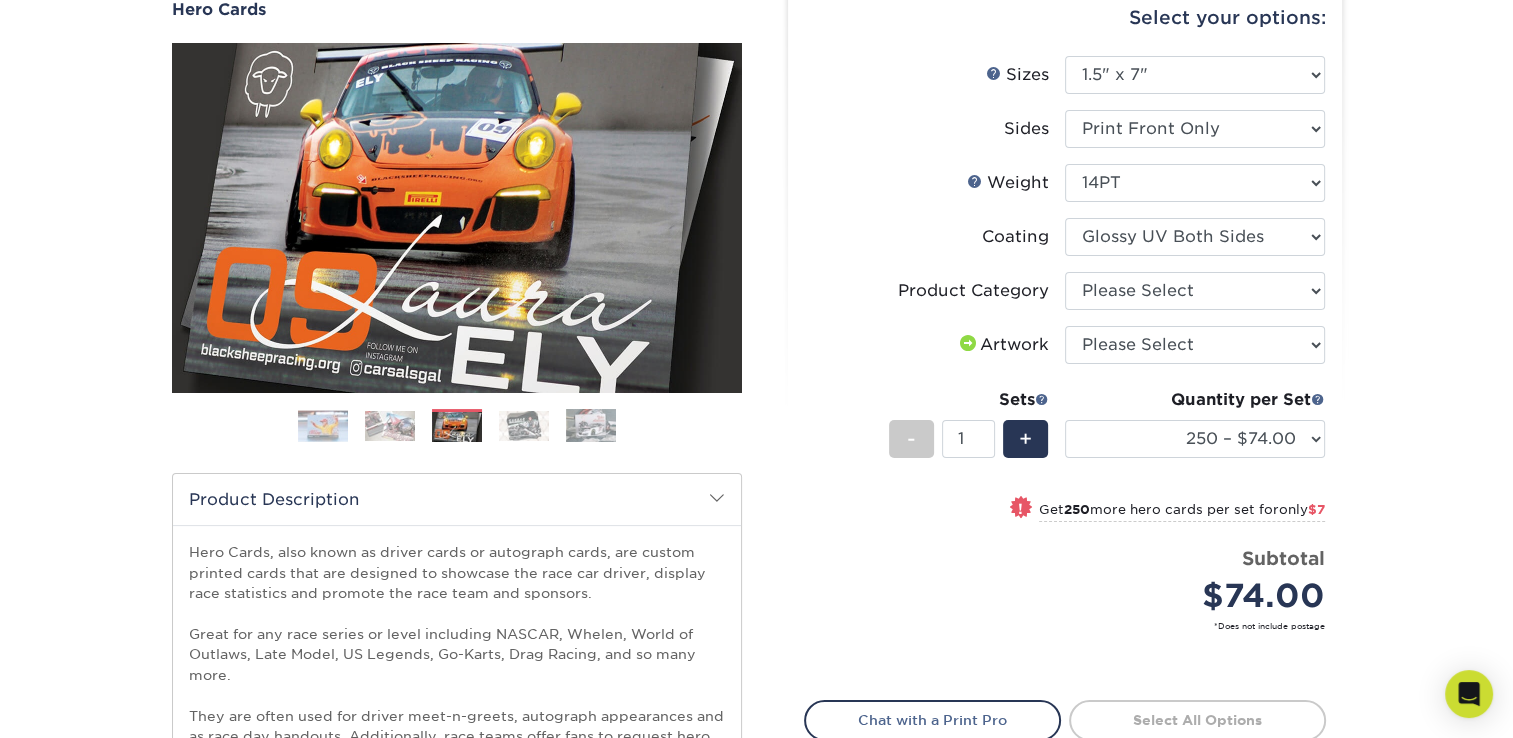 click on "Artwork Please Select I will upload files I need a design - $150" at bounding box center [1065, 353] 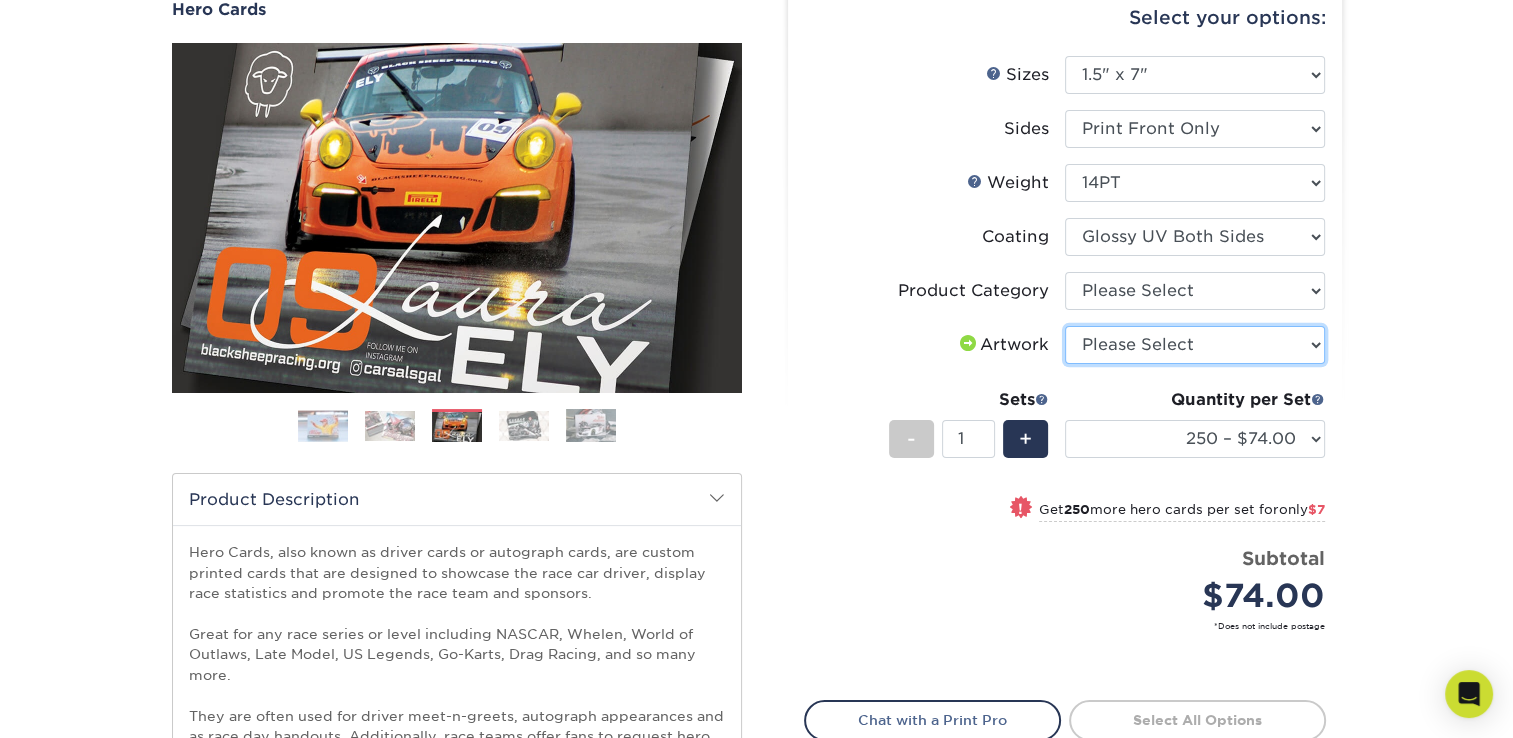 click on "Please Select I will upload files I need a design - $150" at bounding box center (1195, 345) 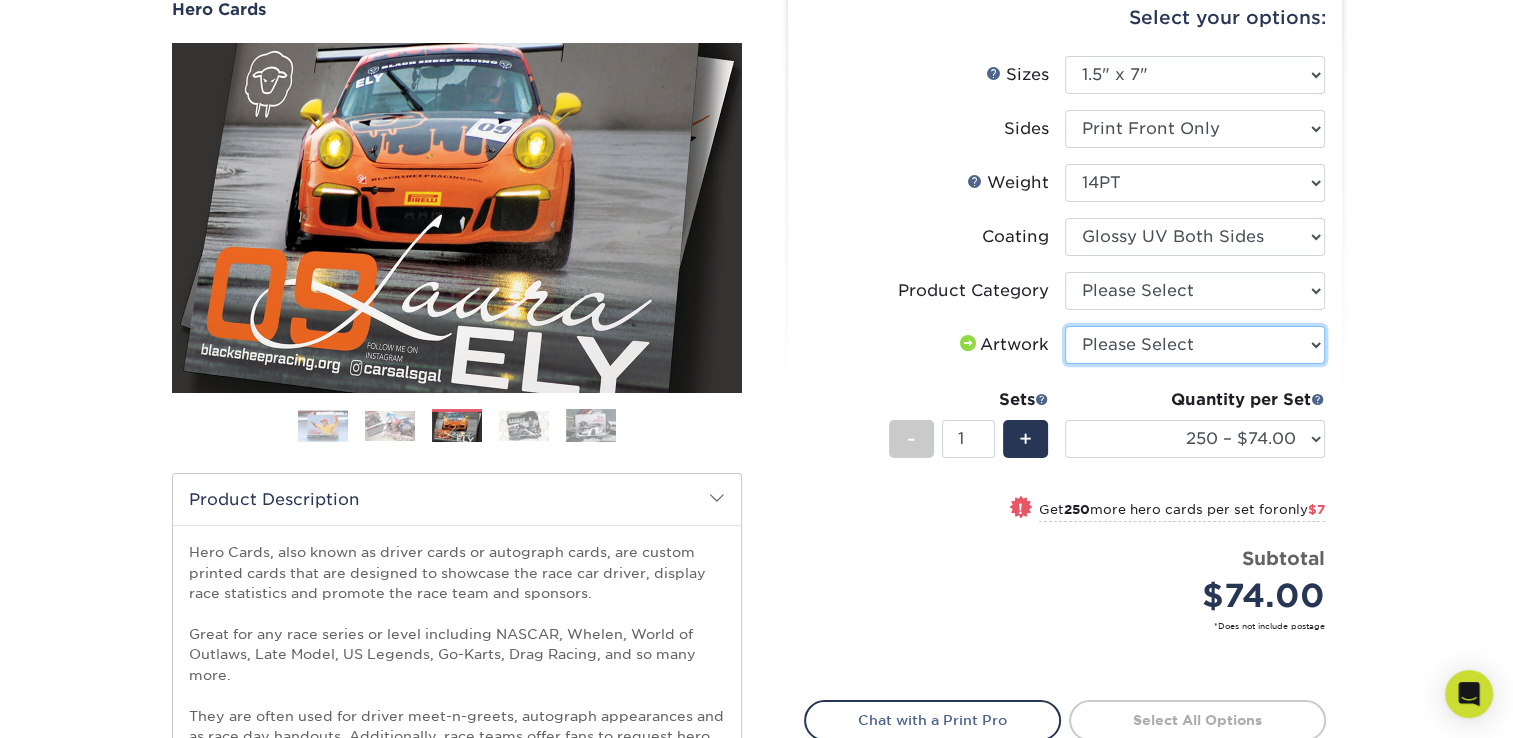 select on "design" 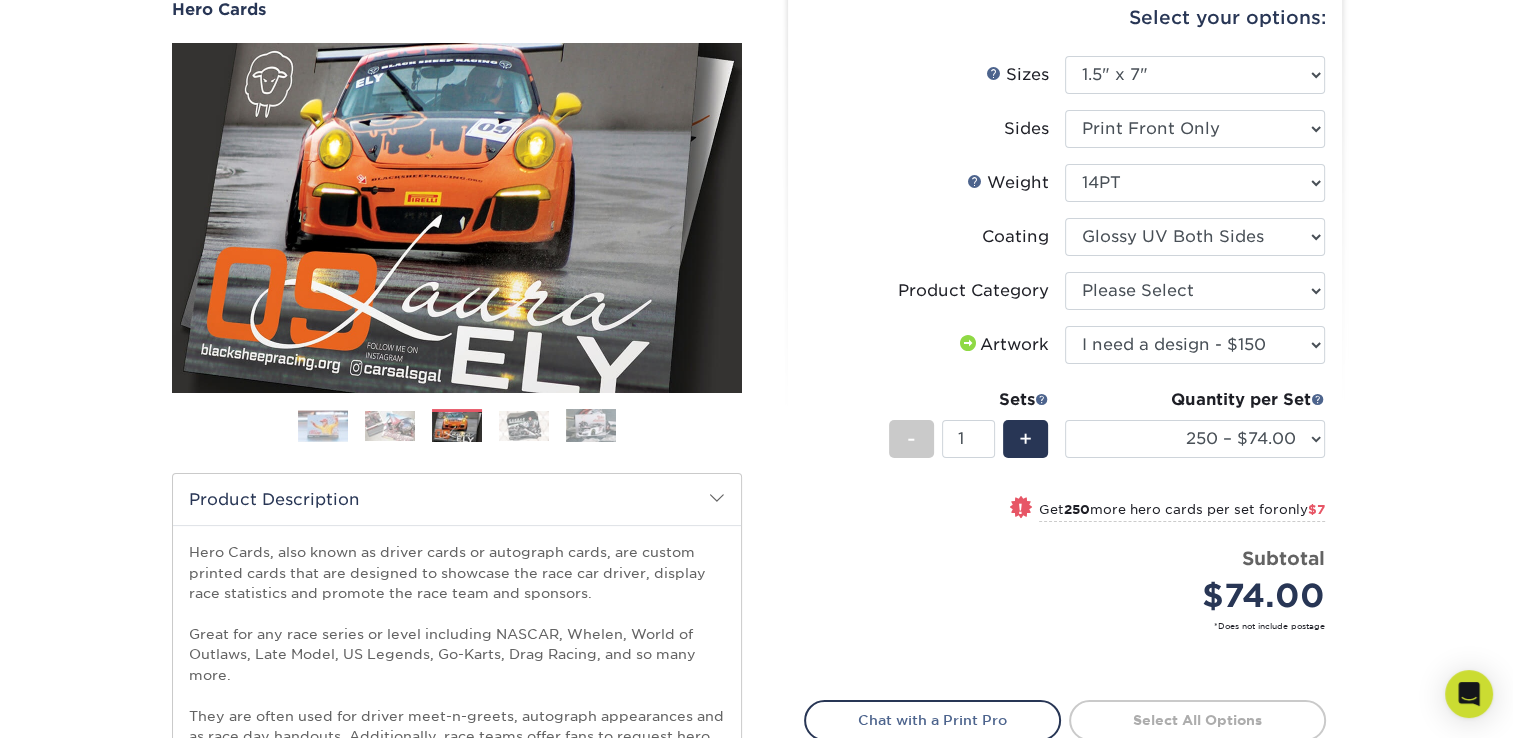 click on "Please Select I will upload files I need a design - $150" at bounding box center (1195, 345) 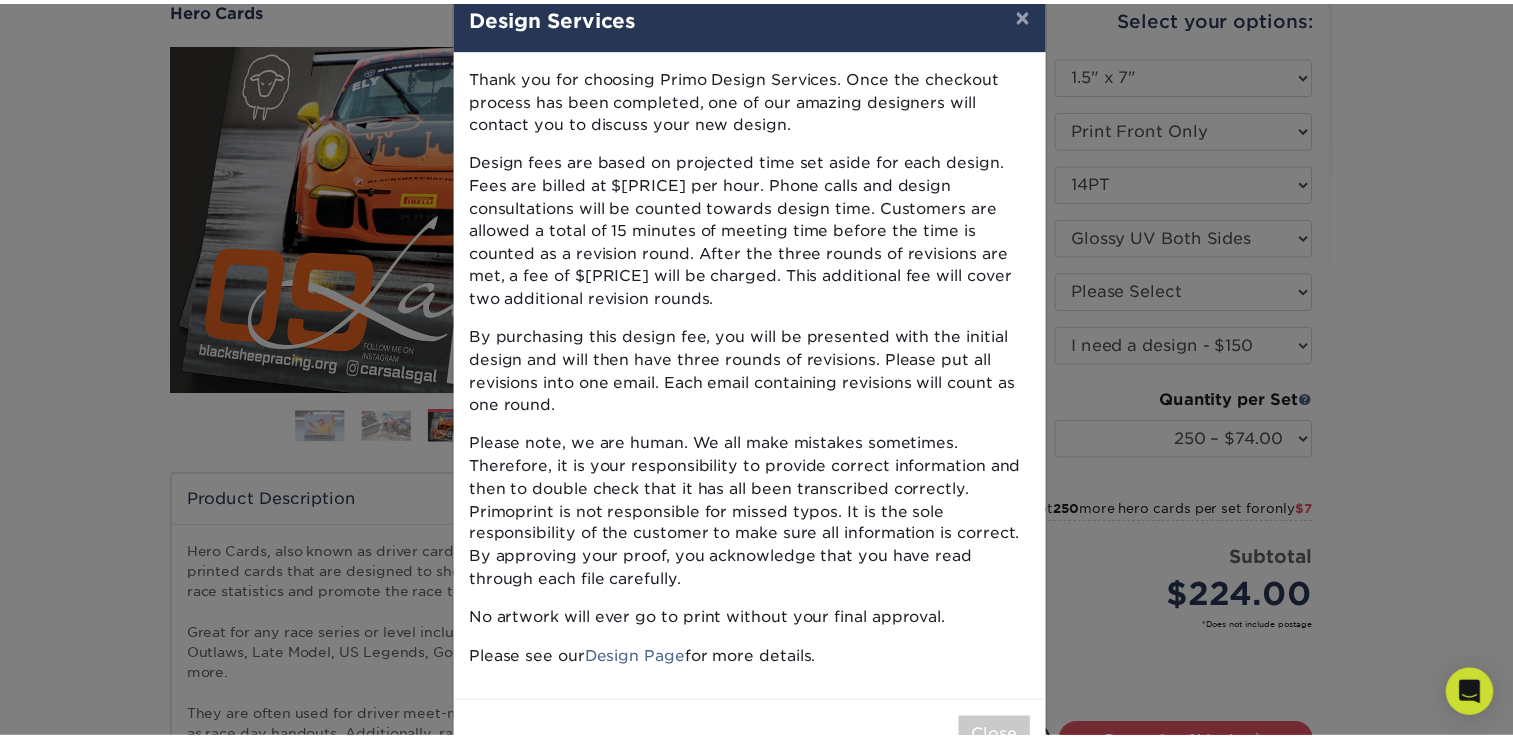 scroll, scrollTop: 82, scrollLeft: 0, axis: vertical 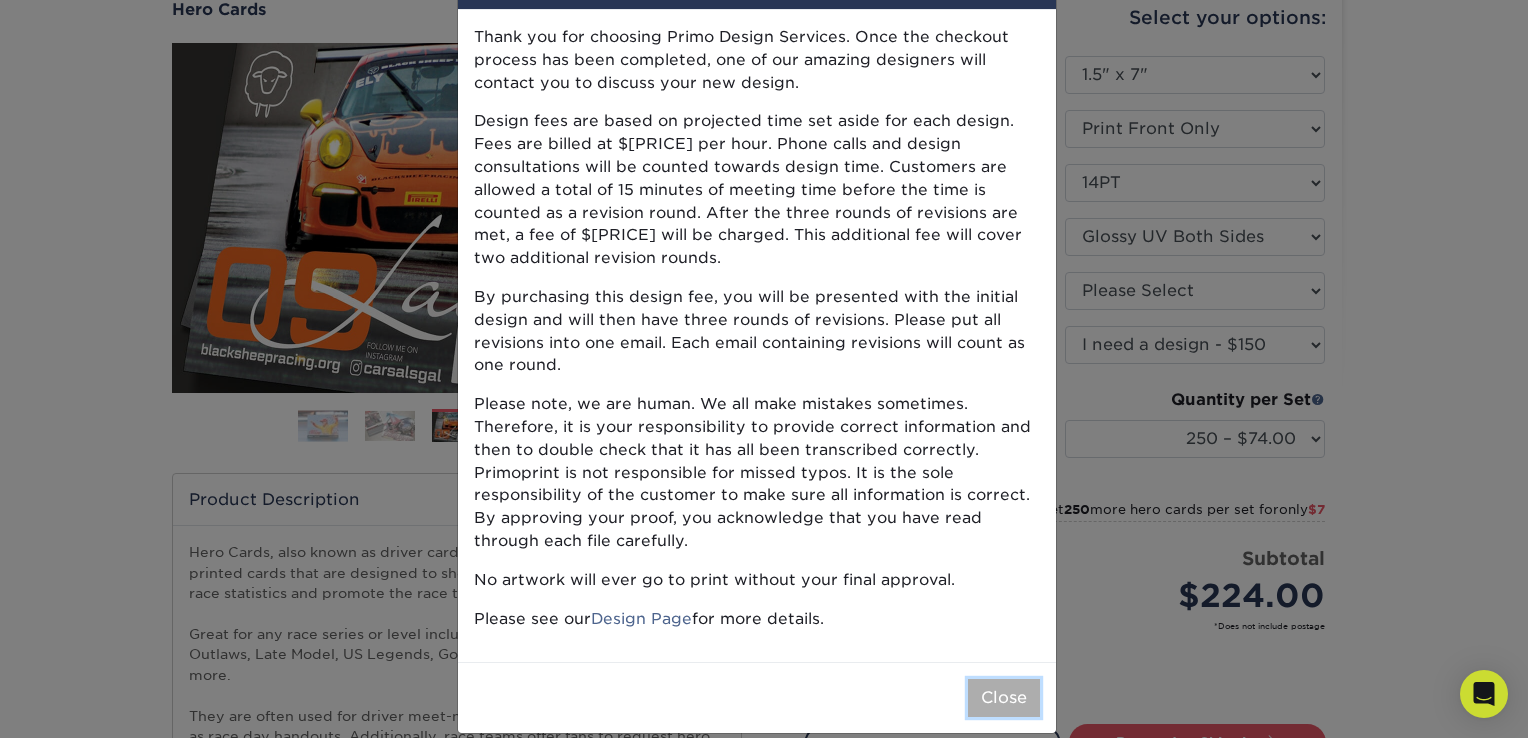 click on "Close" at bounding box center (1004, 698) 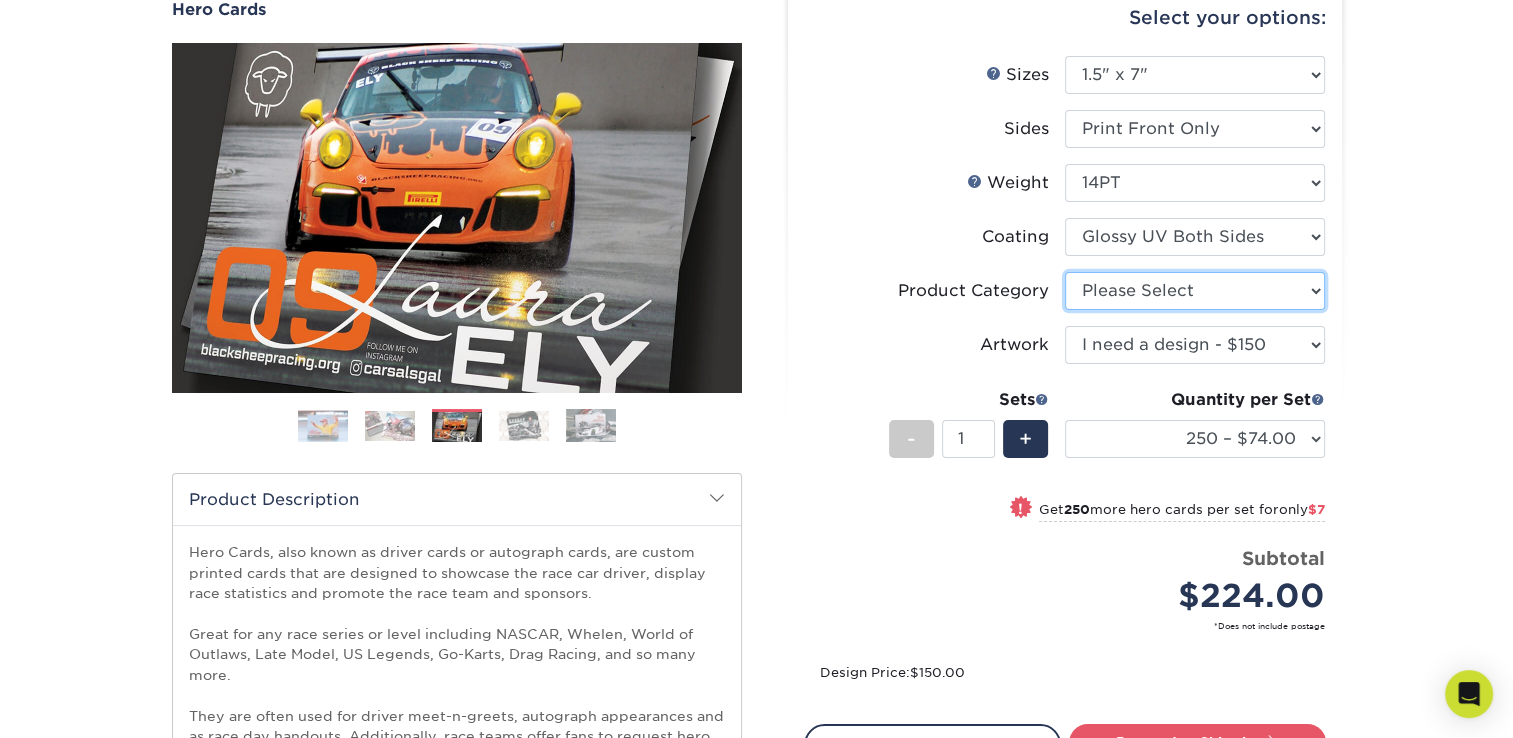 click on "Please Select Postcards" at bounding box center (1195, 291) 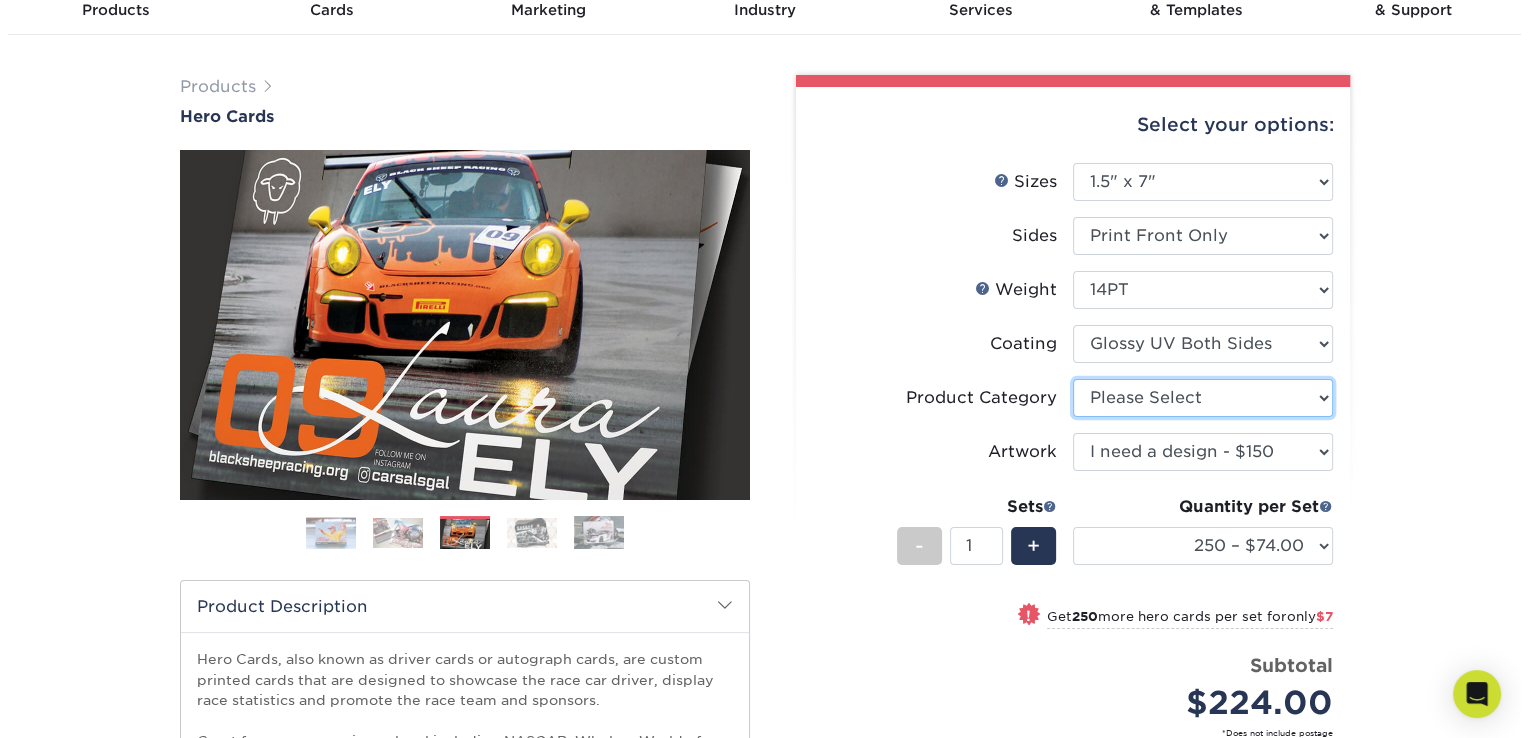 scroll, scrollTop: 200, scrollLeft: 0, axis: vertical 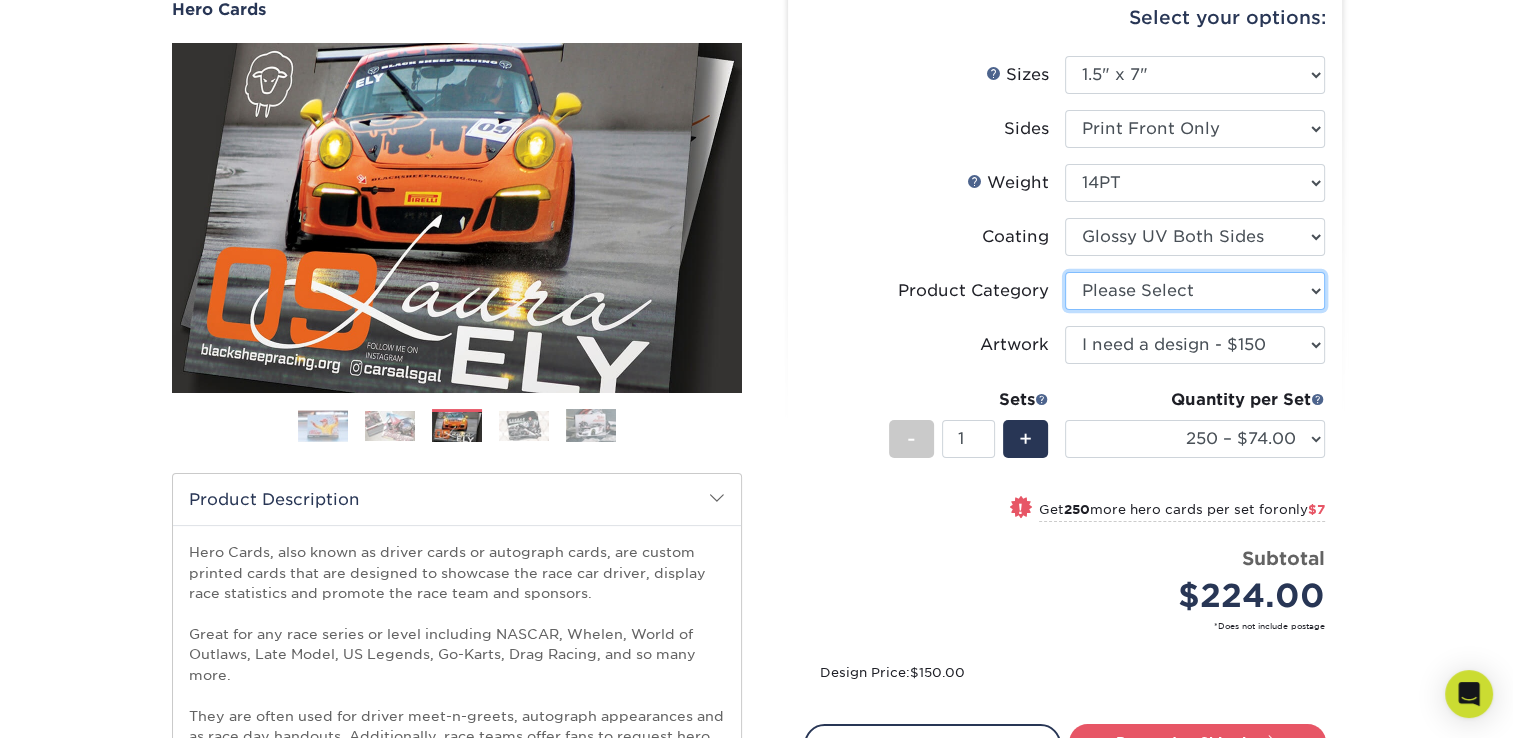 click on "Please Select Postcards" at bounding box center [1195, 291] 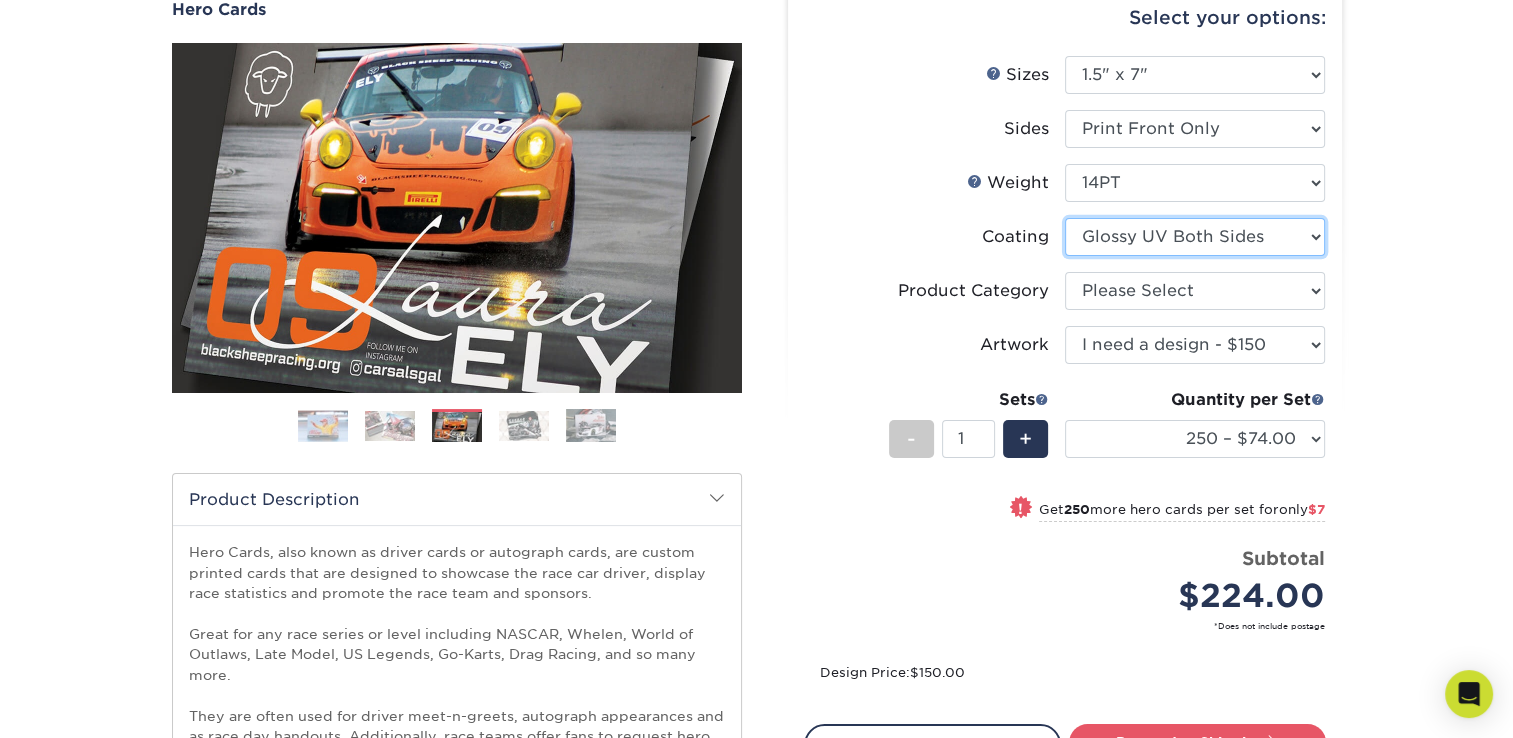 click at bounding box center [1195, 237] 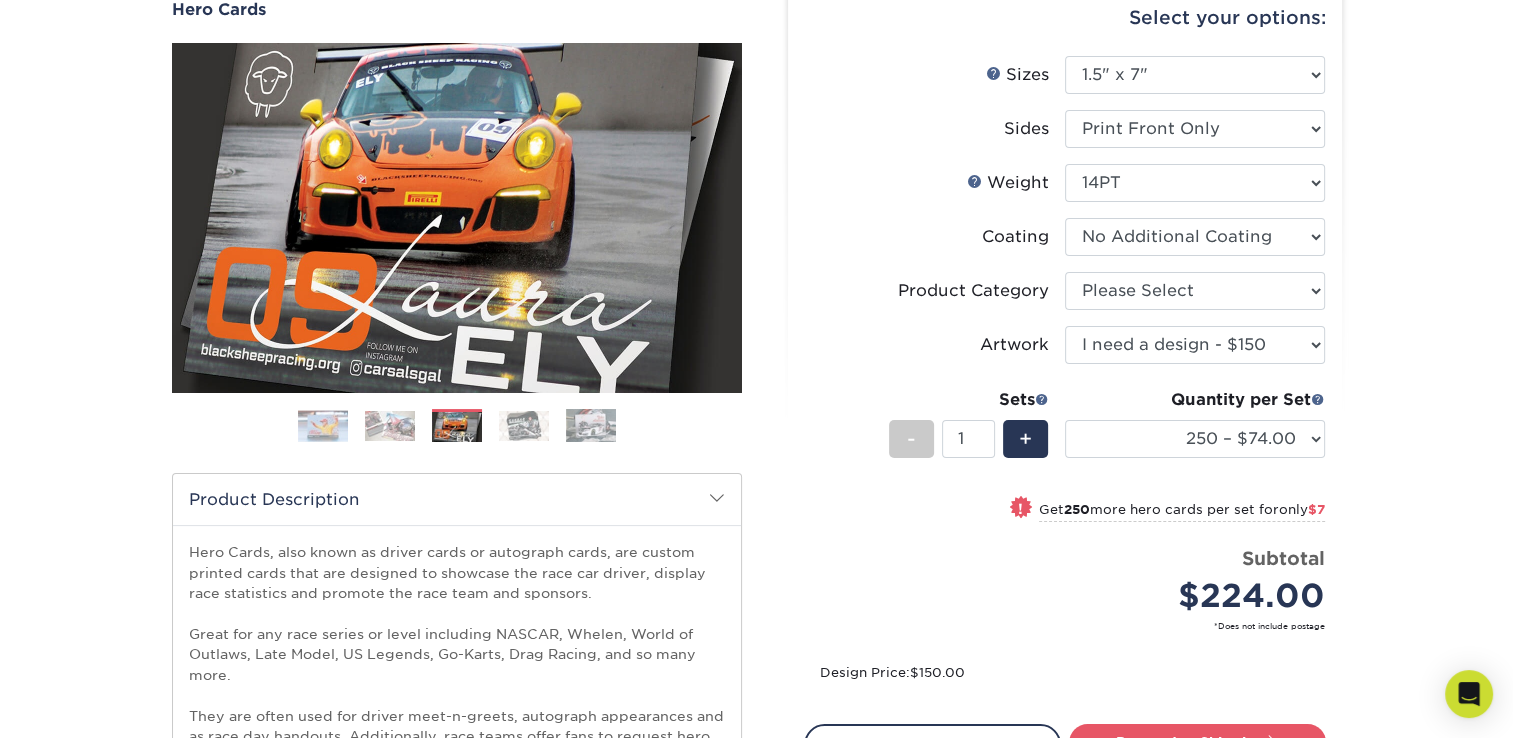 click at bounding box center (1195, 237) 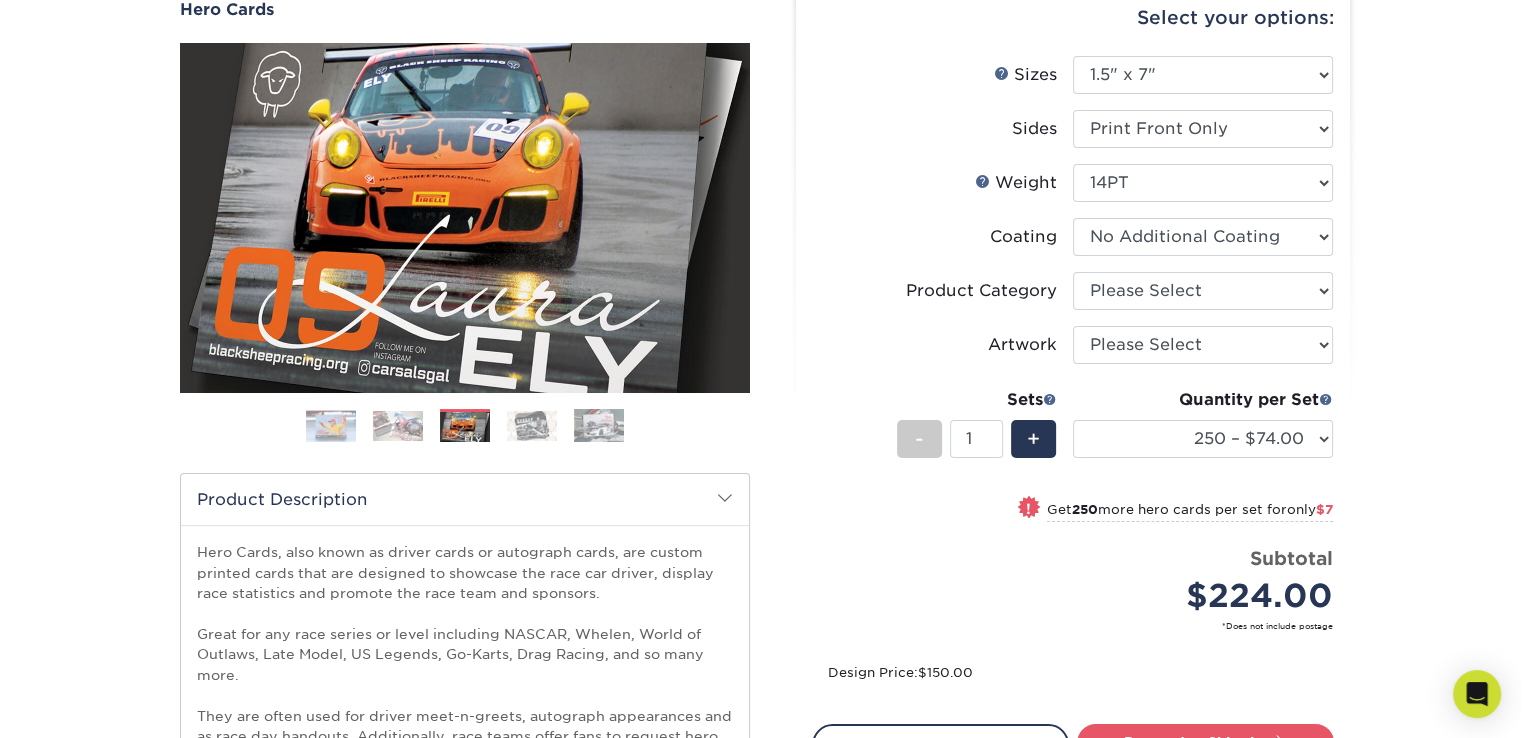 scroll, scrollTop: 0, scrollLeft: 0, axis: both 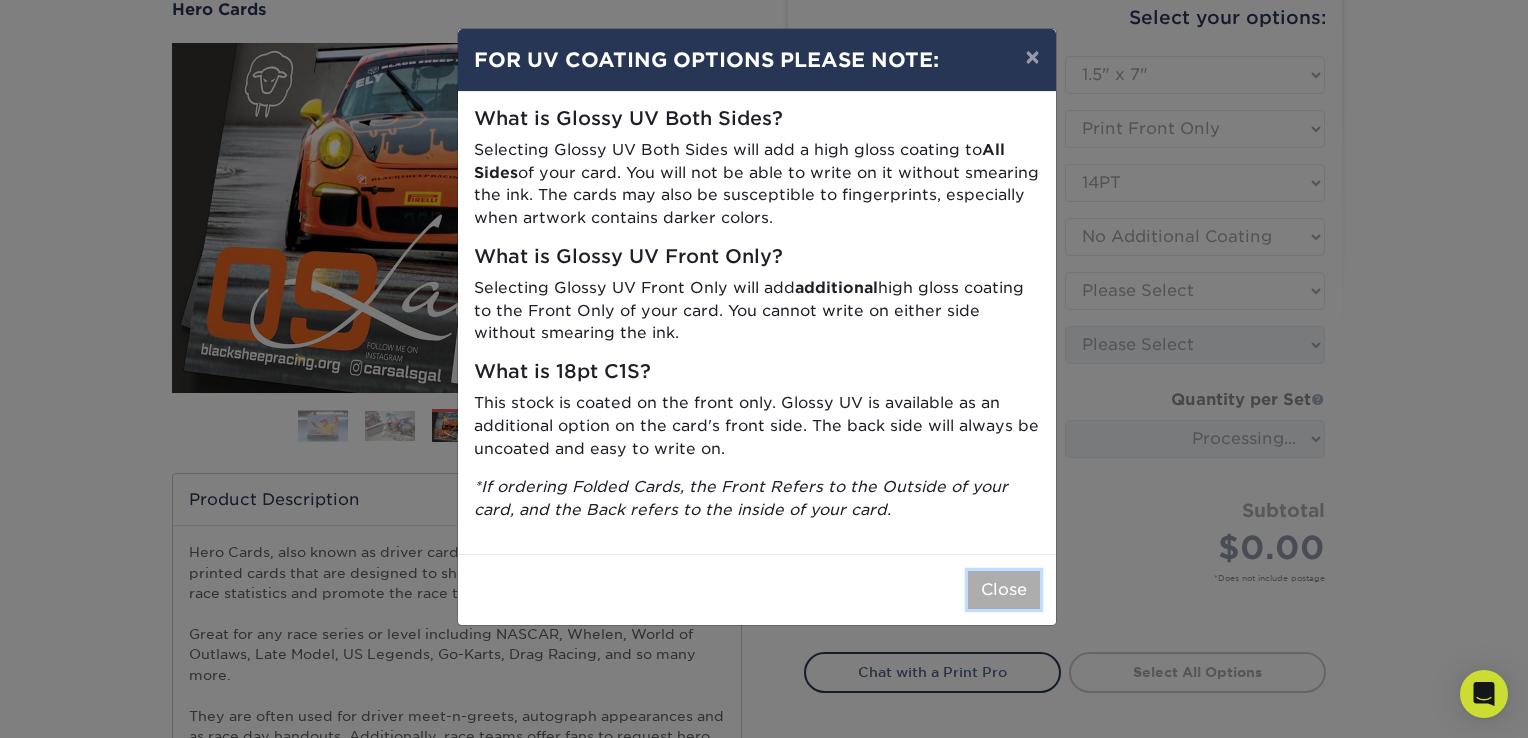 click on "Close" at bounding box center (1004, 590) 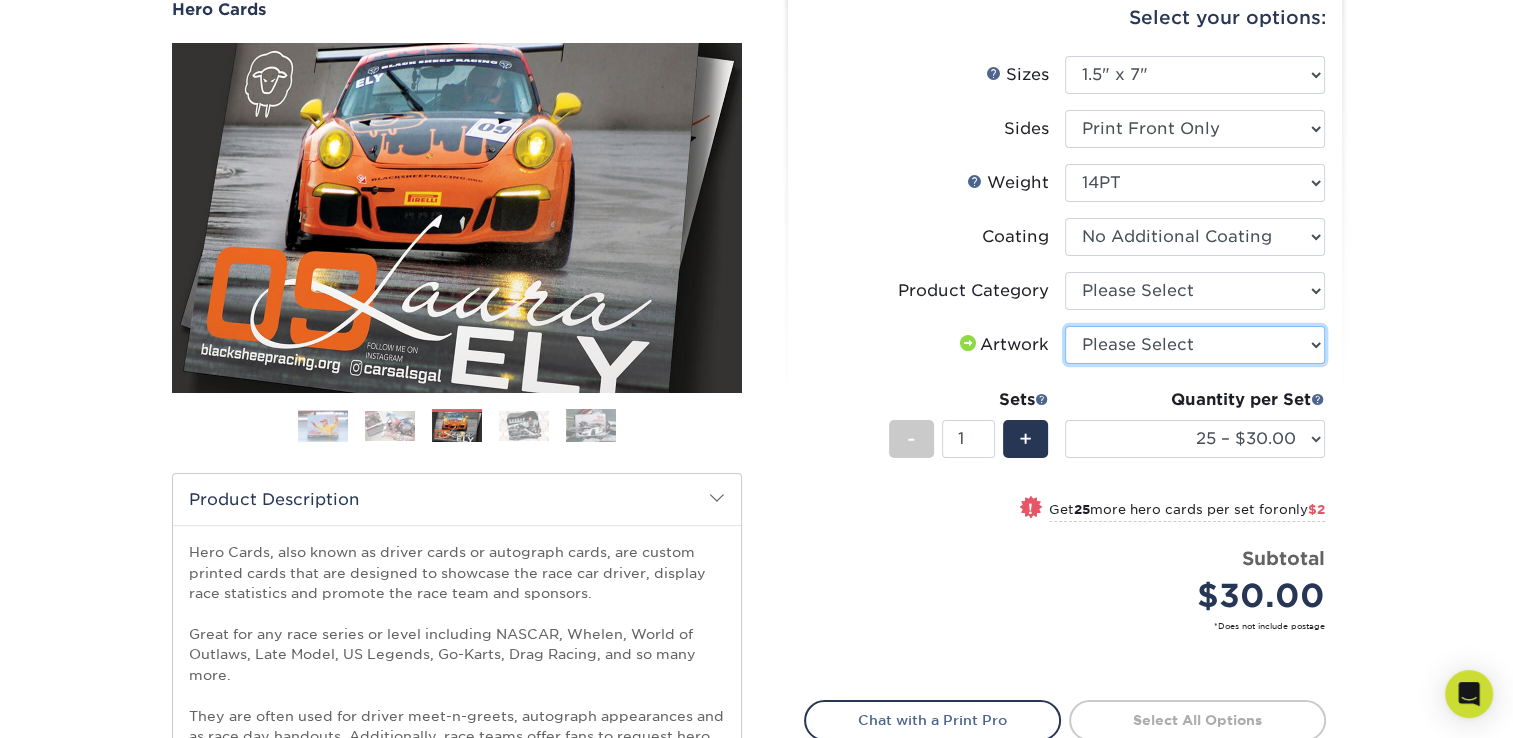 click on "Please Select I will upload files I need a design - $150" at bounding box center (1195, 345) 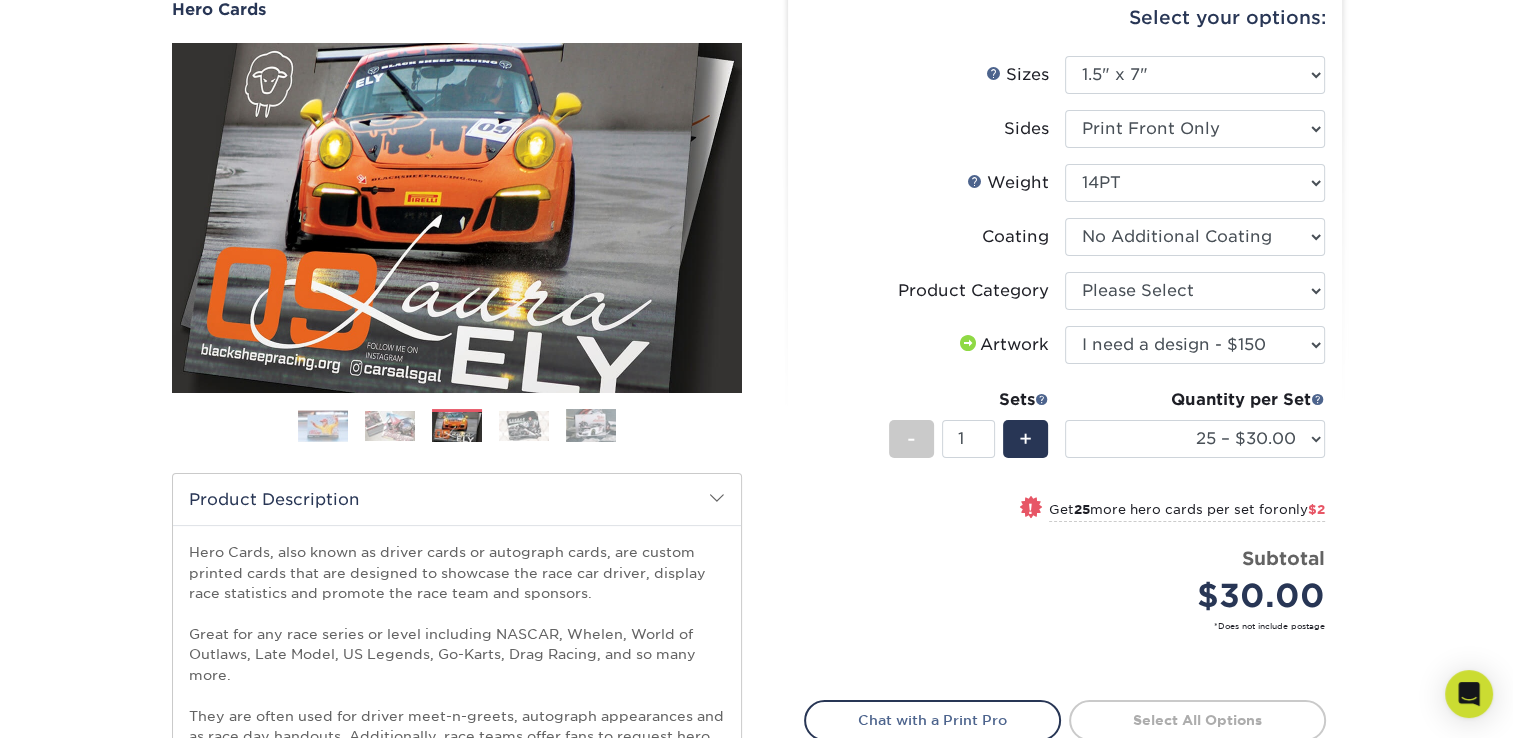 click on "Please Select I will upload files I need a design - $150" at bounding box center [1195, 345] 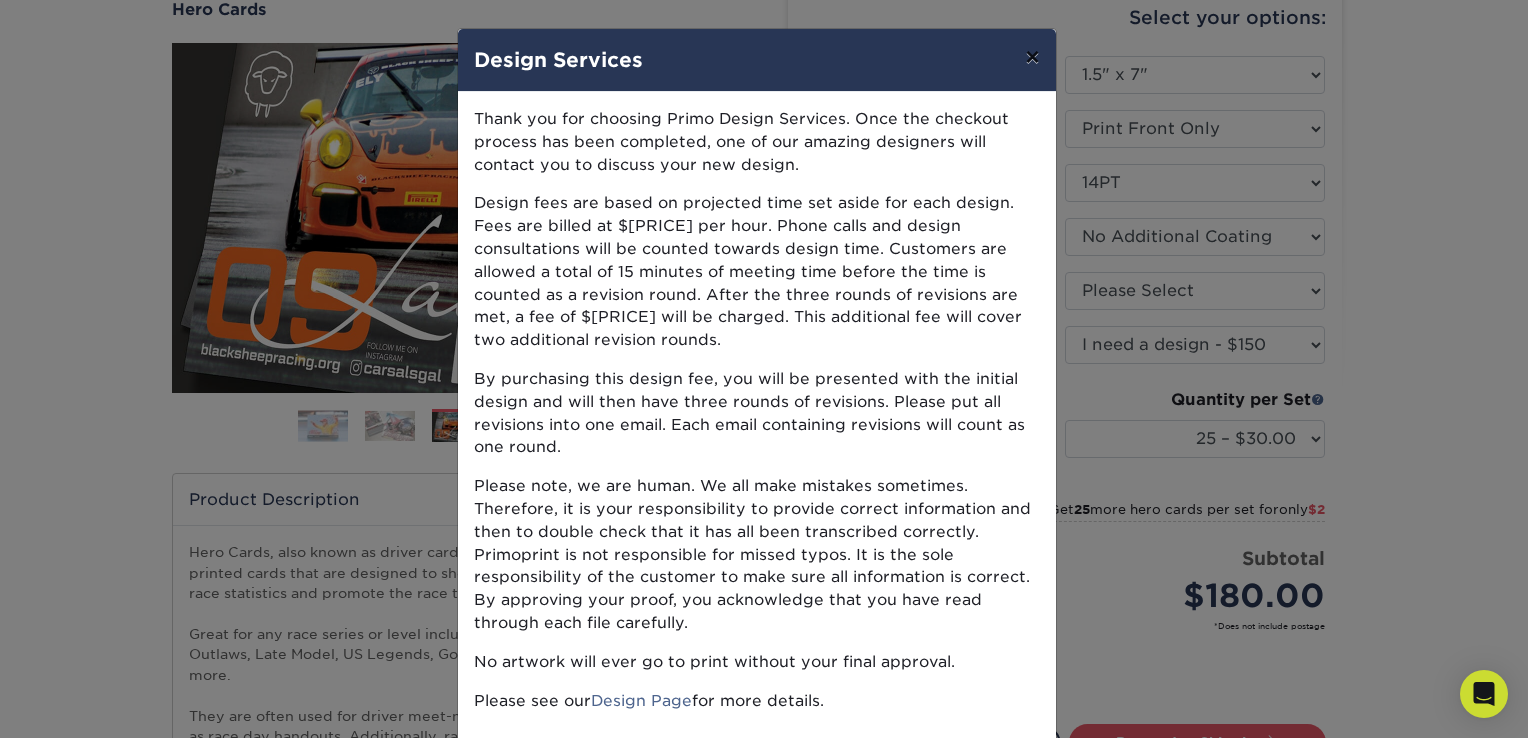 click on "×" at bounding box center [1032, 57] 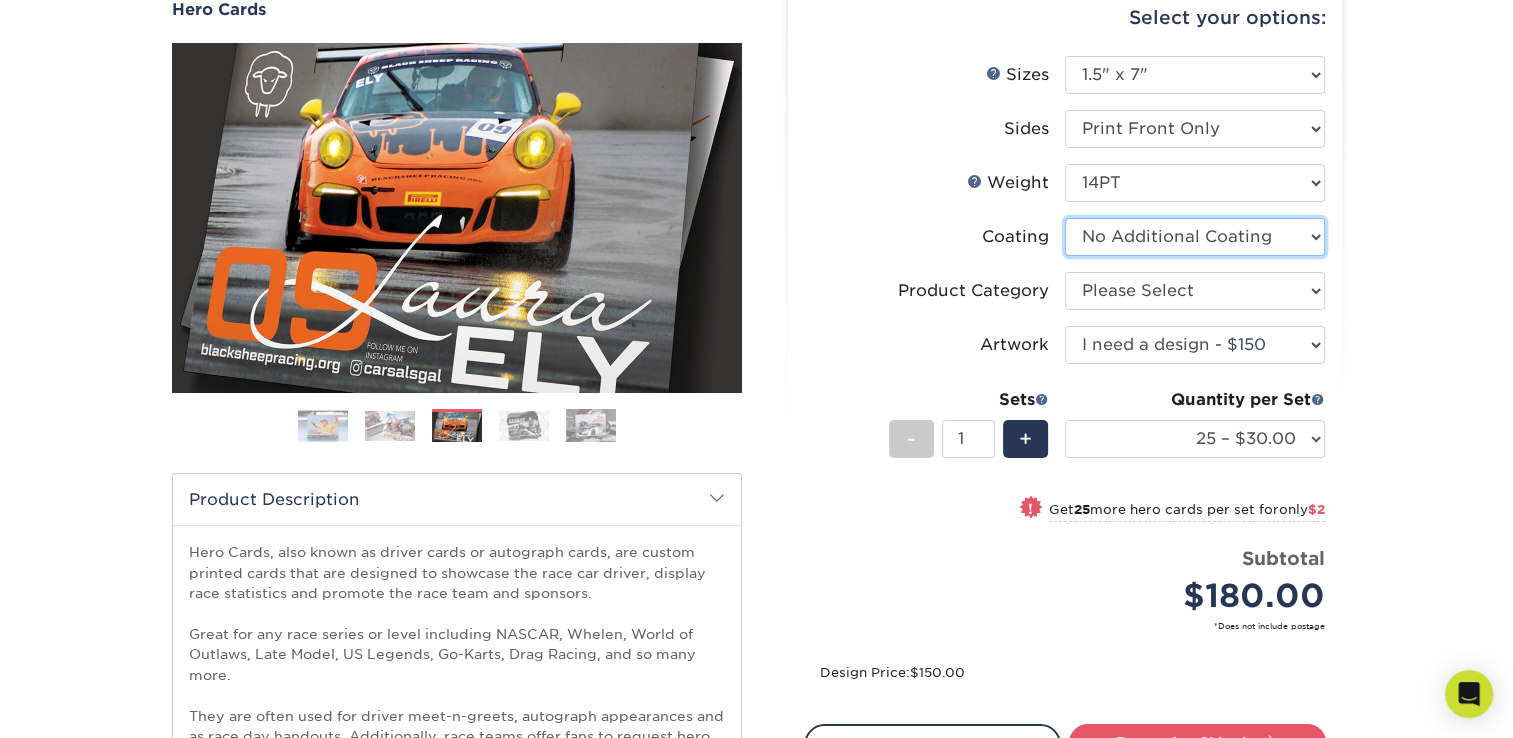 click at bounding box center (1195, 237) 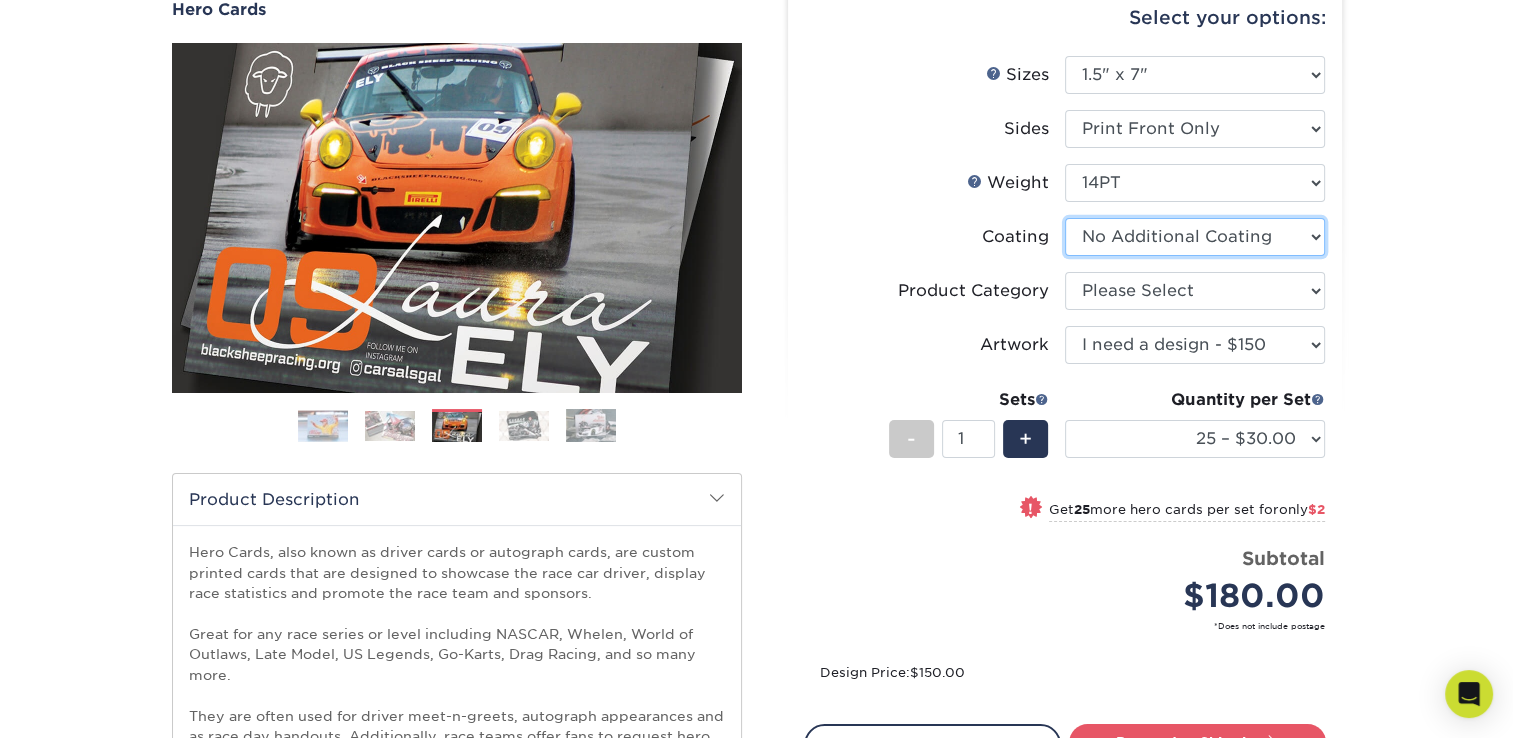 select on "ae367451-b2b8-45df-a344-0f05b6a12993" 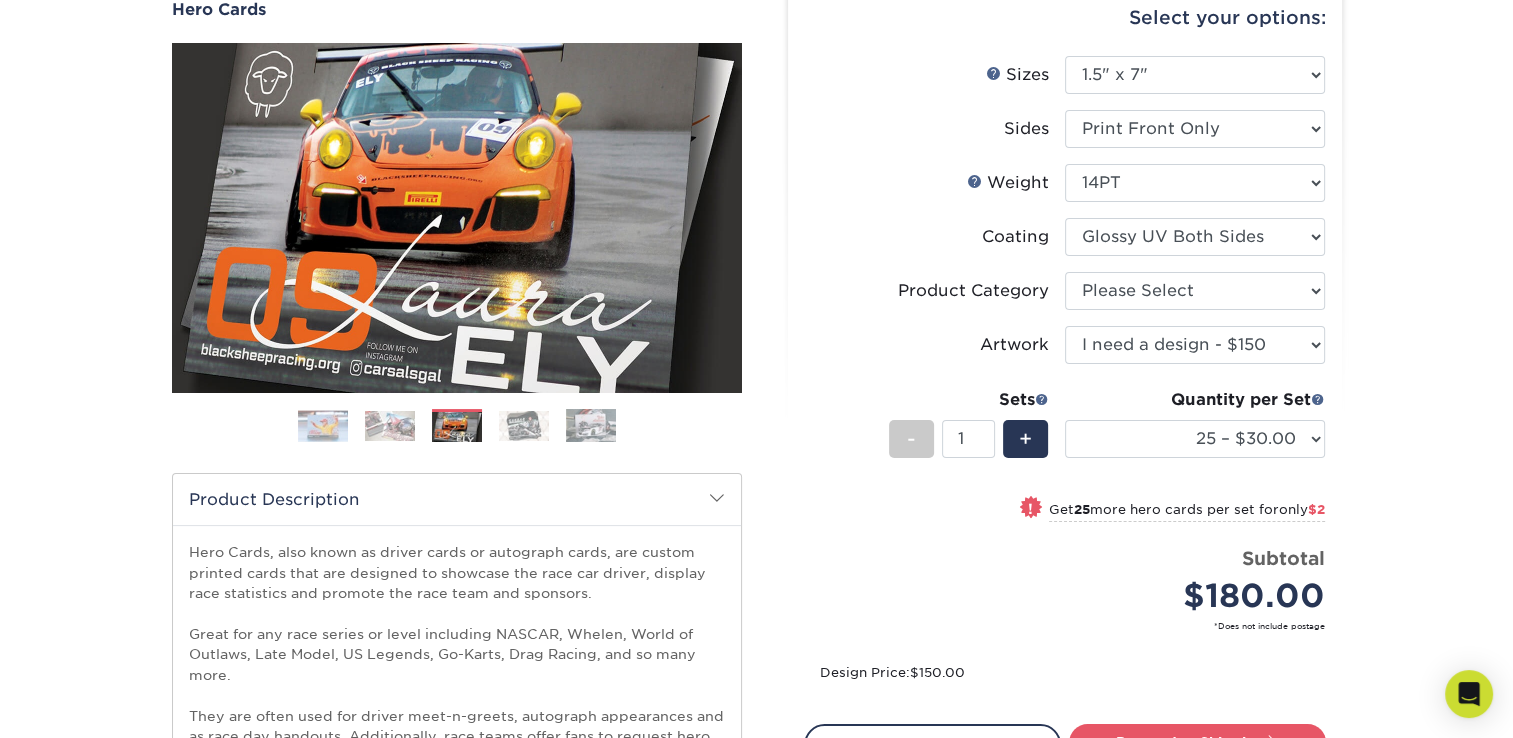 click at bounding box center [1195, 237] 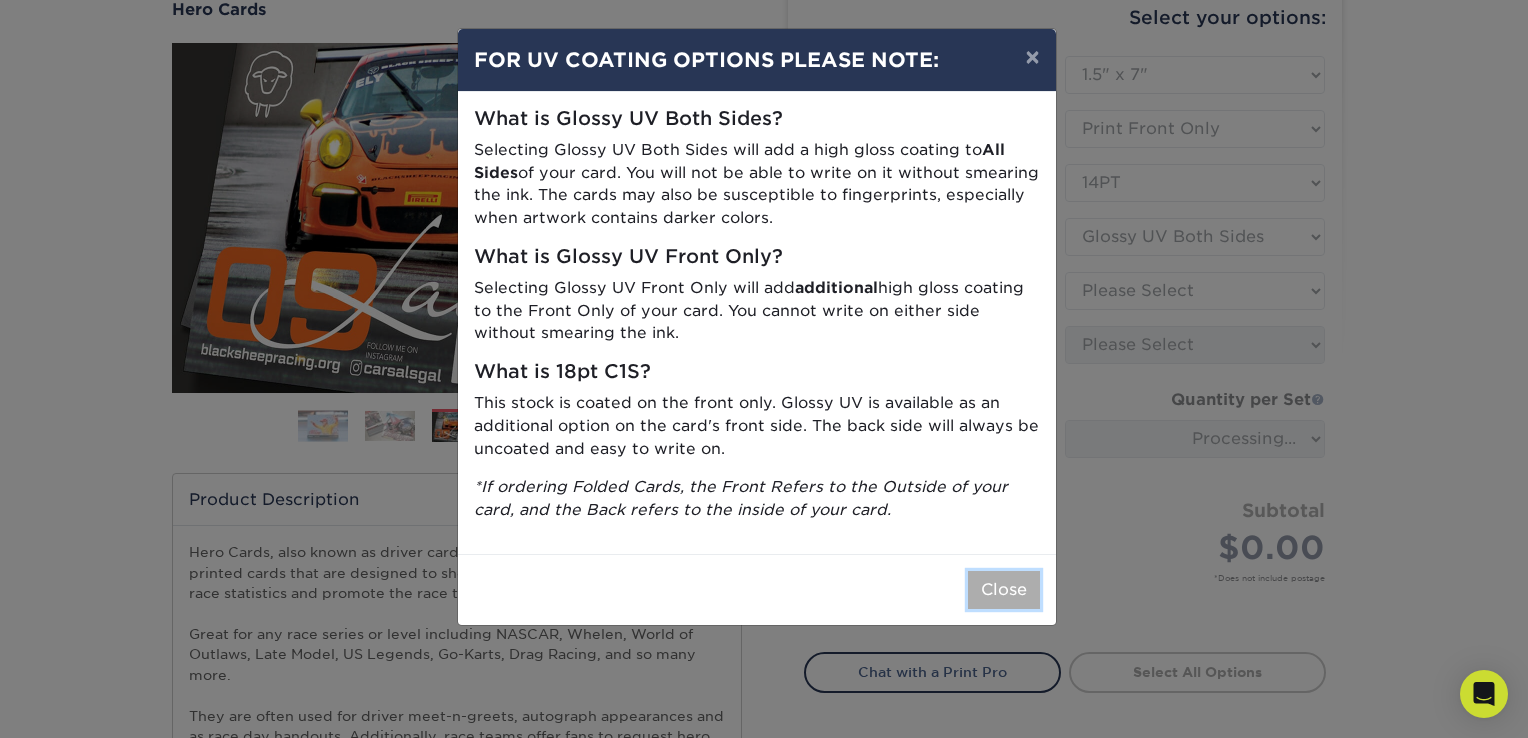 click on "Close" at bounding box center (1004, 590) 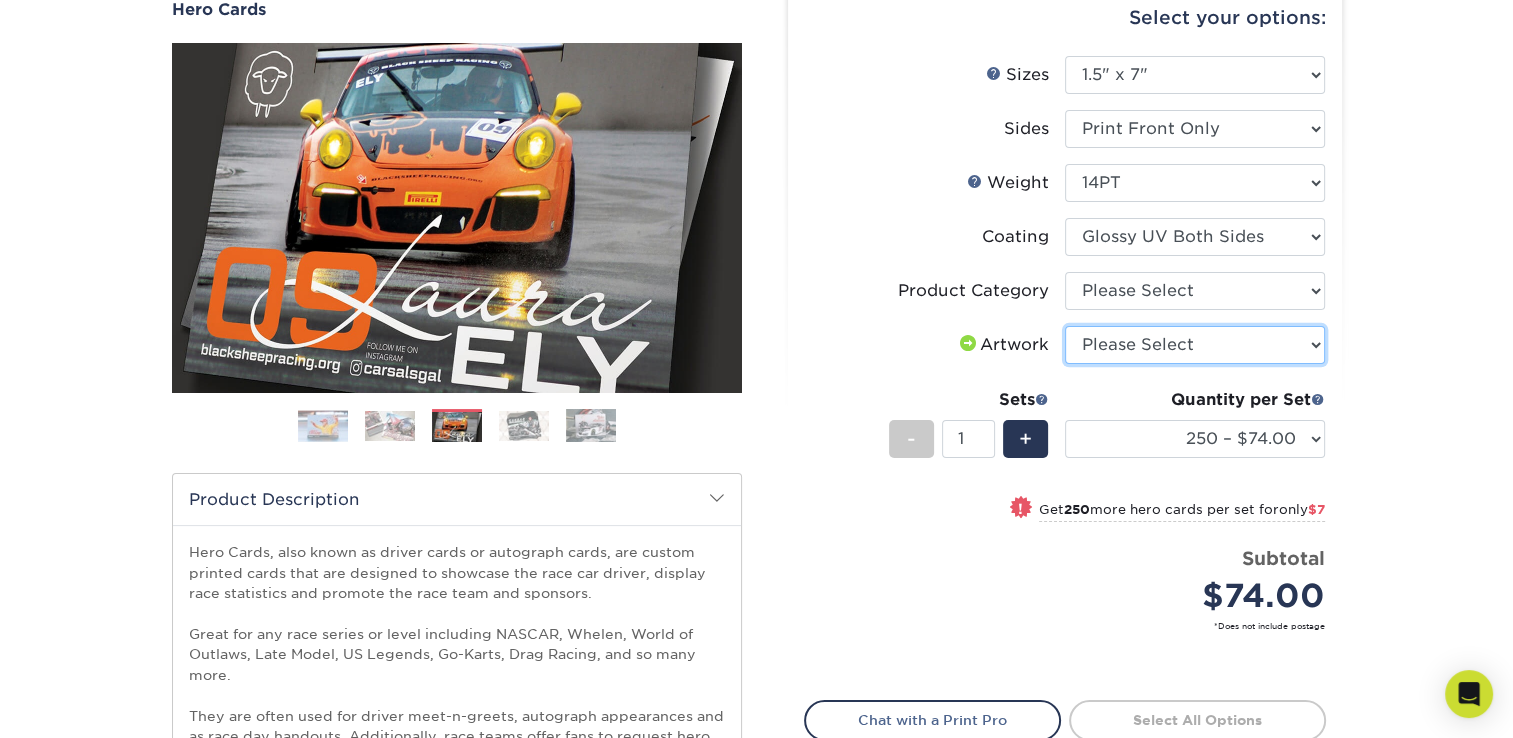 click on "Please Select I will upload files I need a design - $150" at bounding box center [1195, 345] 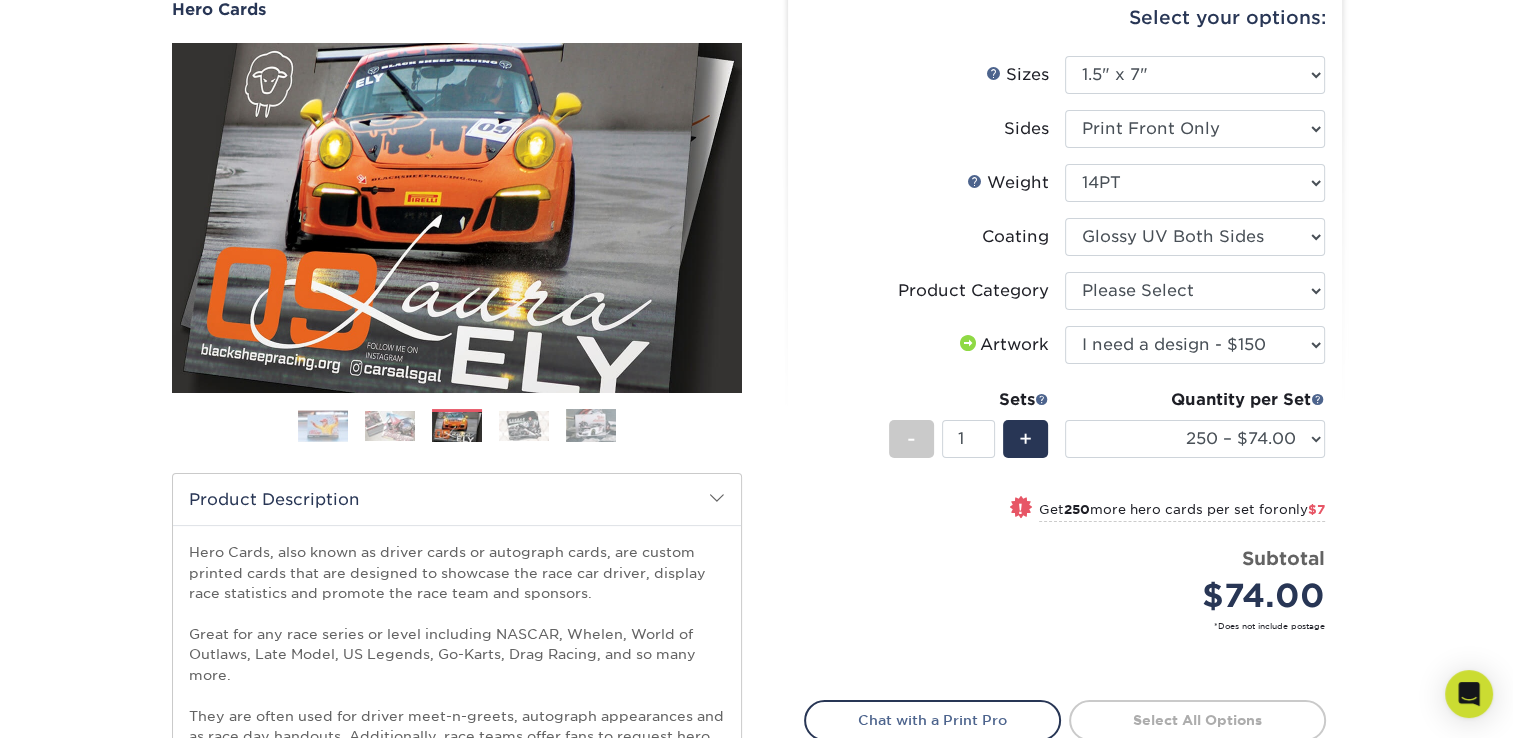 click on "Please Select I will upload files I need a design - $150" at bounding box center [1195, 345] 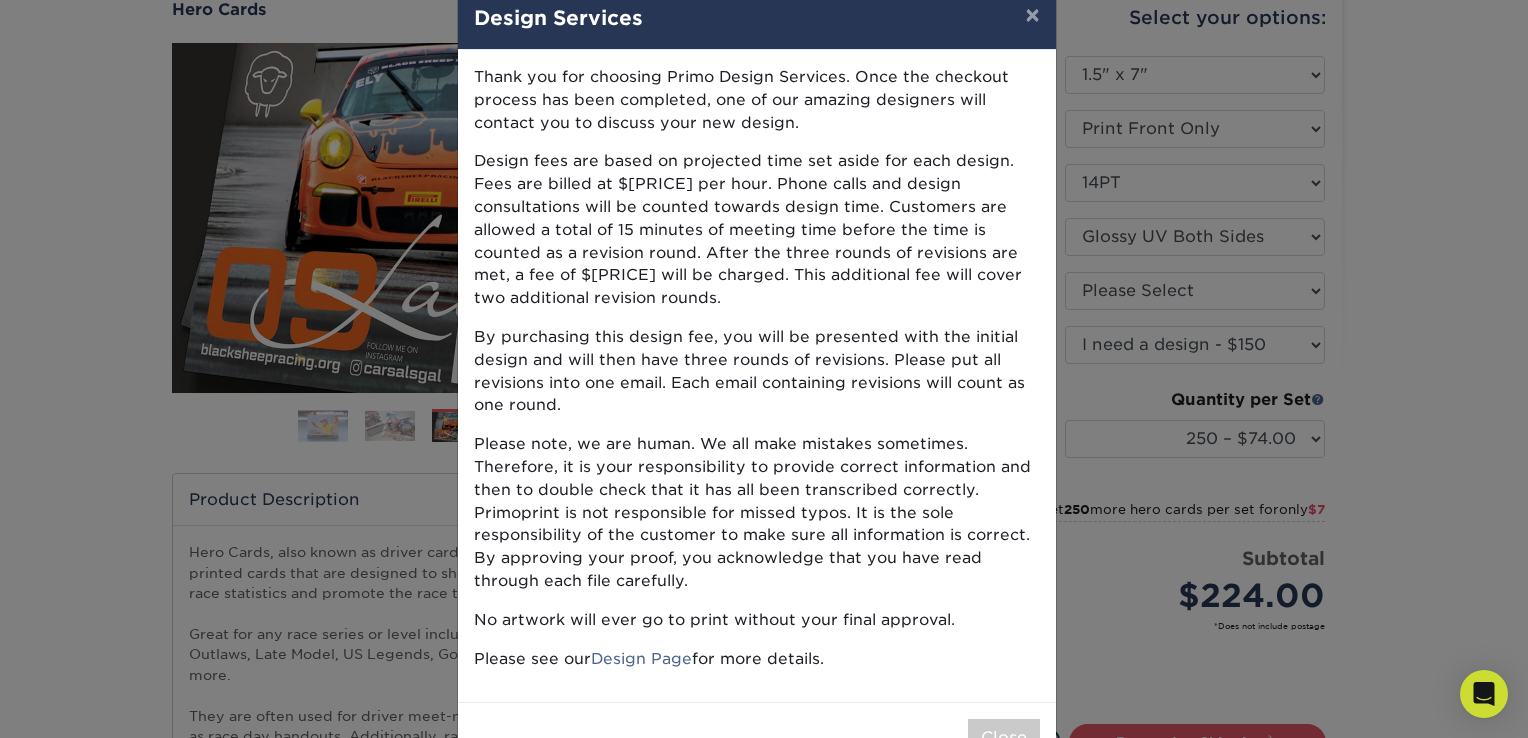 scroll, scrollTop: 82, scrollLeft: 0, axis: vertical 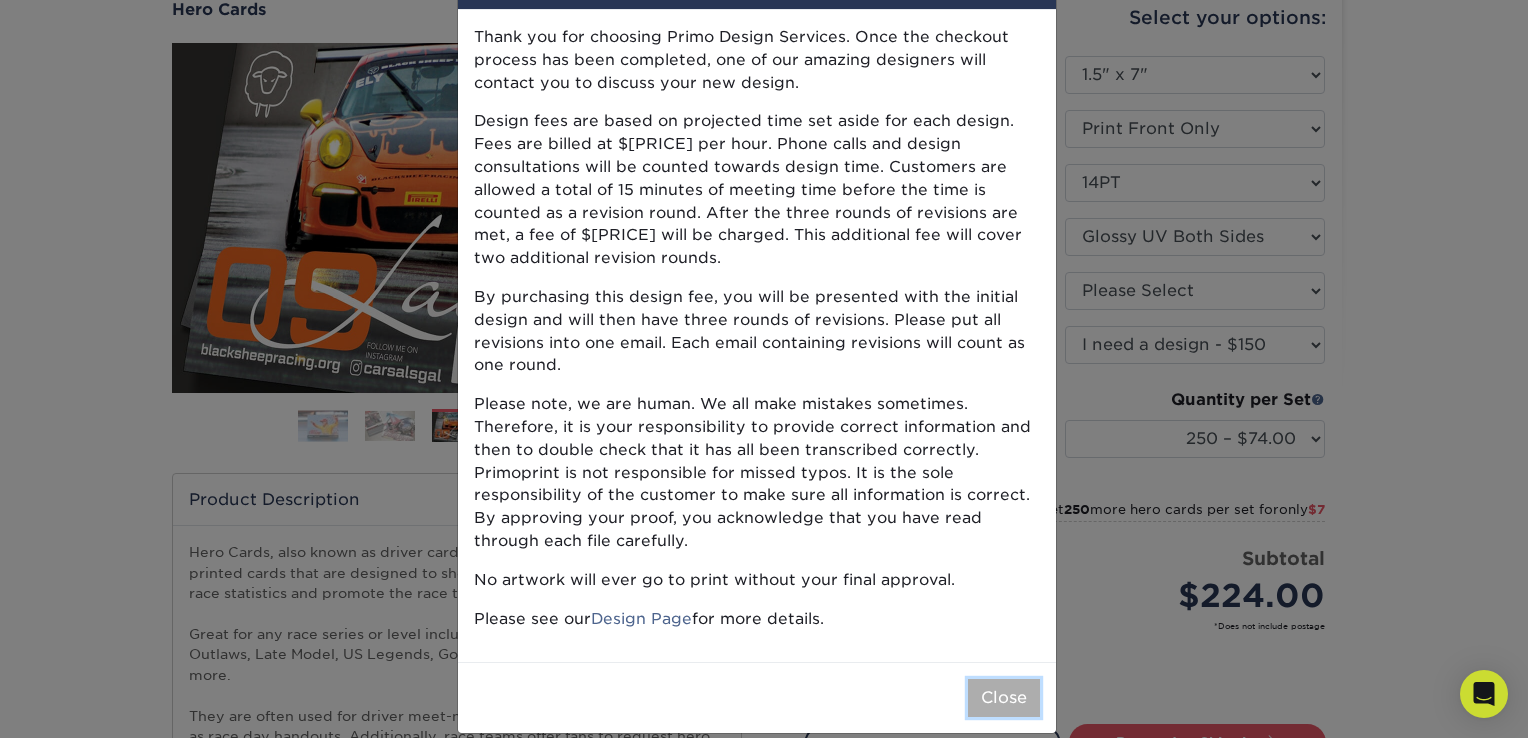 click on "Close" at bounding box center [1004, 698] 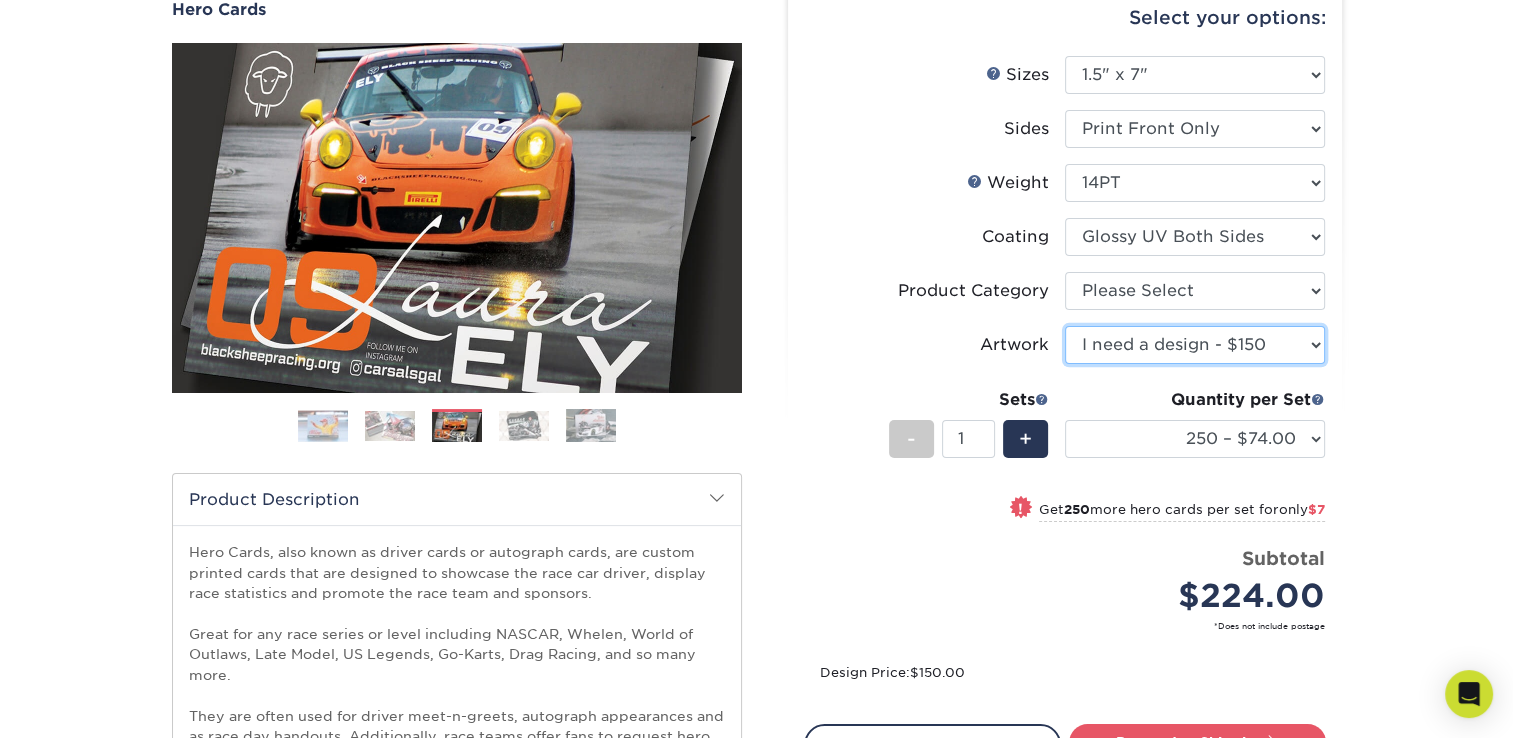 click on "Please Select I will upload files I need a design - $150" at bounding box center (1195, 345) 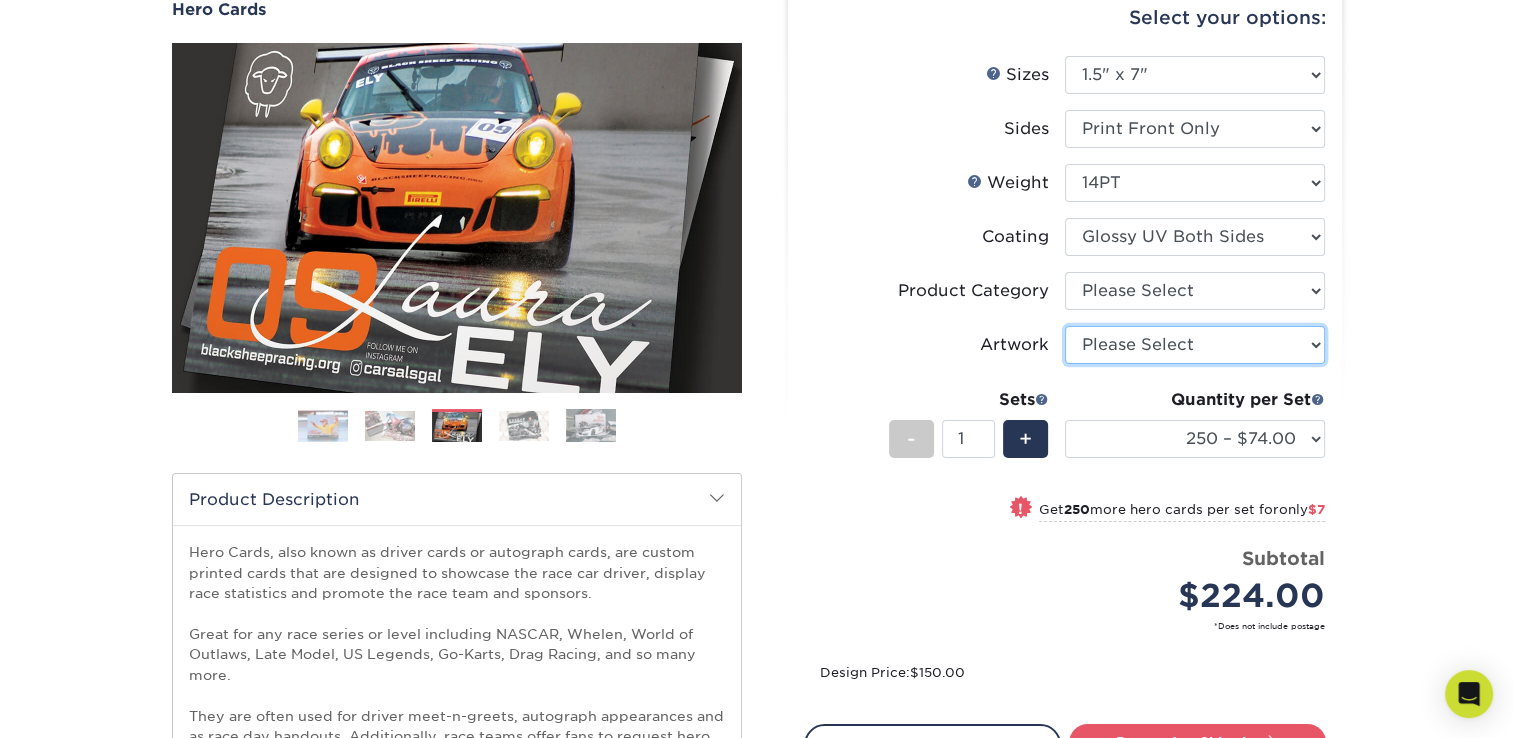 click on "Please Select I will upload files I need a design - $150" at bounding box center [1195, 345] 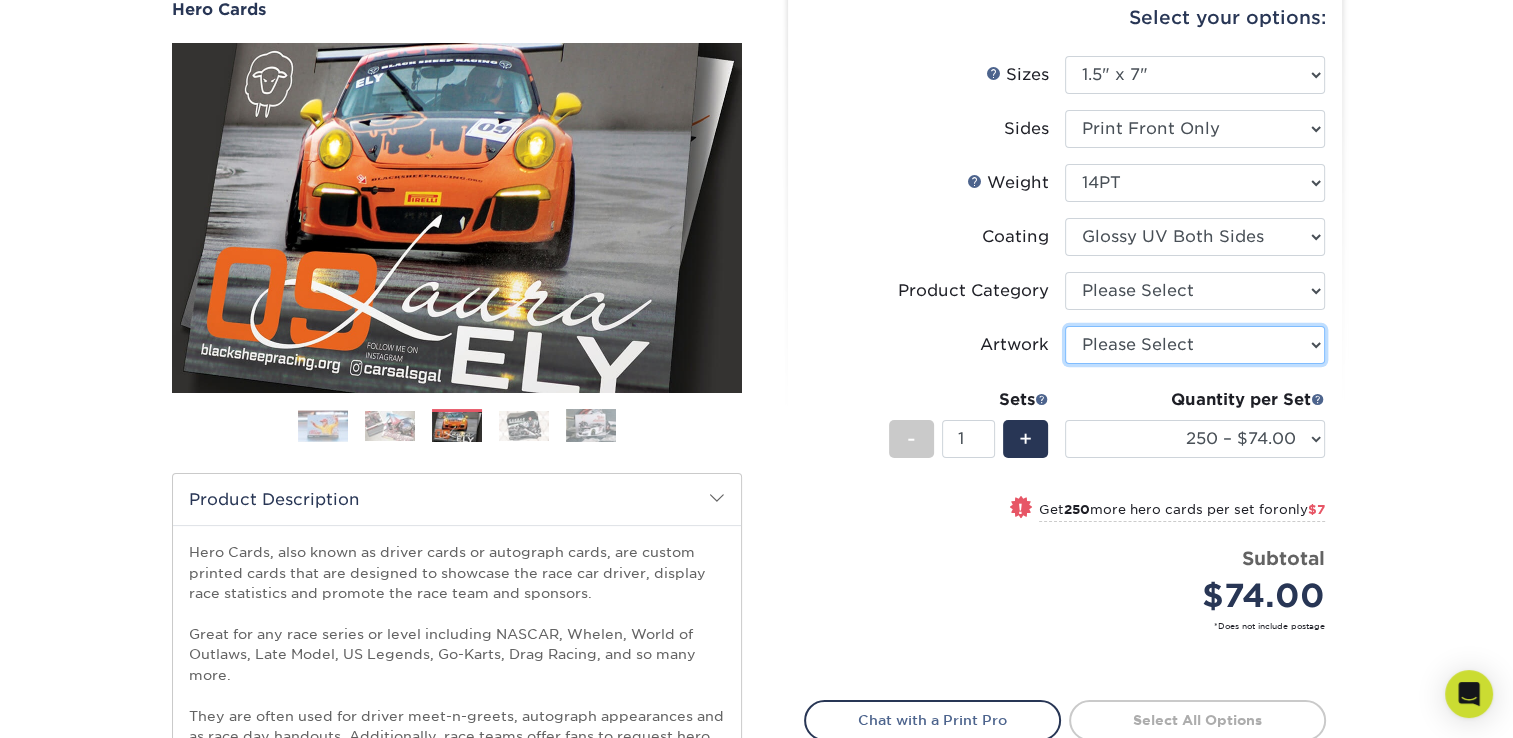 click on "Please Select I will upload files I need a design - $150" at bounding box center (1195, 345) 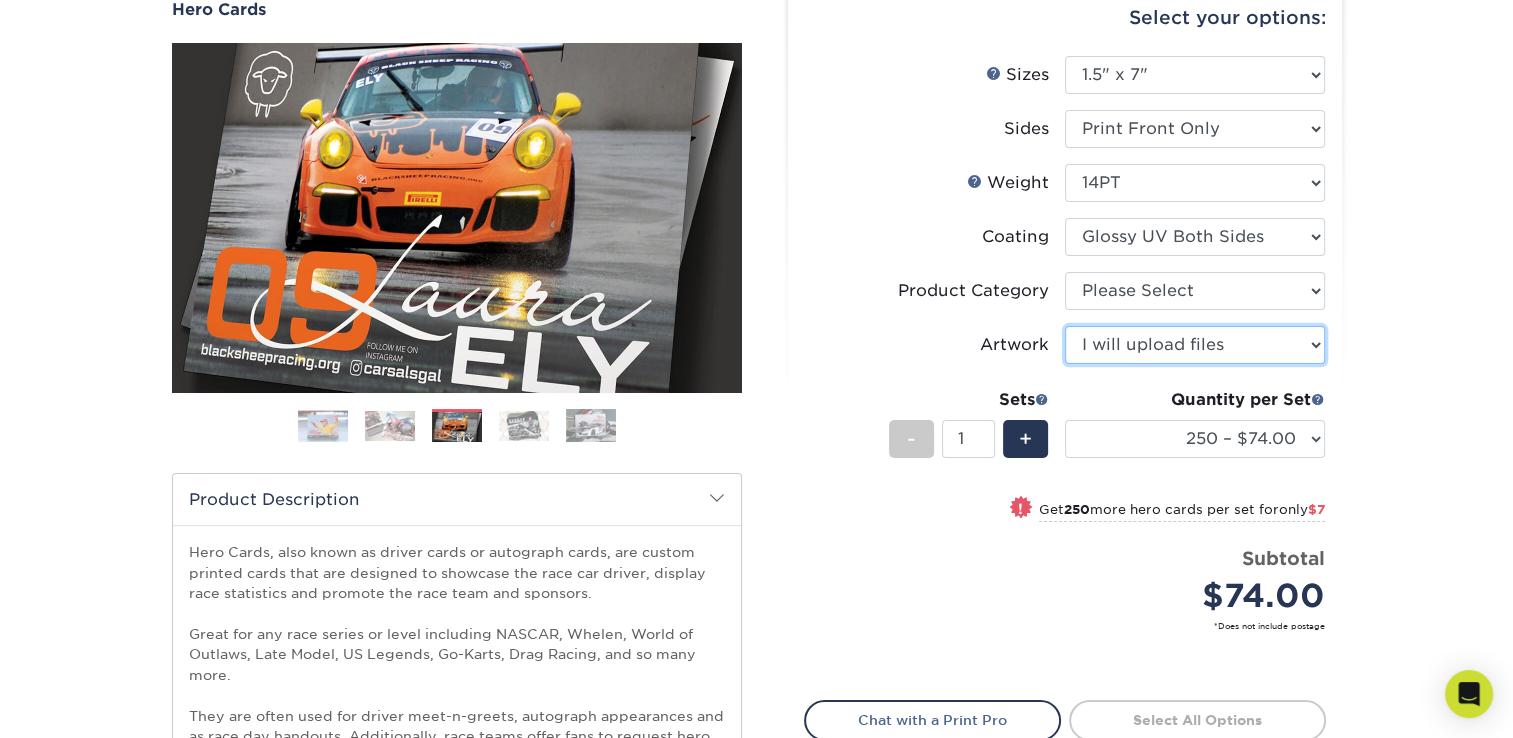 click on "Please Select I will upload files I need a design - $150" at bounding box center (1195, 345) 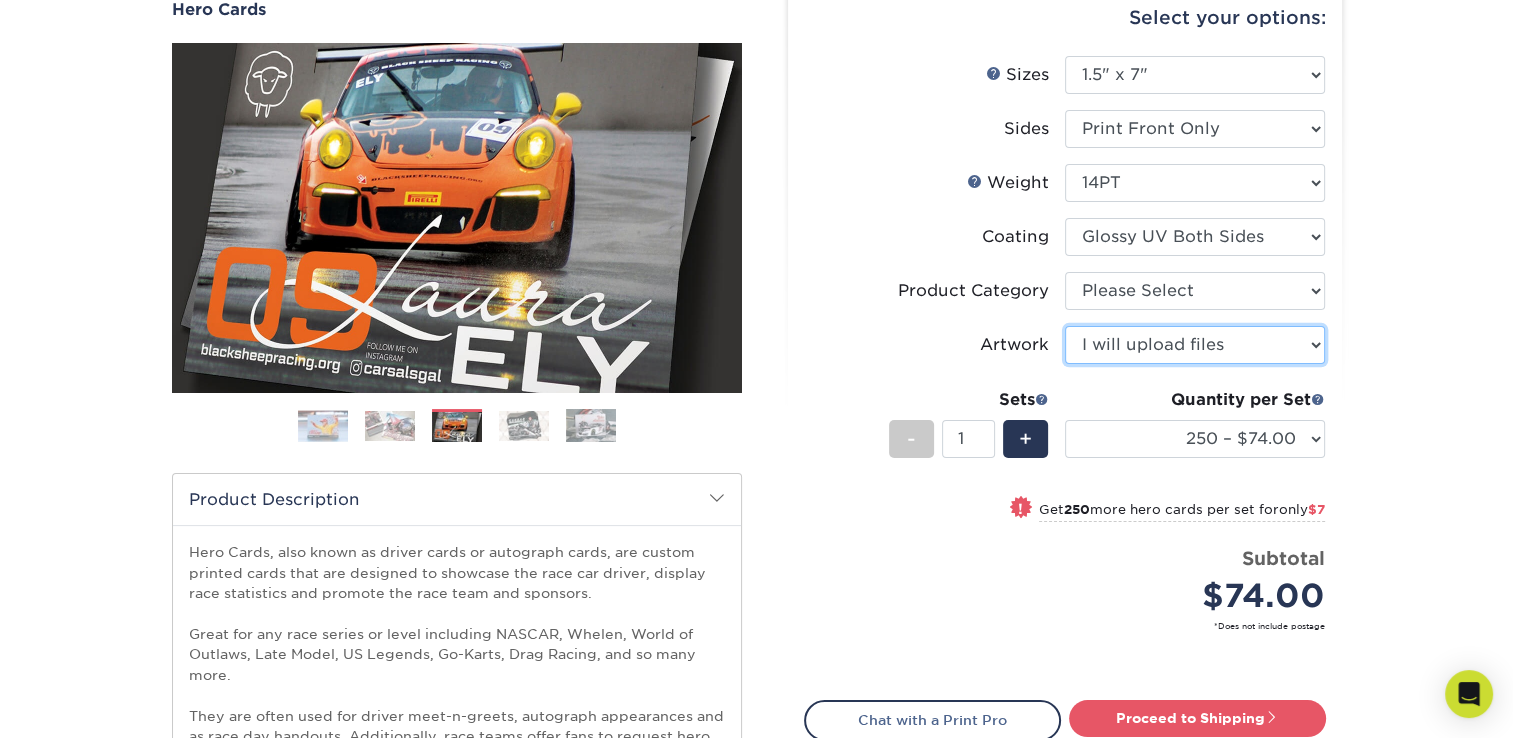 click on "Please Select I will upload files I need a design - $150" at bounding box center [1195, 345] 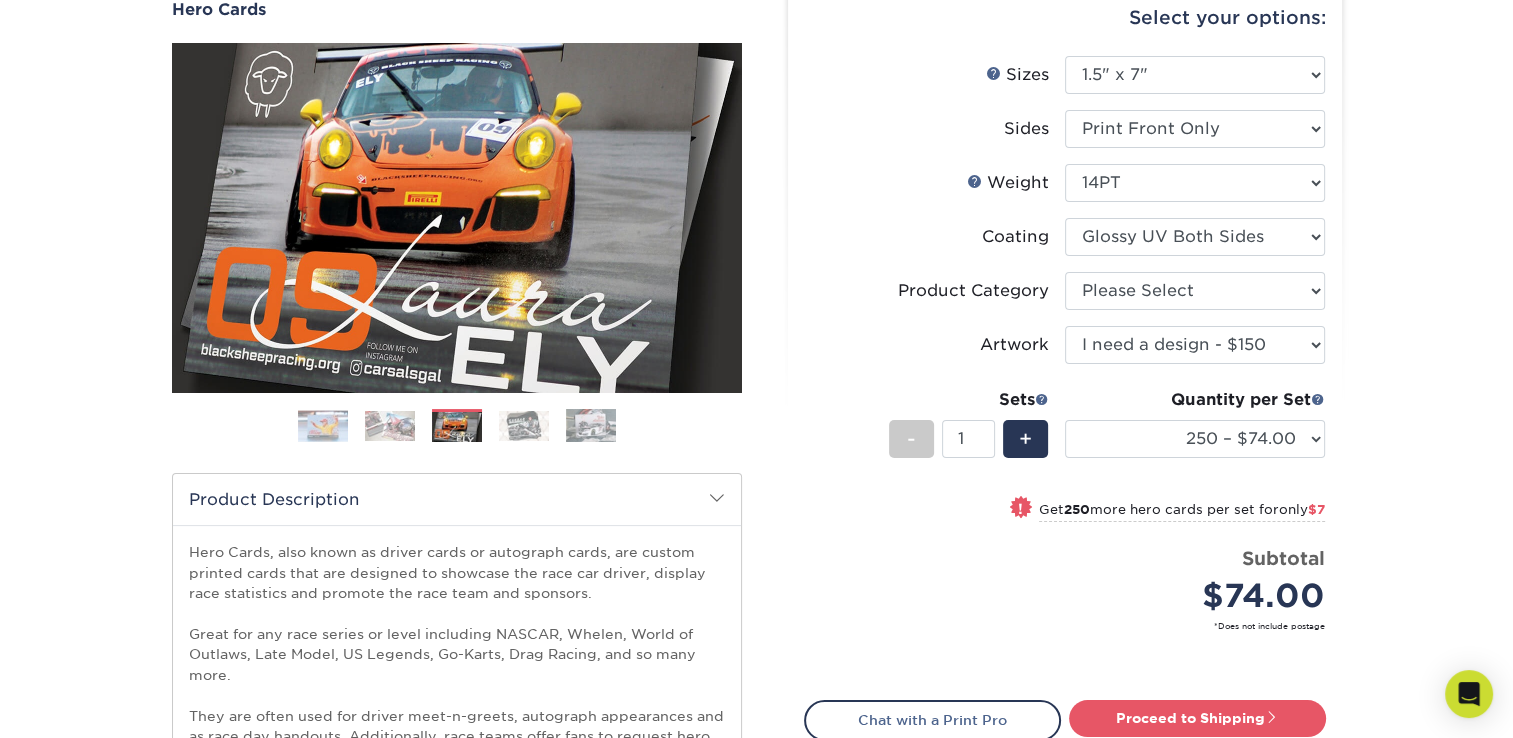 click on "Please Select I will upload files I need a design - $150" at bounding box center [1195, 345] 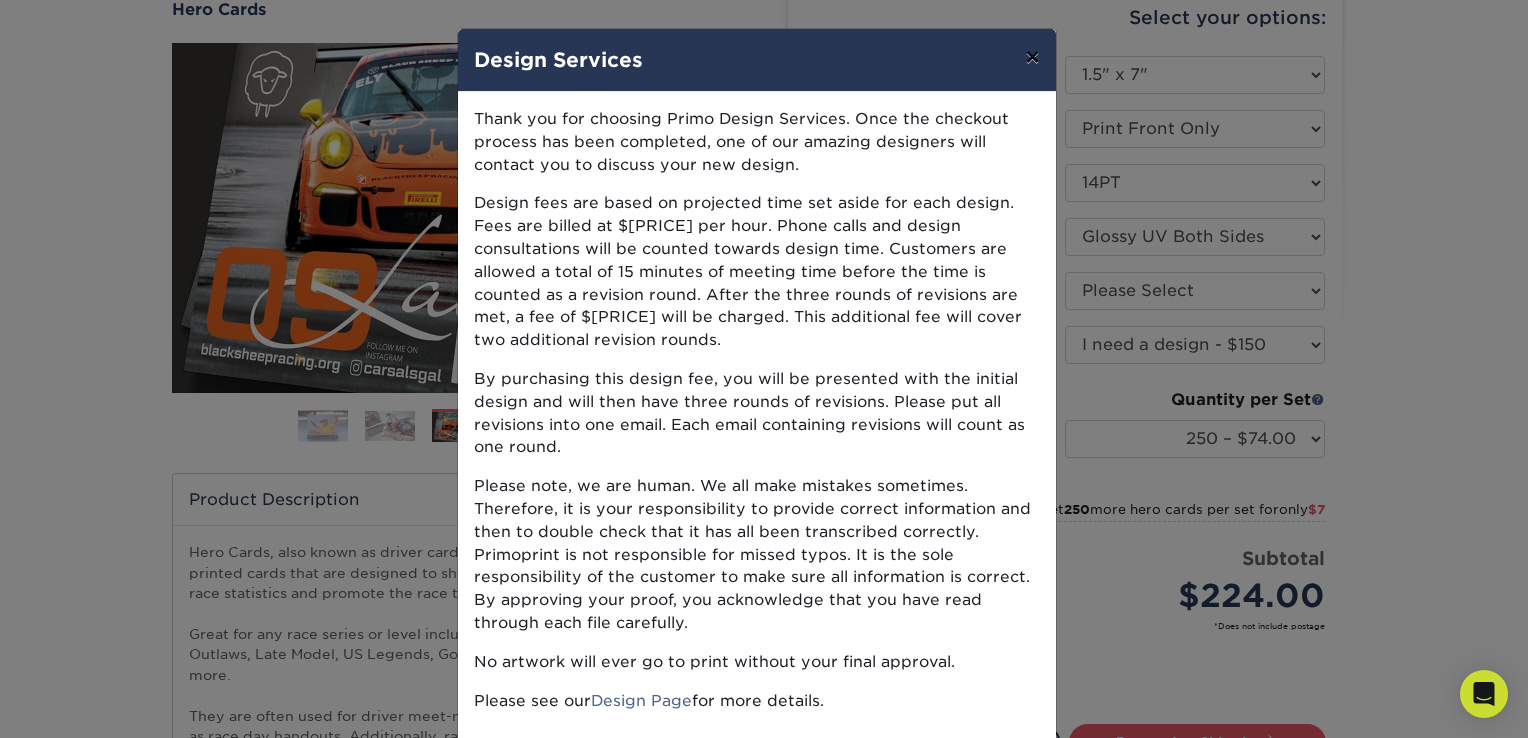 click on "×" at bounding box center [1032, 57] 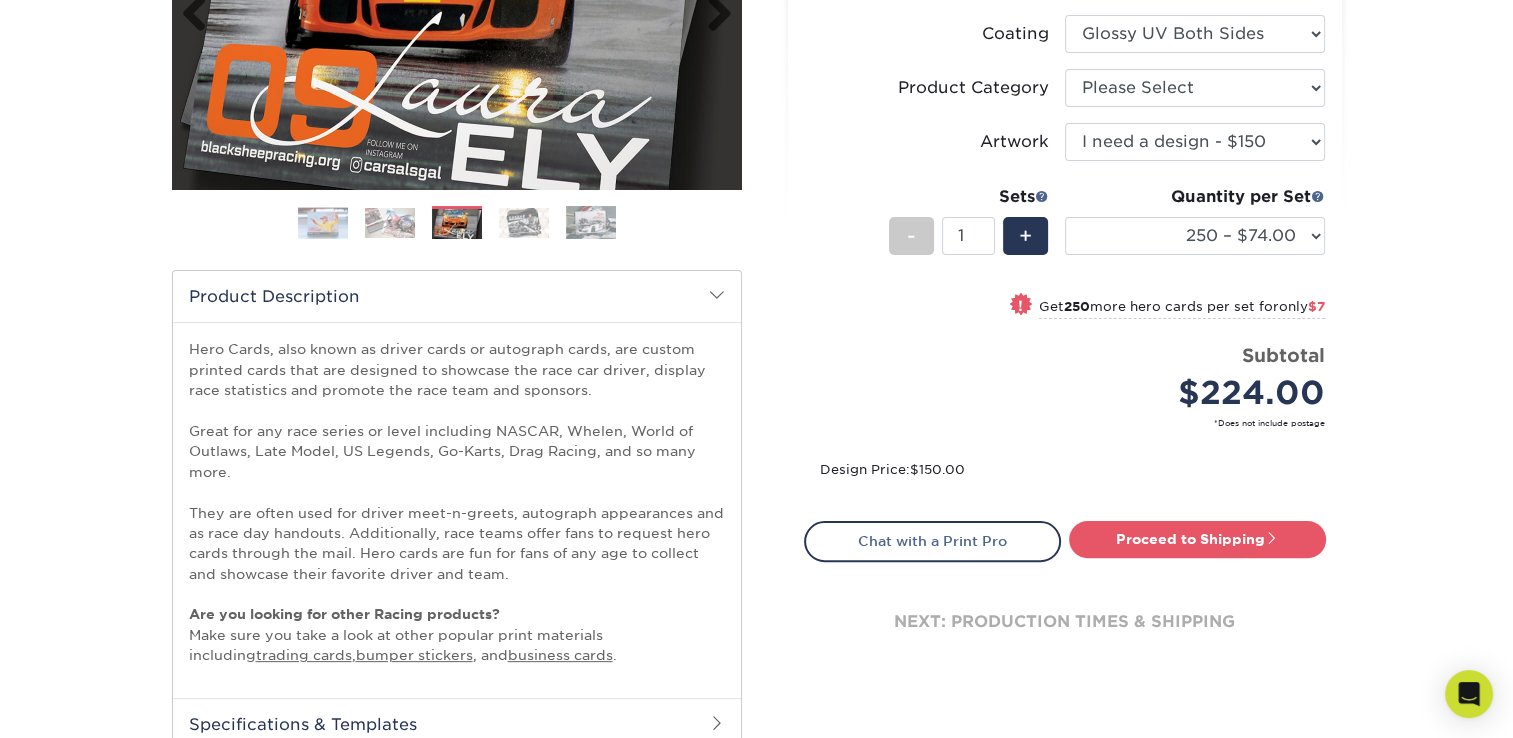 scroll, scrollTop: 200, scrollLeft: 0, axis: vertical 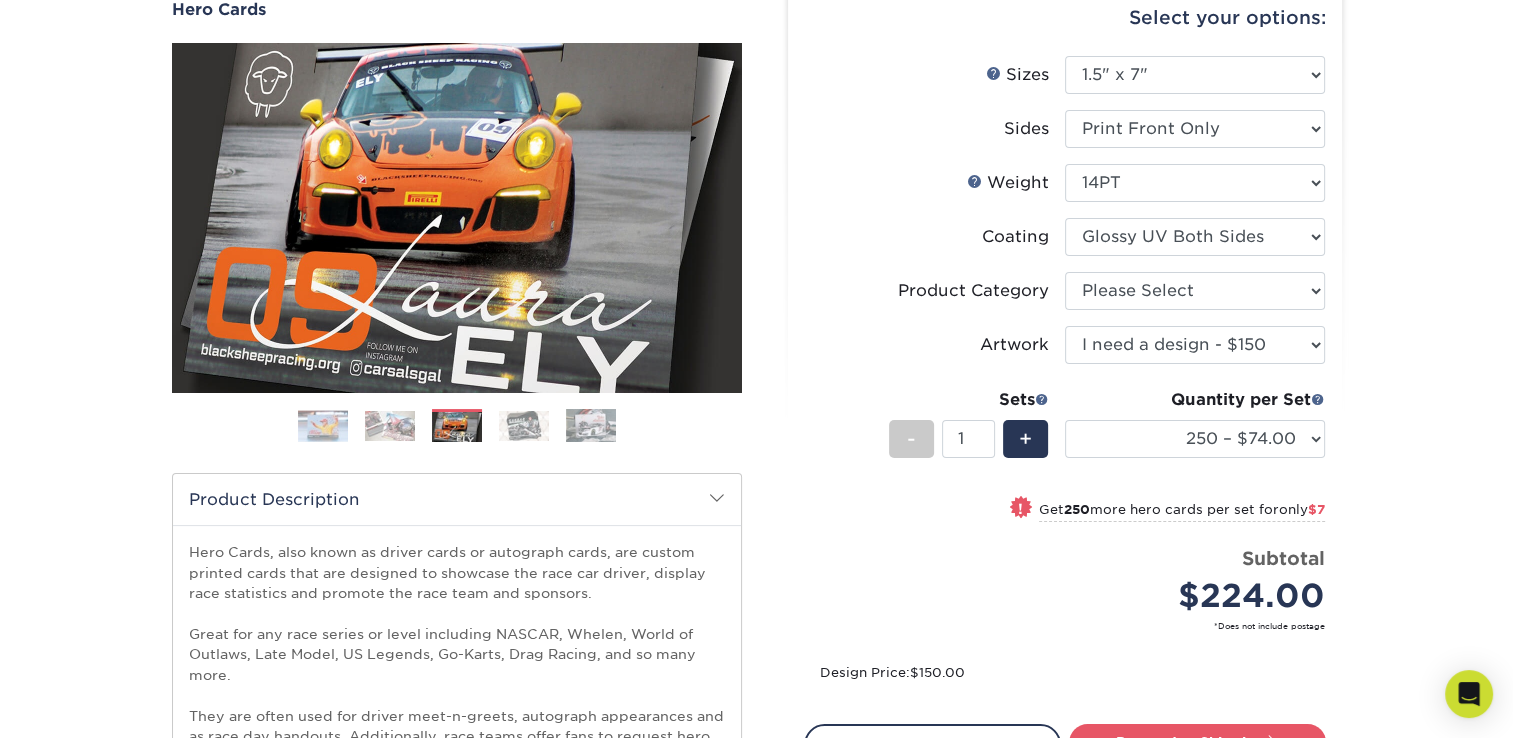 click at bounding box center [323, 425] 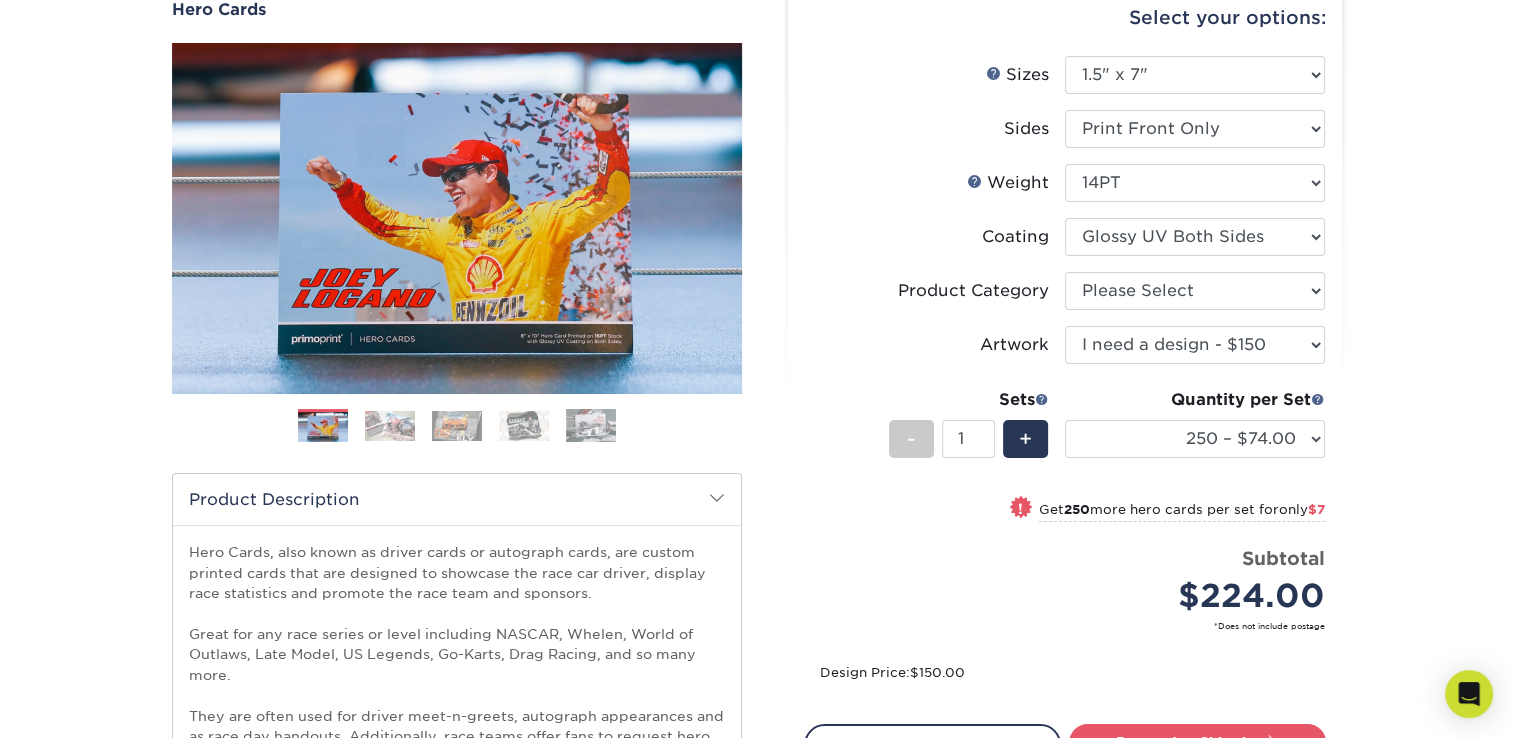 click at bounding box center [390, 426] 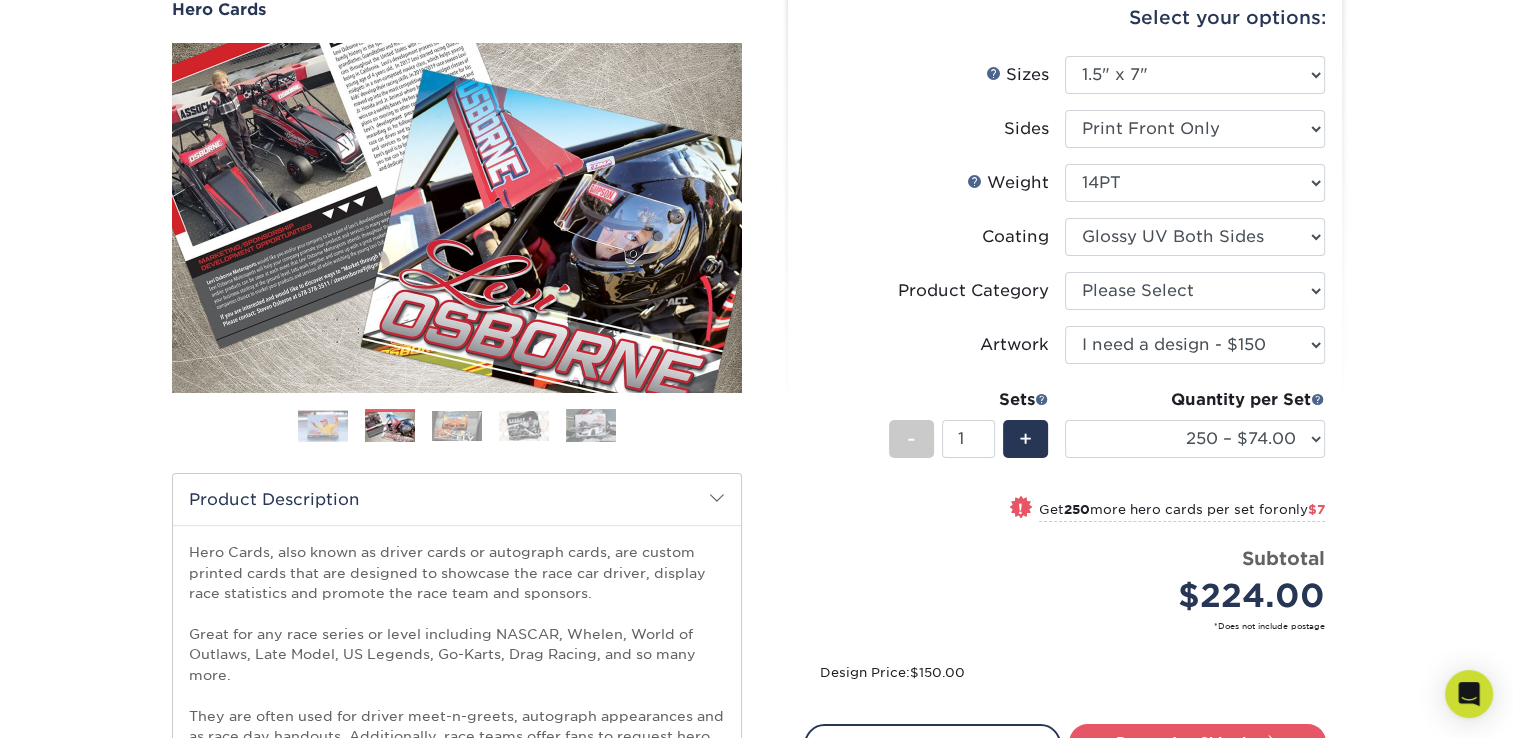 click at bounding box center [457, 426] 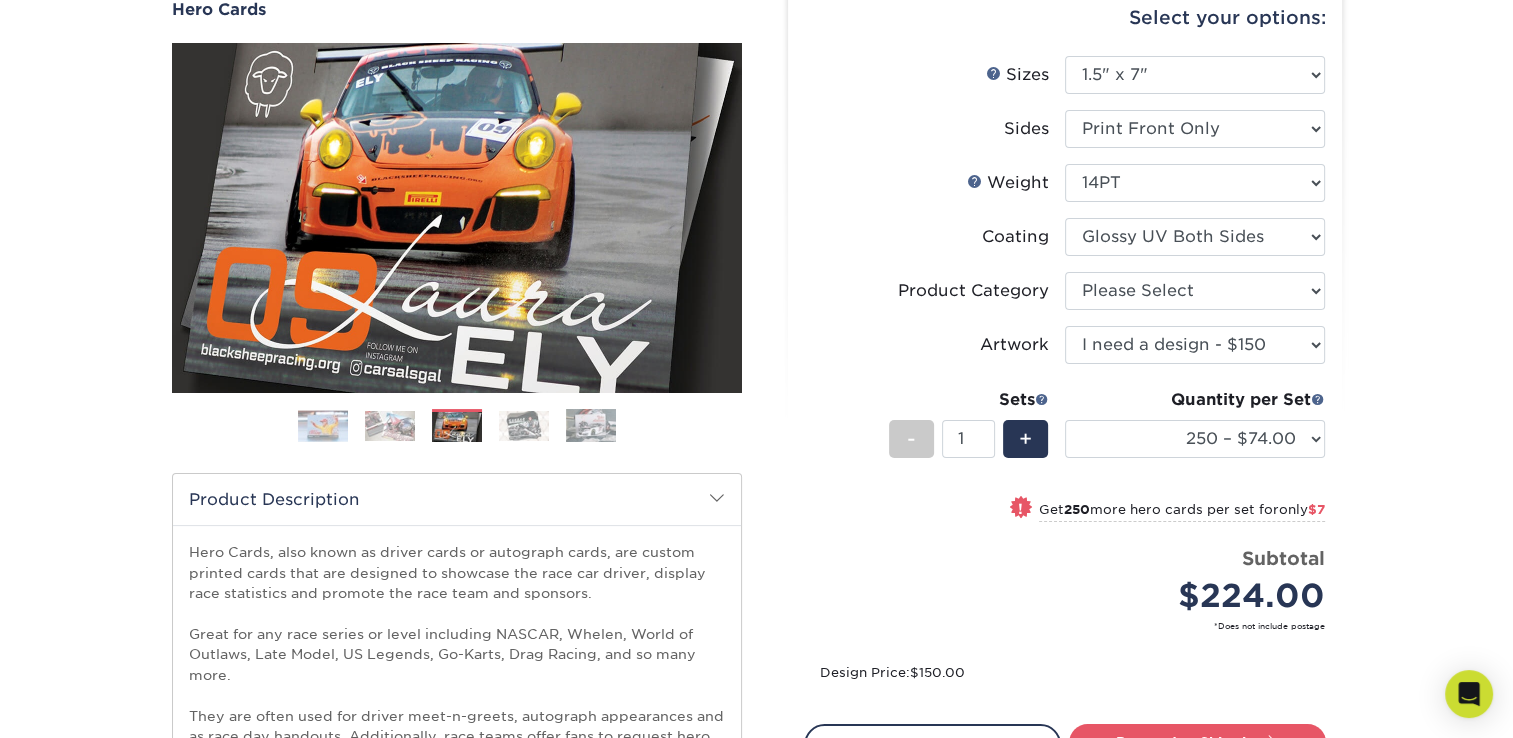 click at bounding box center [524, 426] 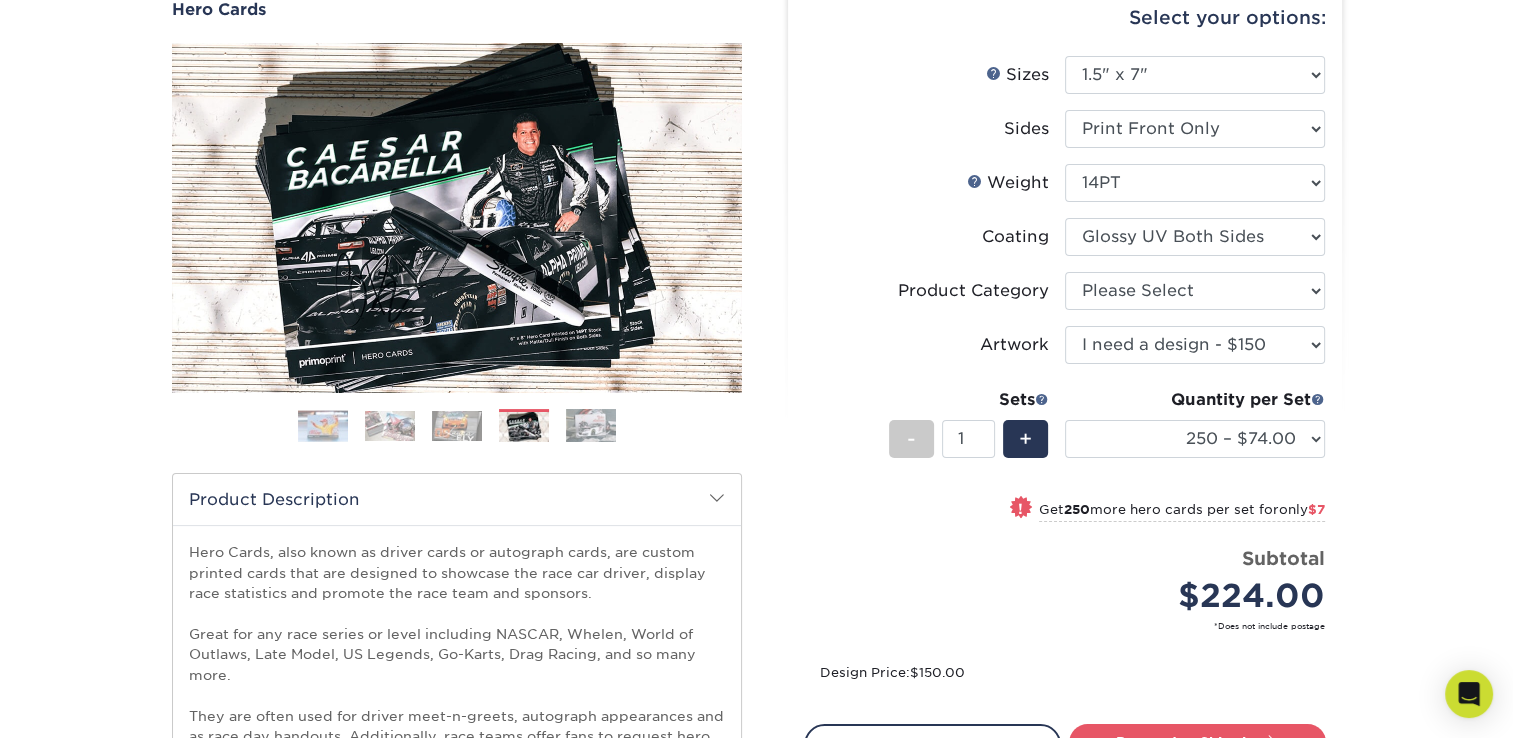 click at bounding box center (591, 426) 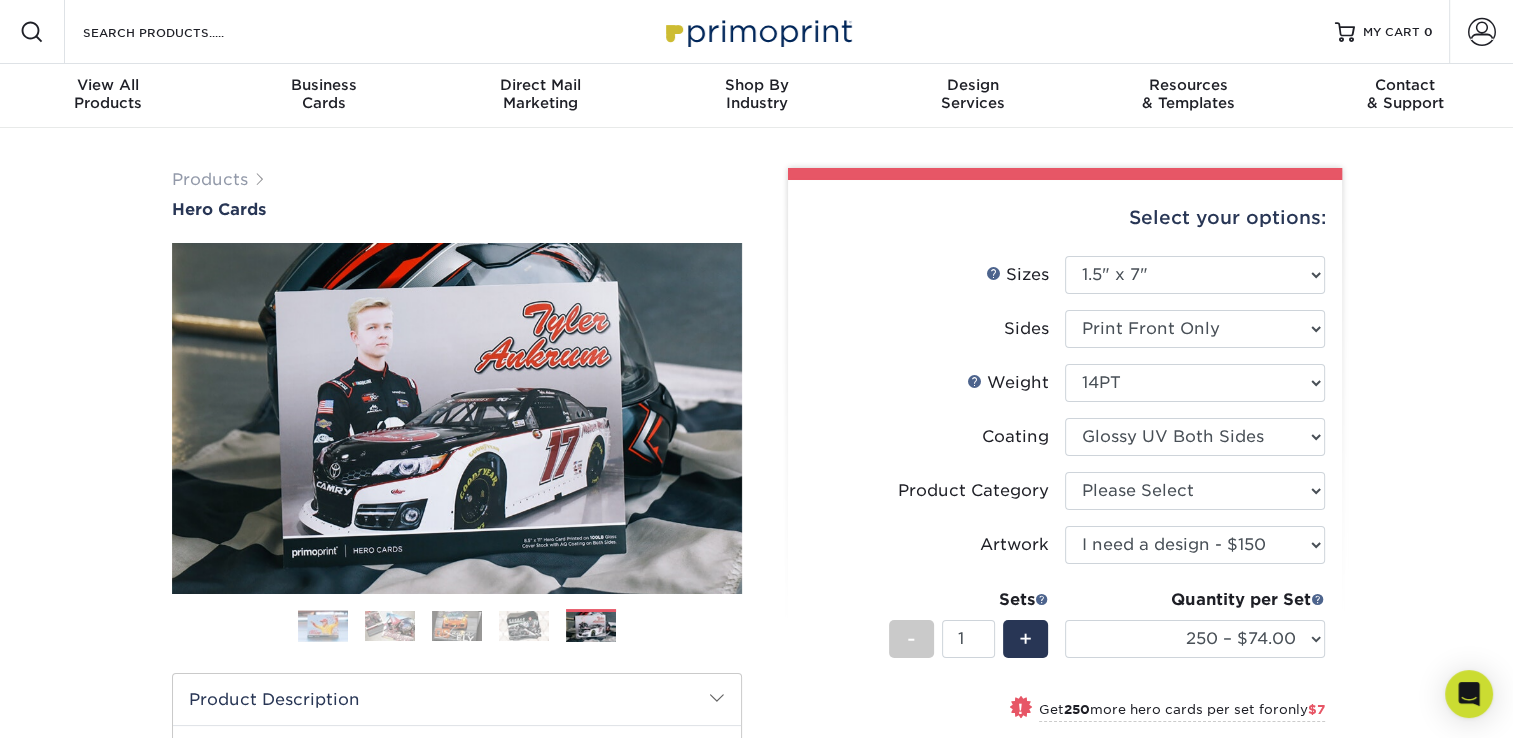 scroll, scrollTop: 100, scrollLeft: 0, axis: vertical 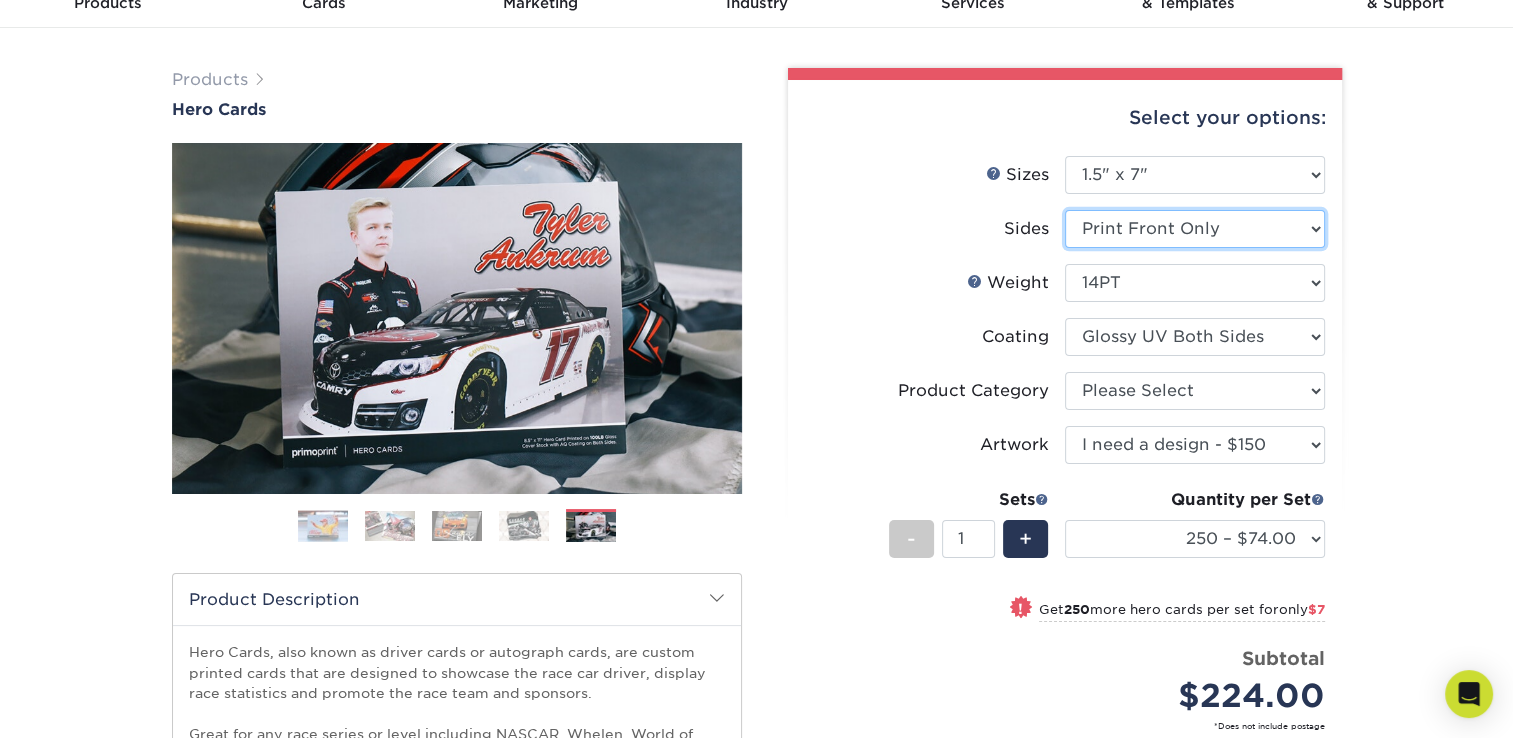 click on "Please Select Print Both Sides Print Front Only" at bounding box center [1195, 229] 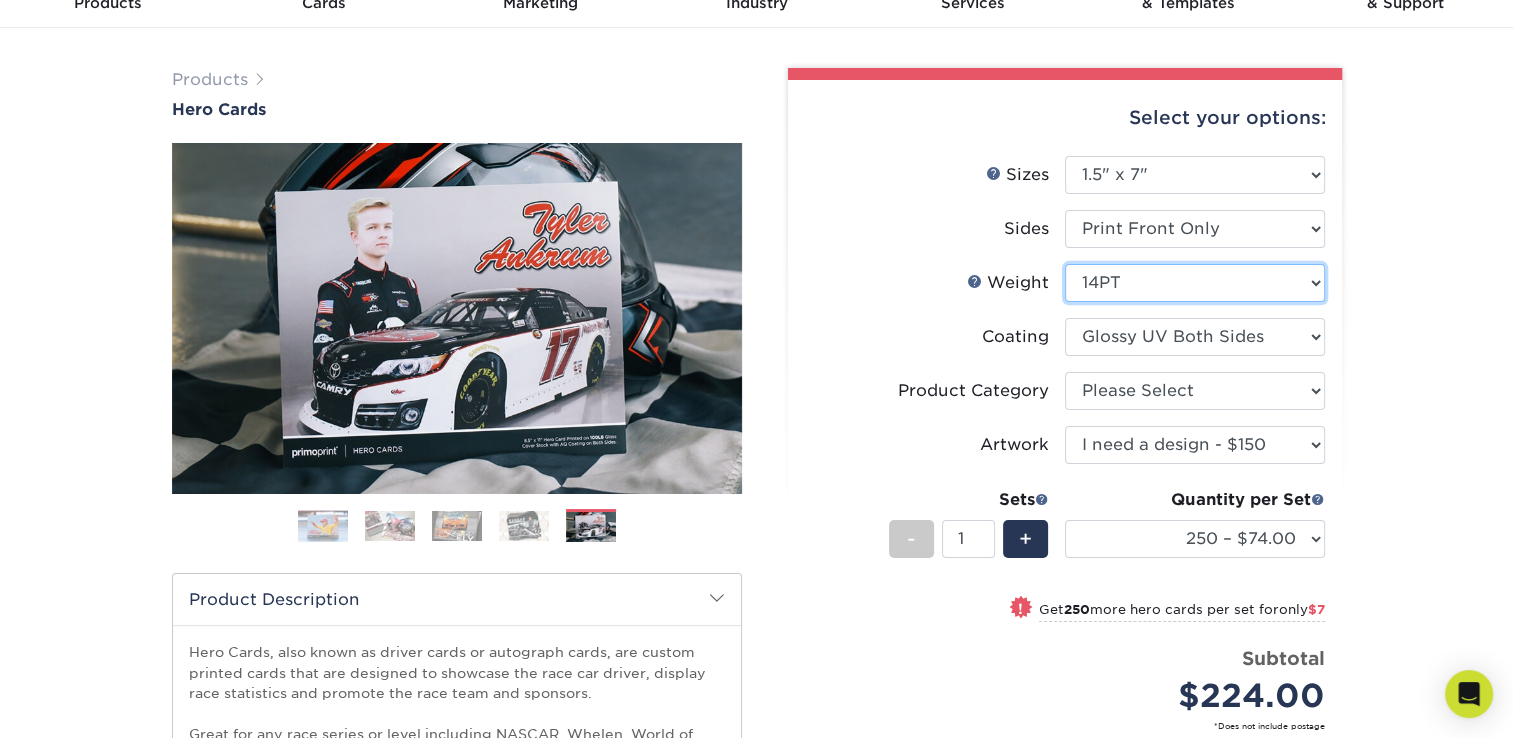 click on "Please Select 16PT 14PT" at bounding box center (1195, 283) 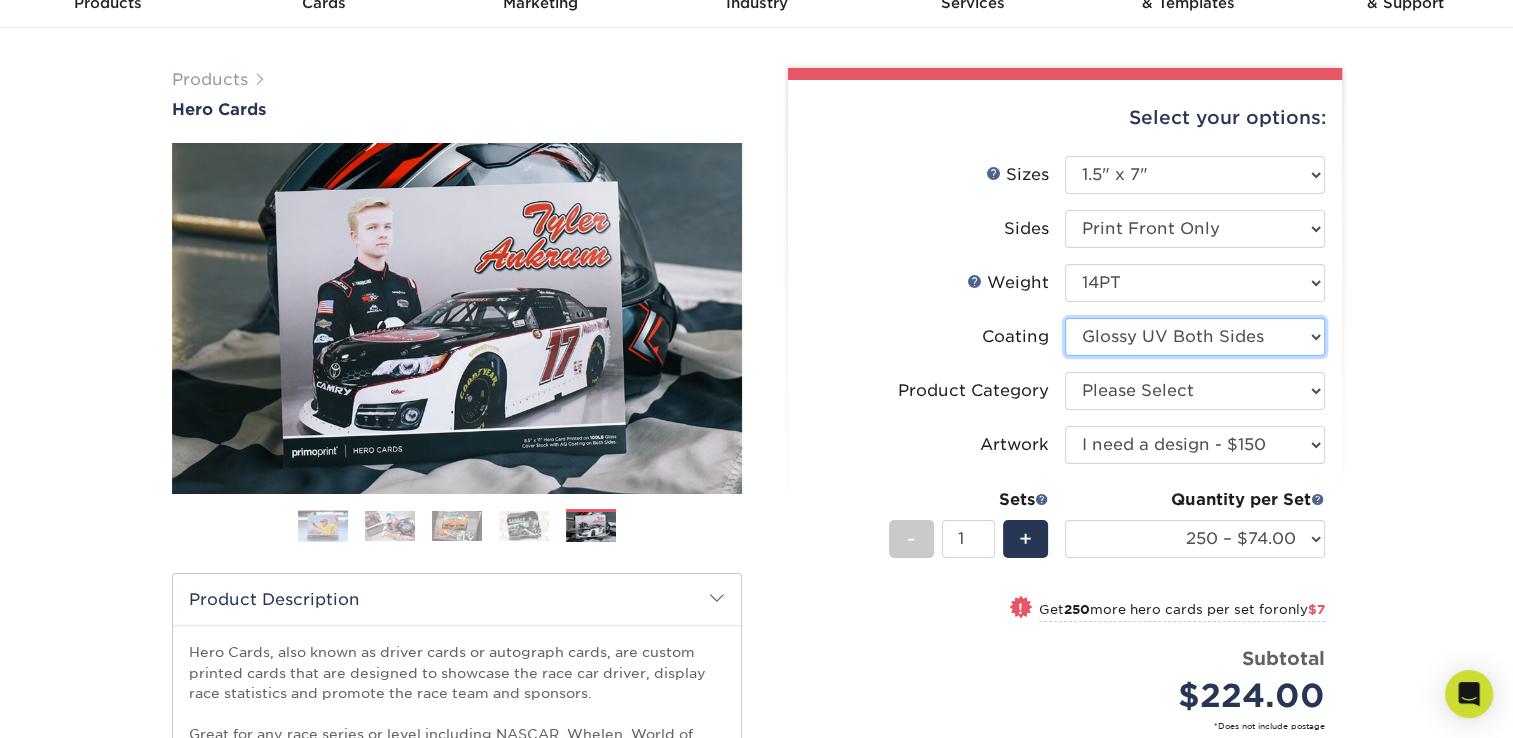 click at bounding box center [1195, 337] 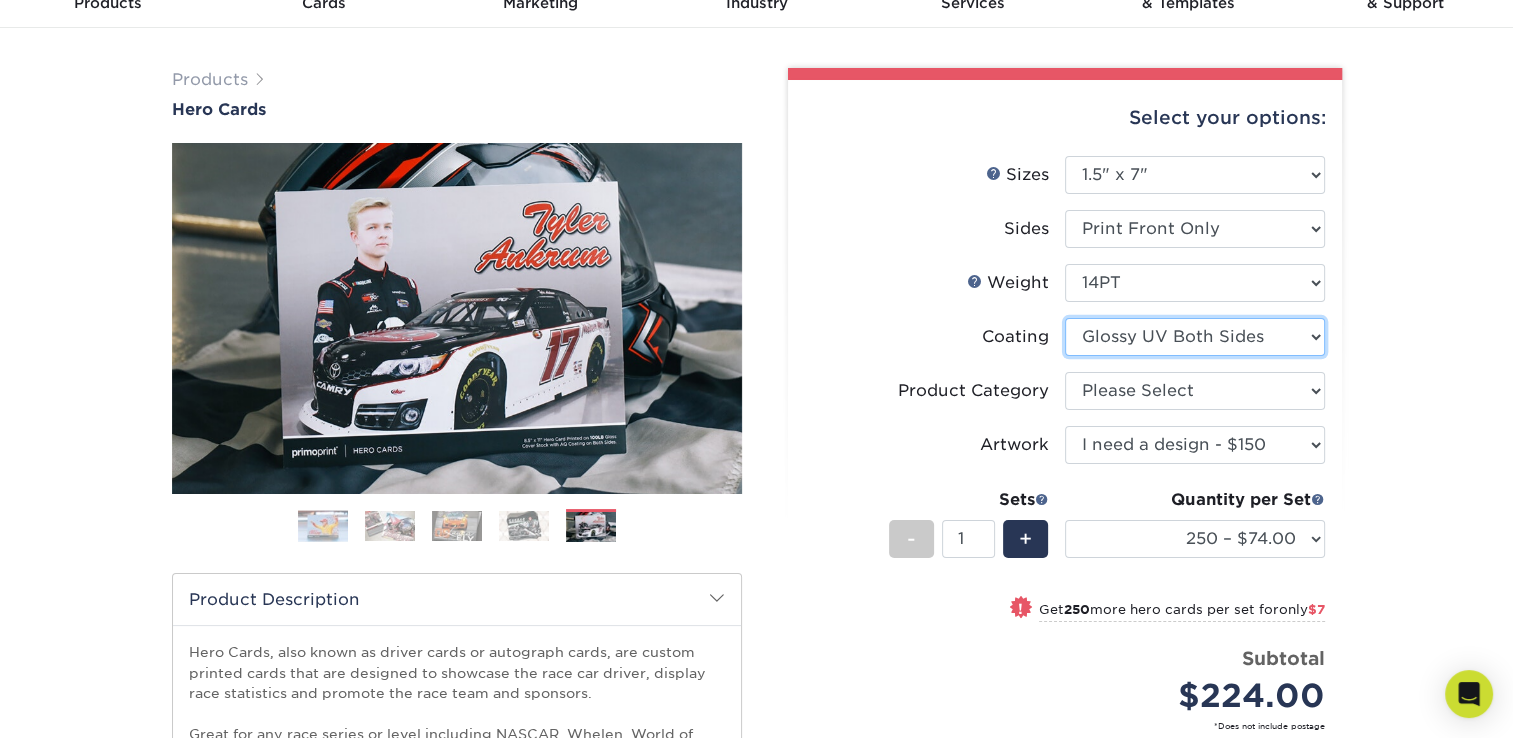 select on "d41dab50-ff65-4f4f-bb17-2afe4d36ae33" 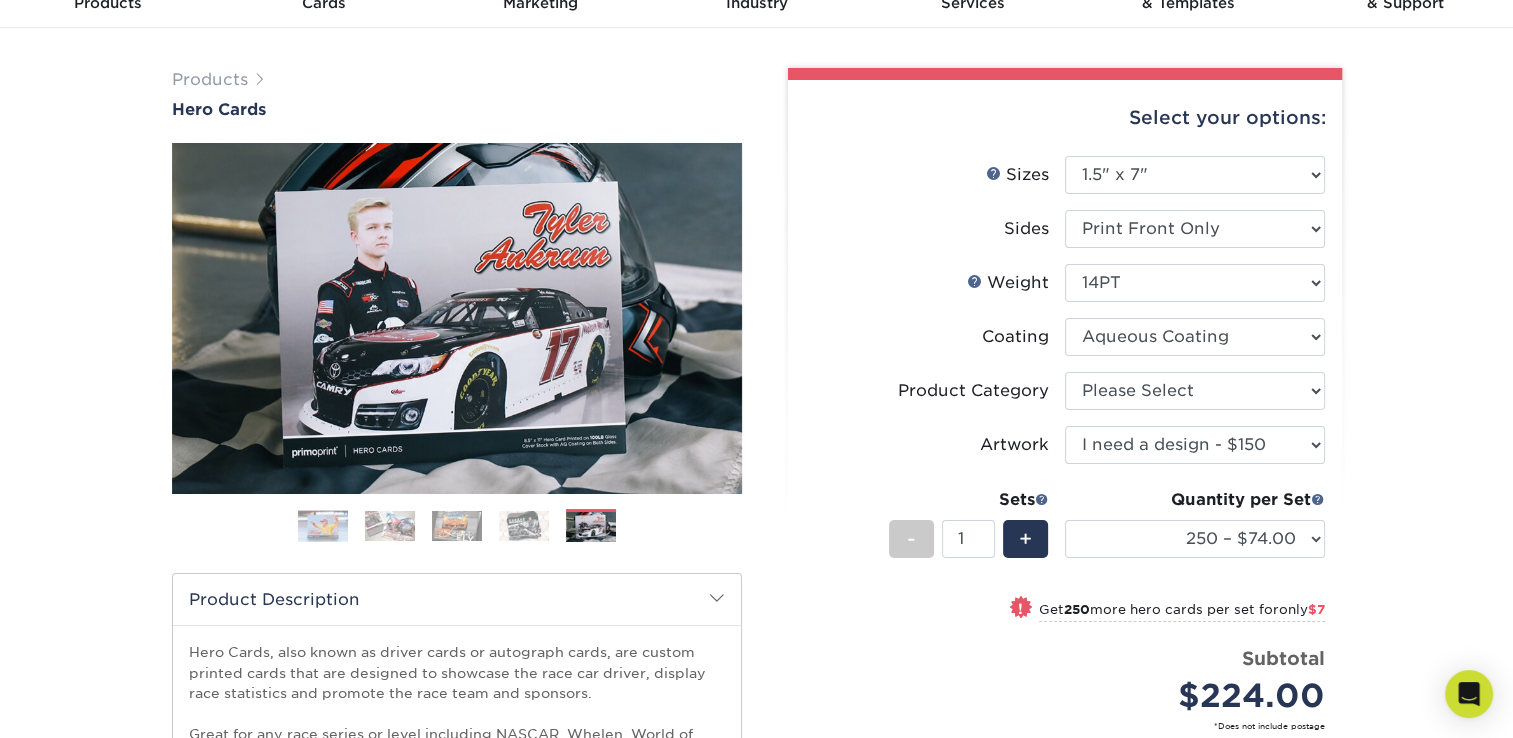 click at bounding box center (1195, 337) 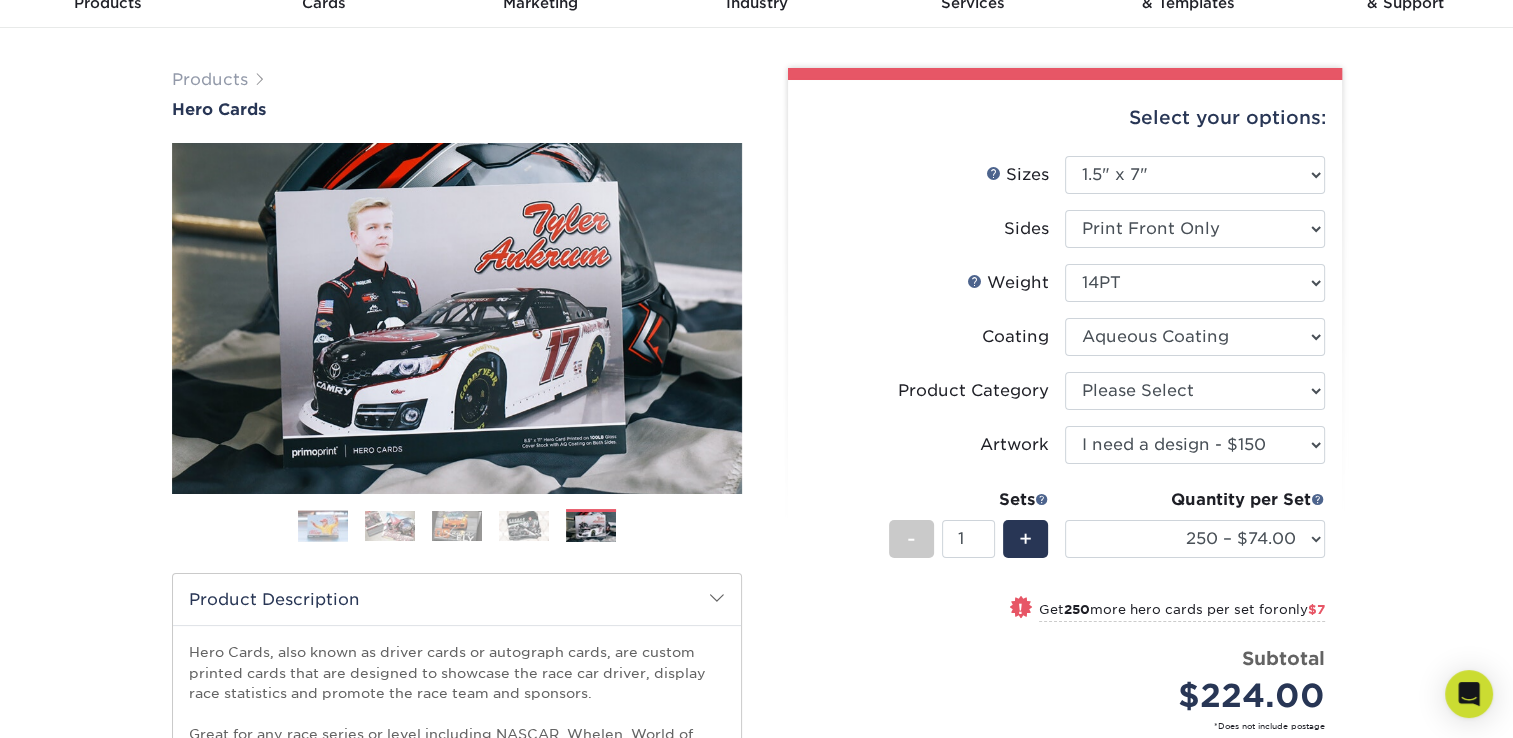 select on "-1" 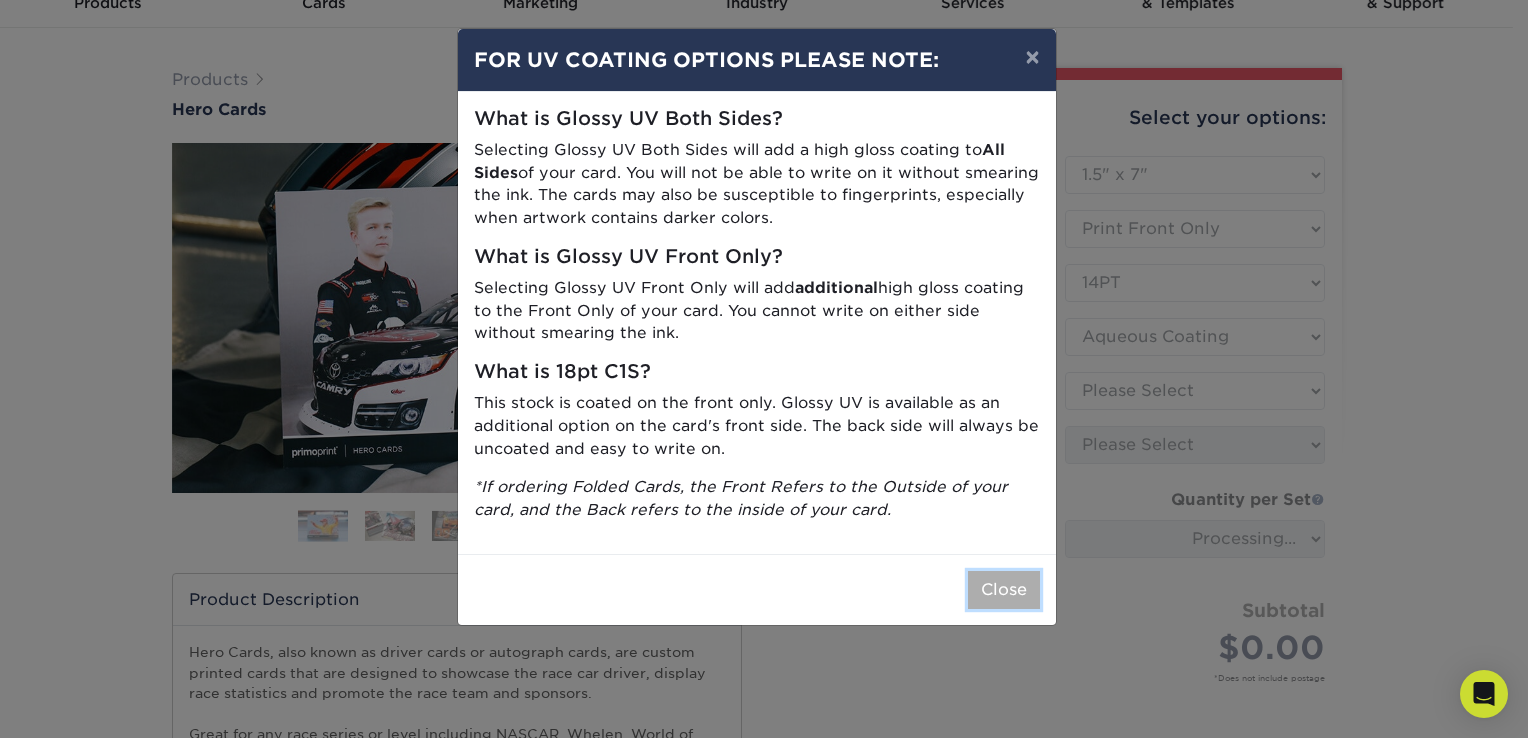 click on "Close" at bounding box center [1004, 590] 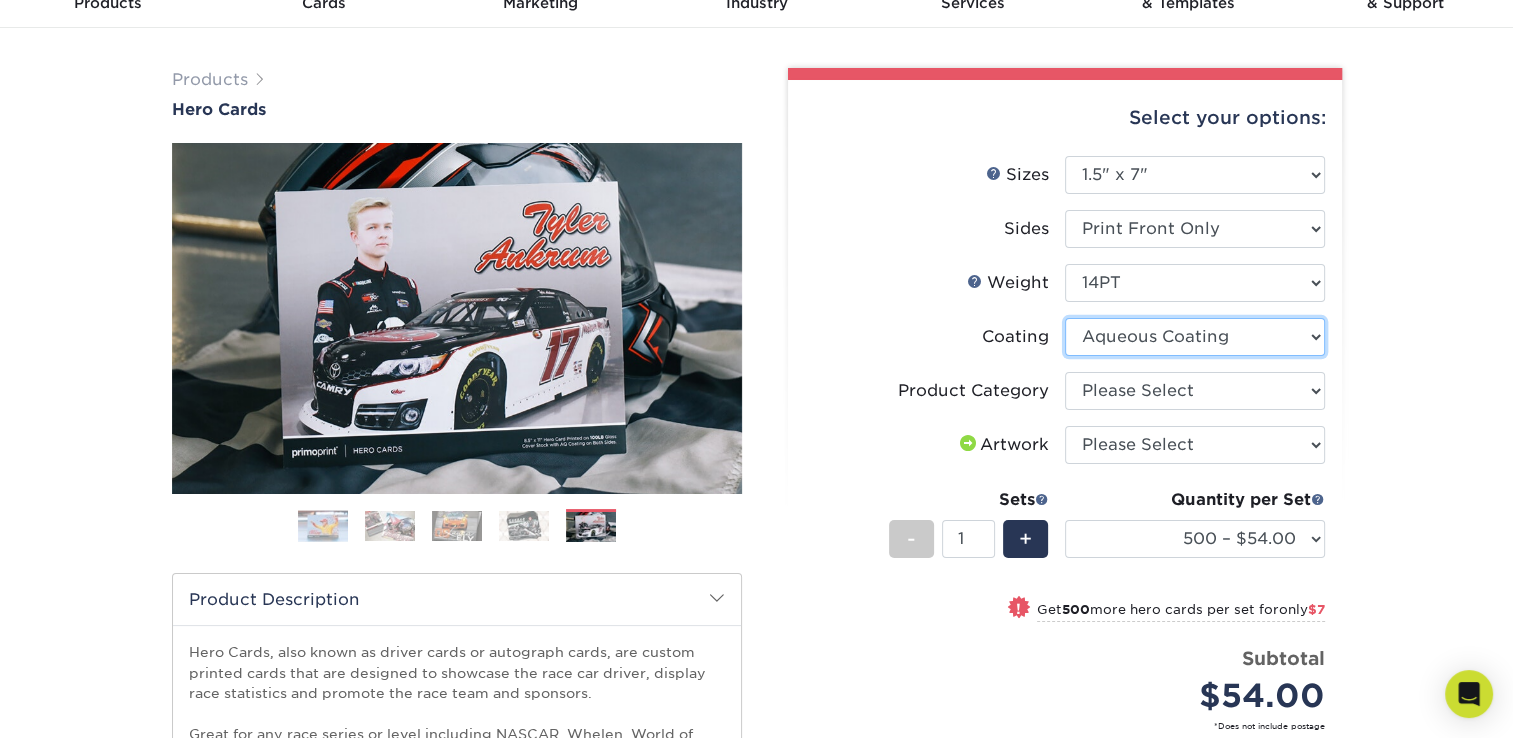 click at bounding box center (1195, 337) 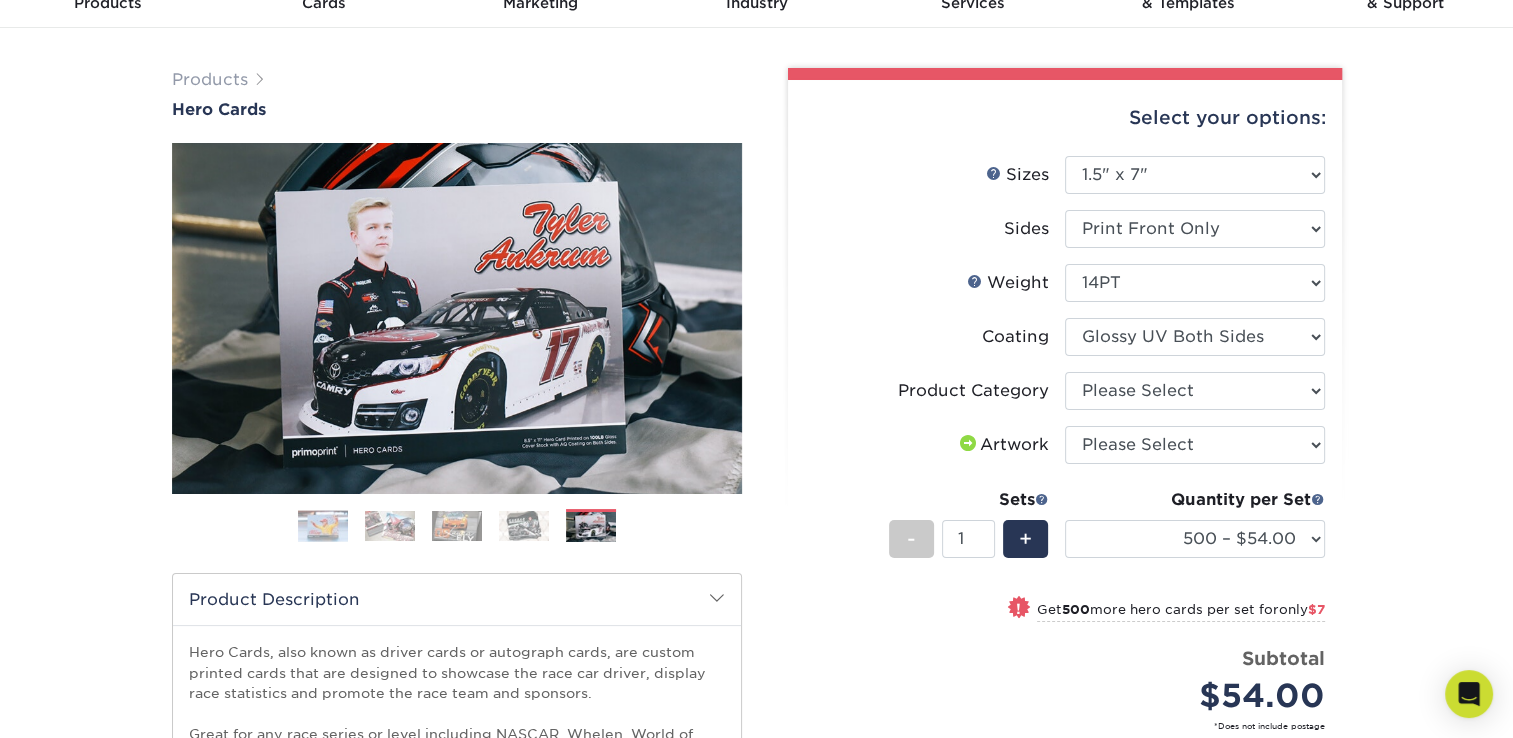 click at bounding box center (1195, 337) 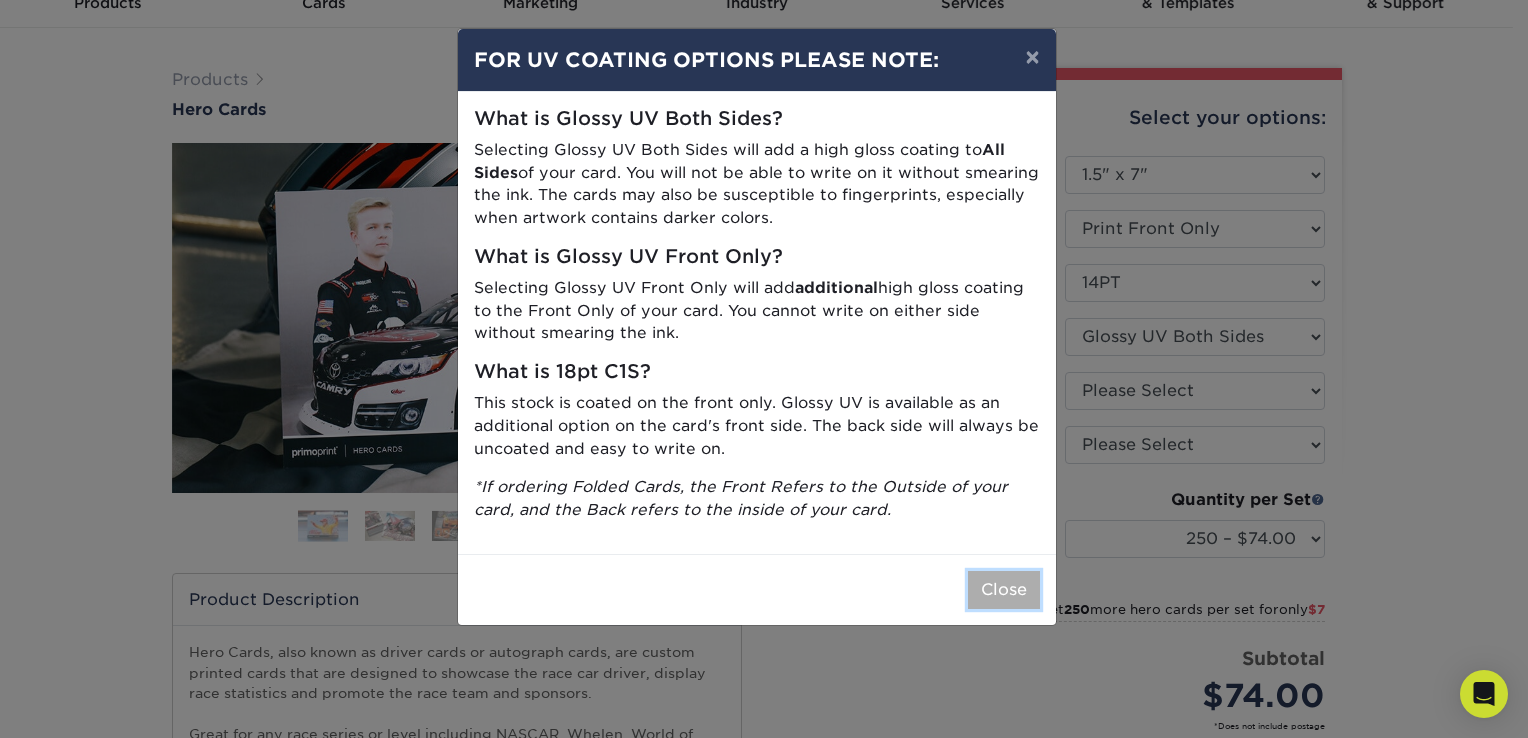 click on "Close" at bounding box center [1004, 590] 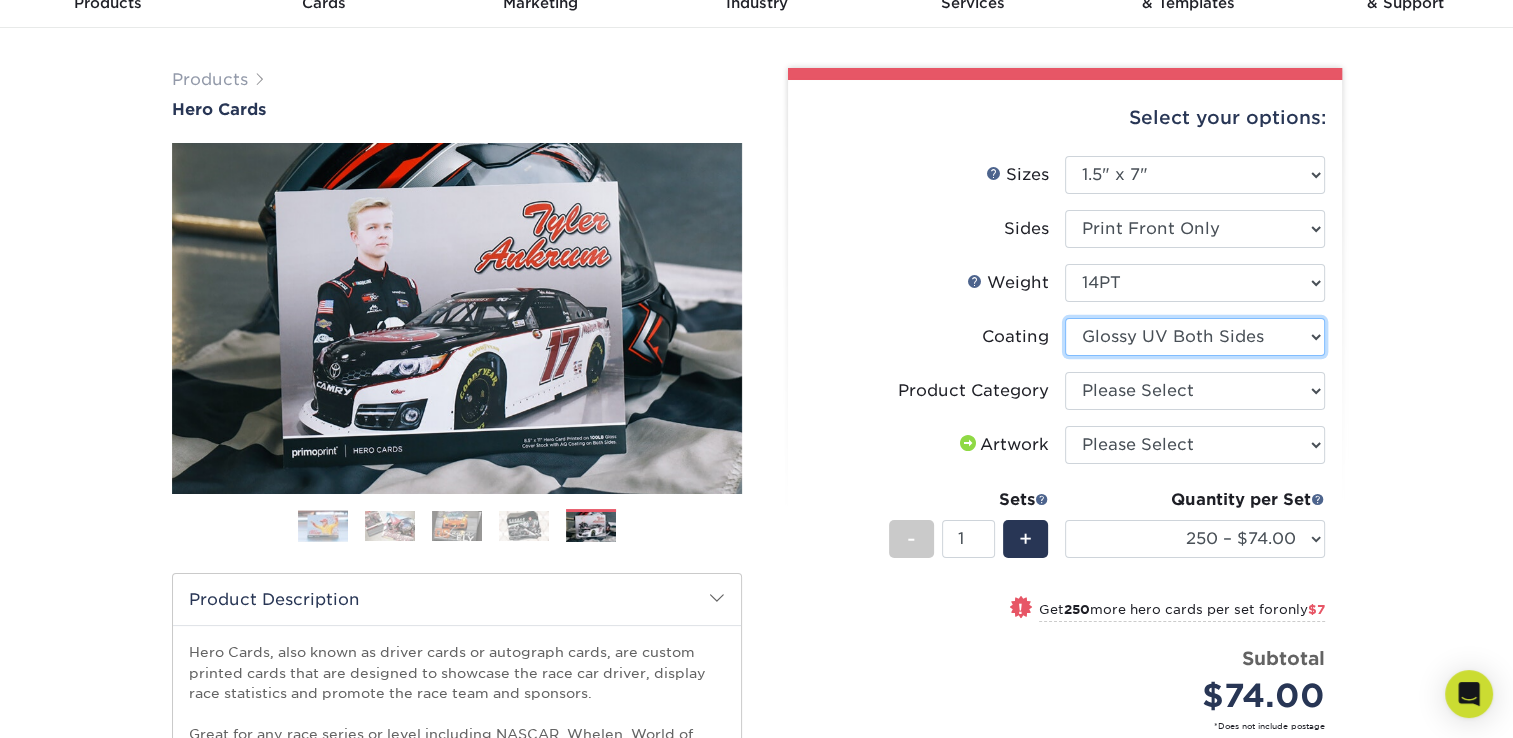click at bounding box center [1195, 337] 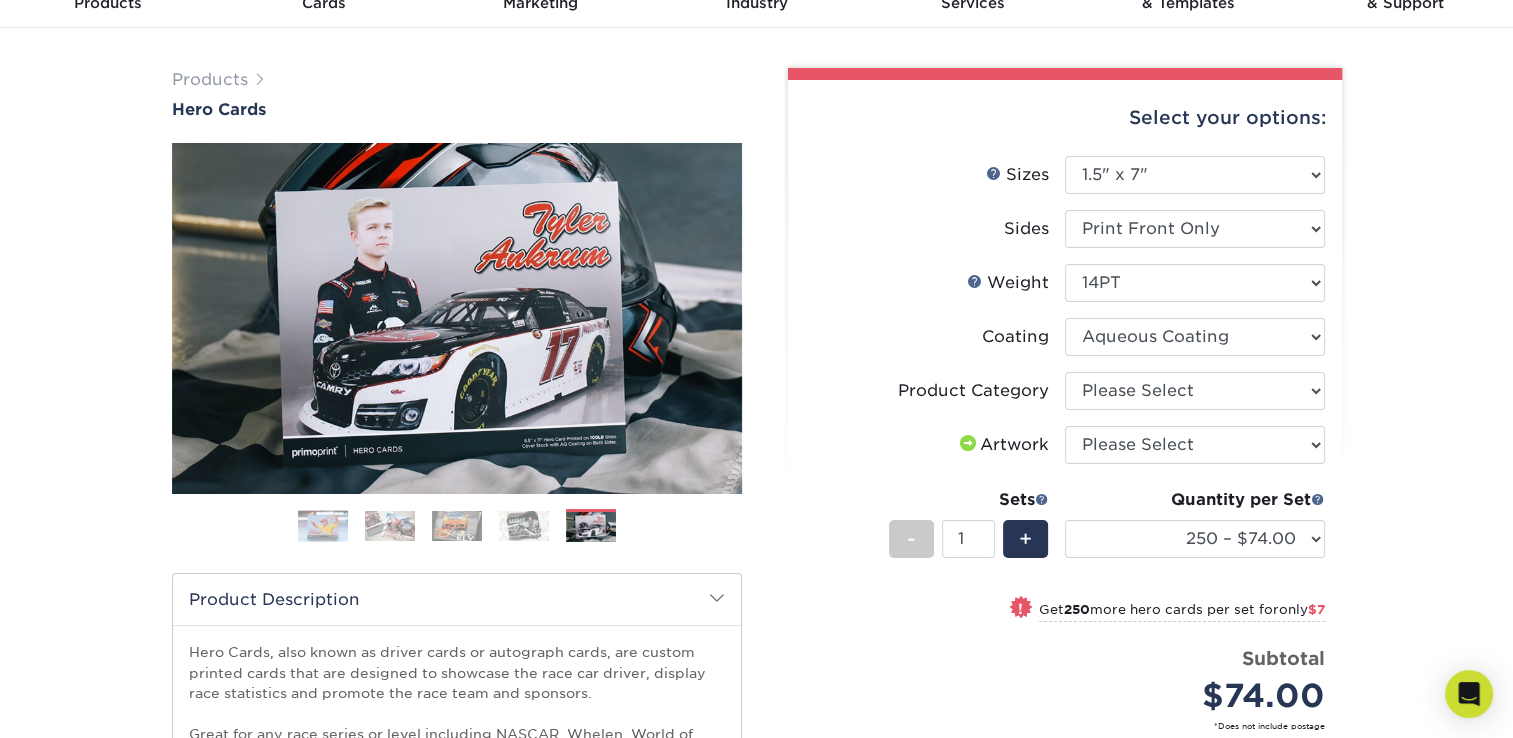 click at bounding box center (1195, 337) 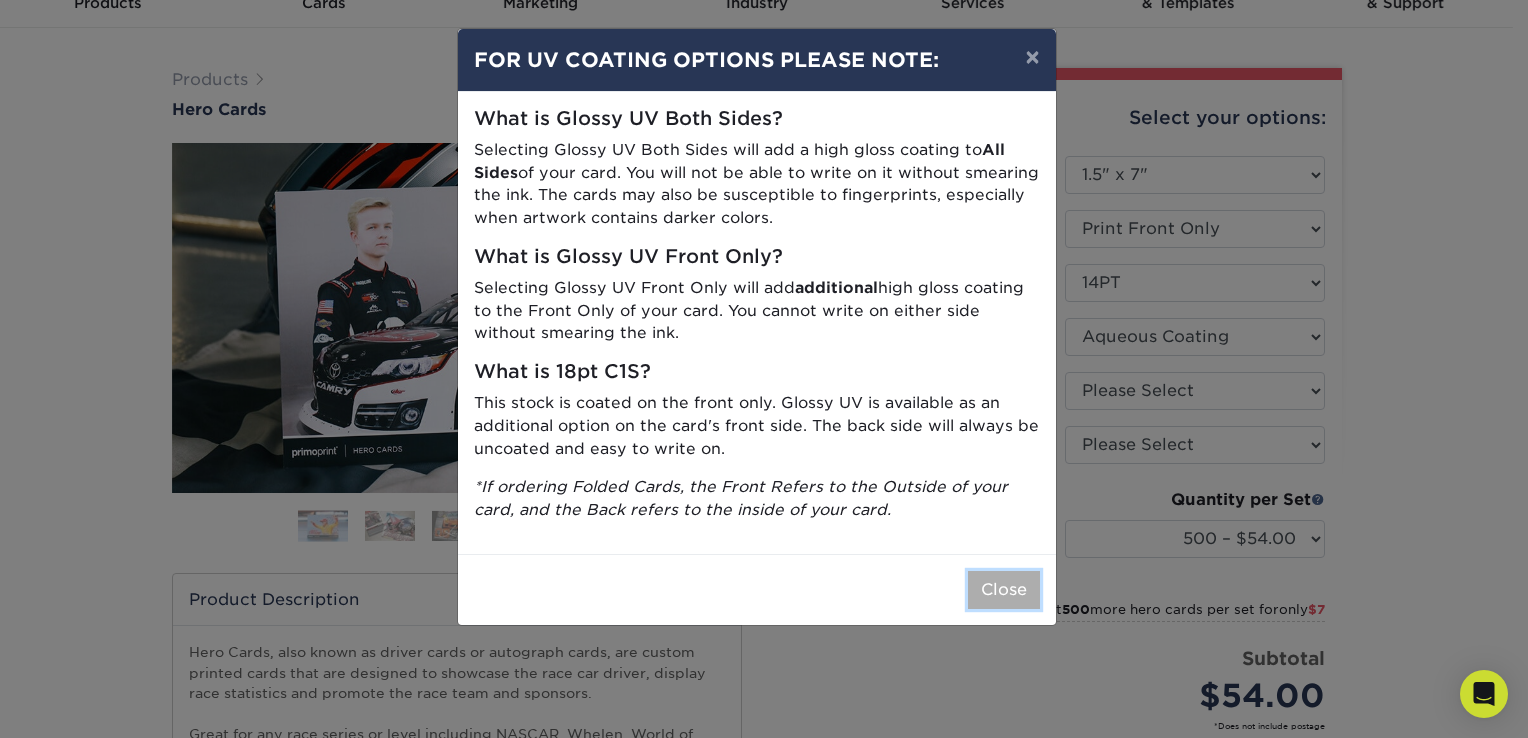 click on "Close" at bounding box center [1004, 590] 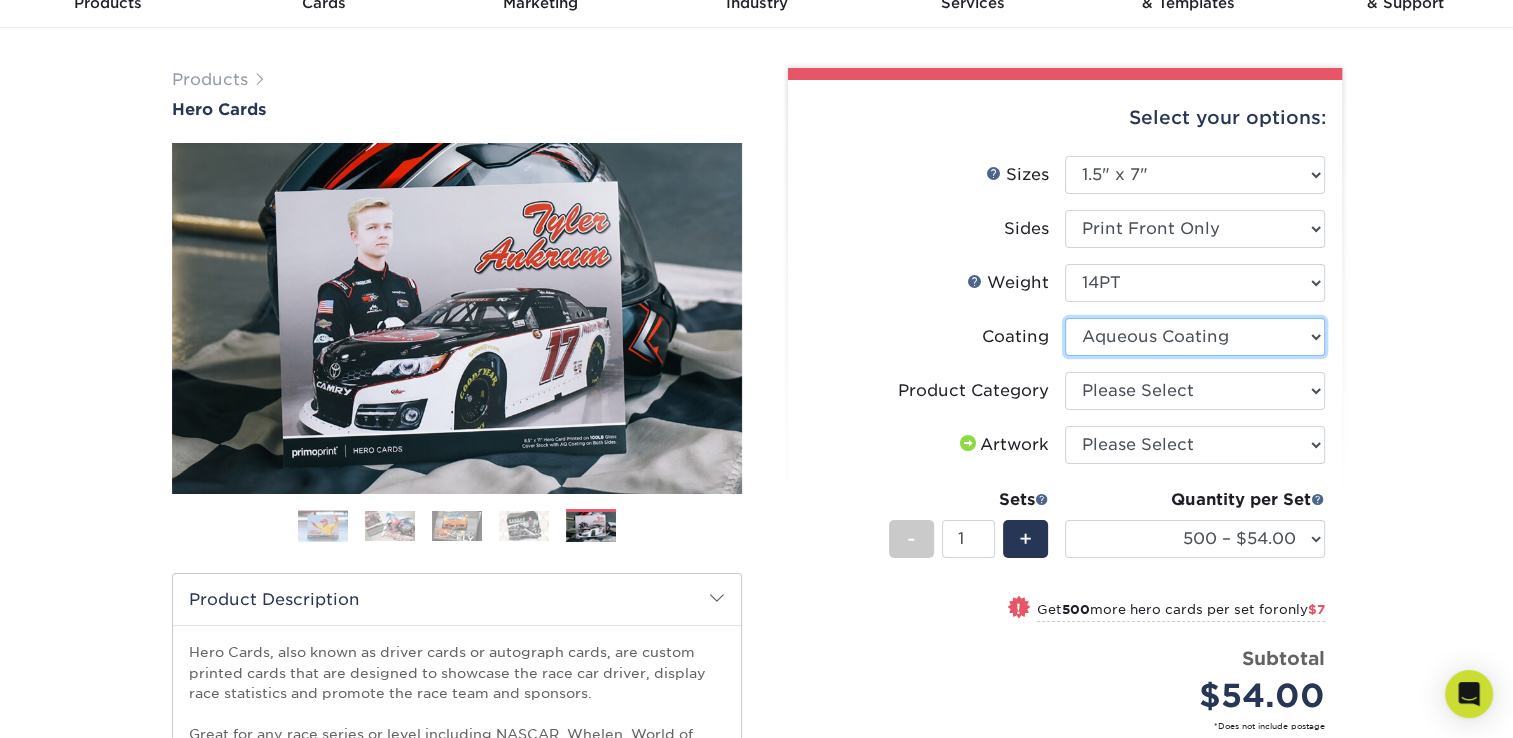 click at bounding box center (1195, 337) 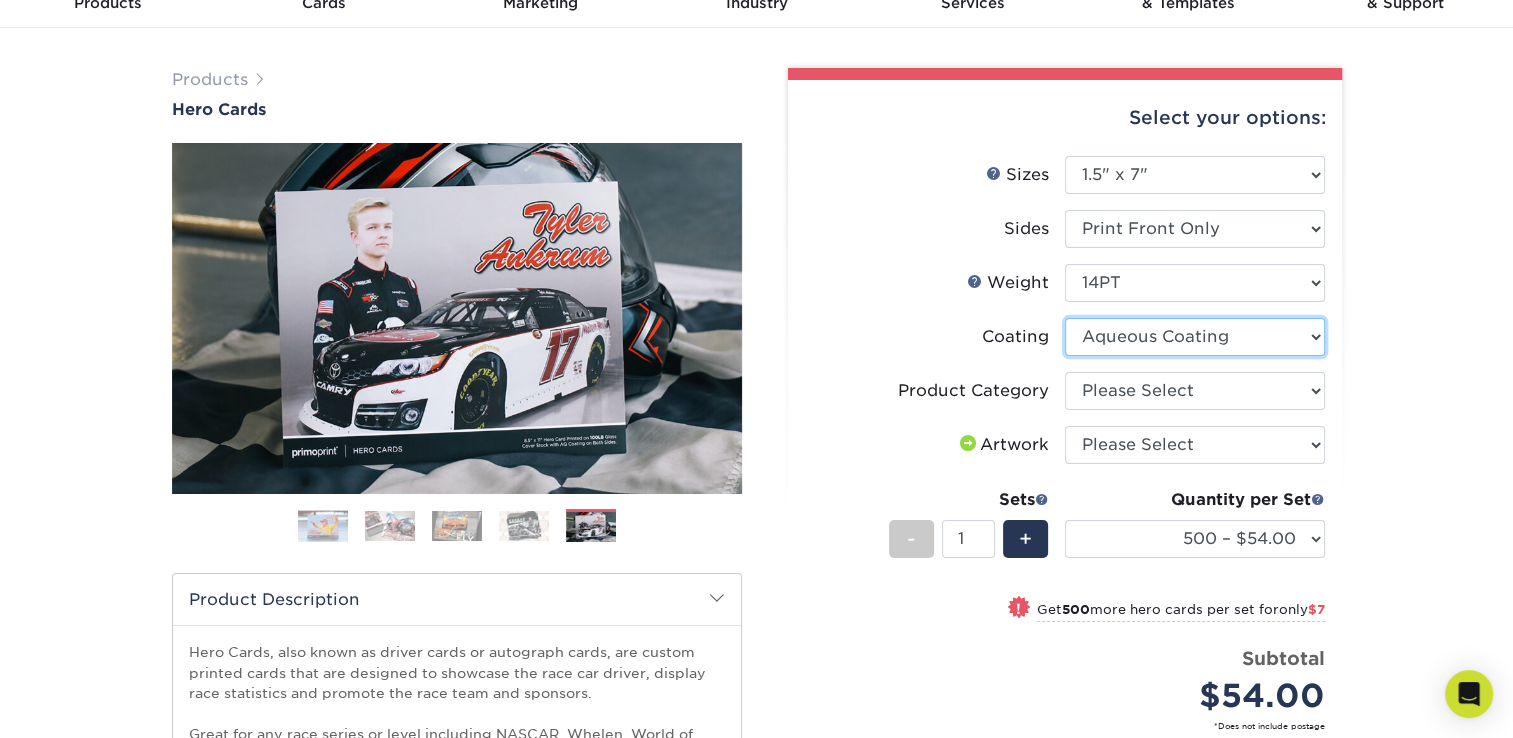 select on "3e7618de-abca-4bda-9f97-8b9129e913d8" 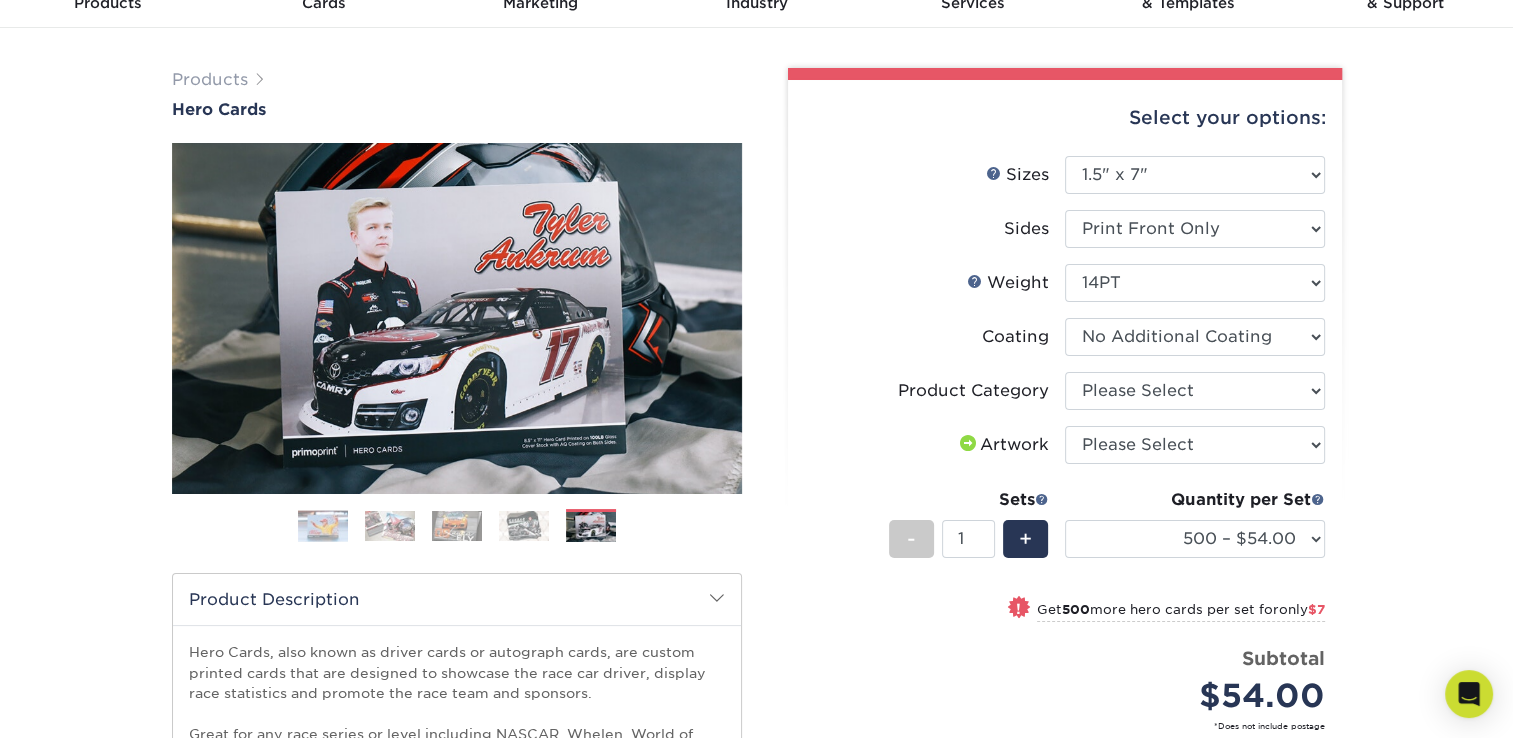 click at bounding box center [1195, 337] 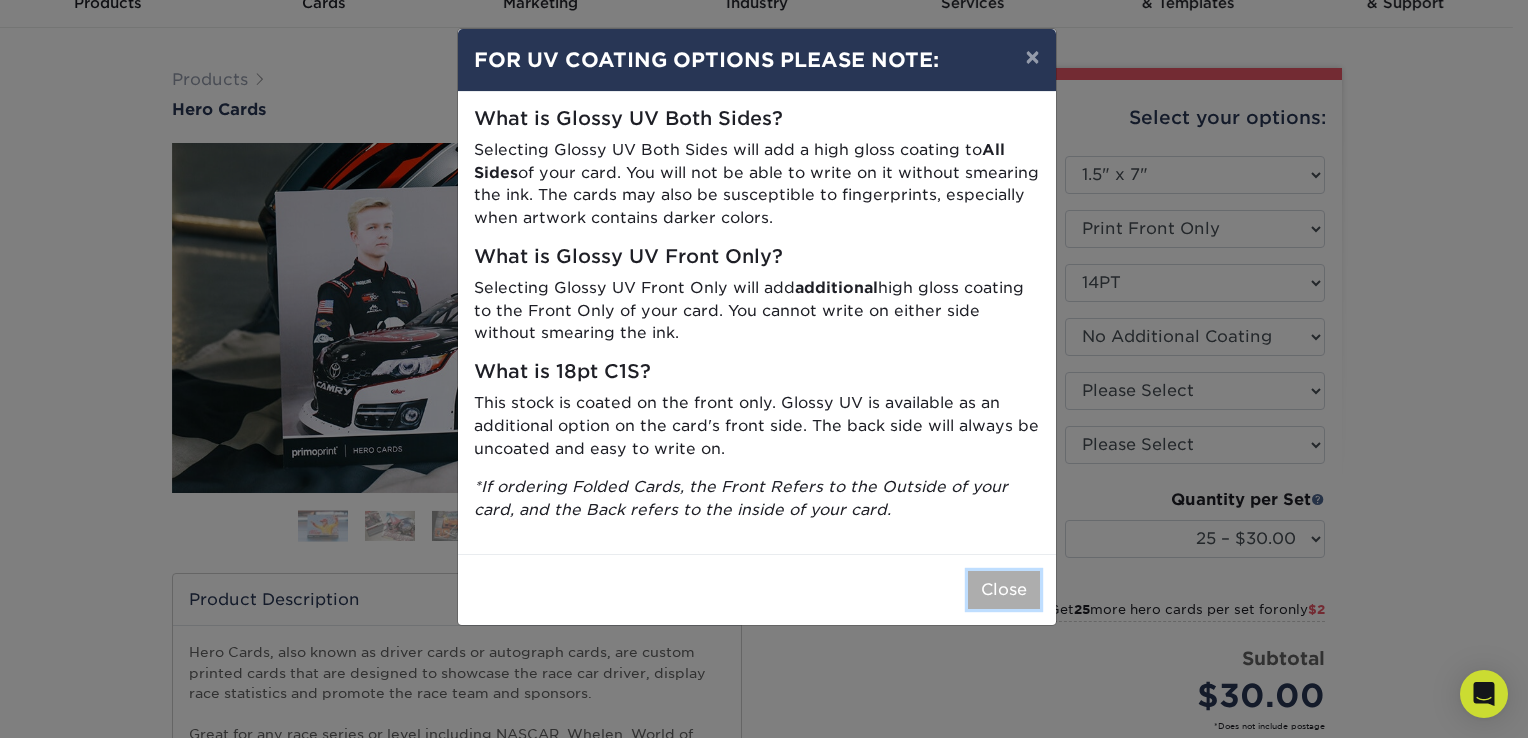 click on "Close" at bounding box center [1004, 590] 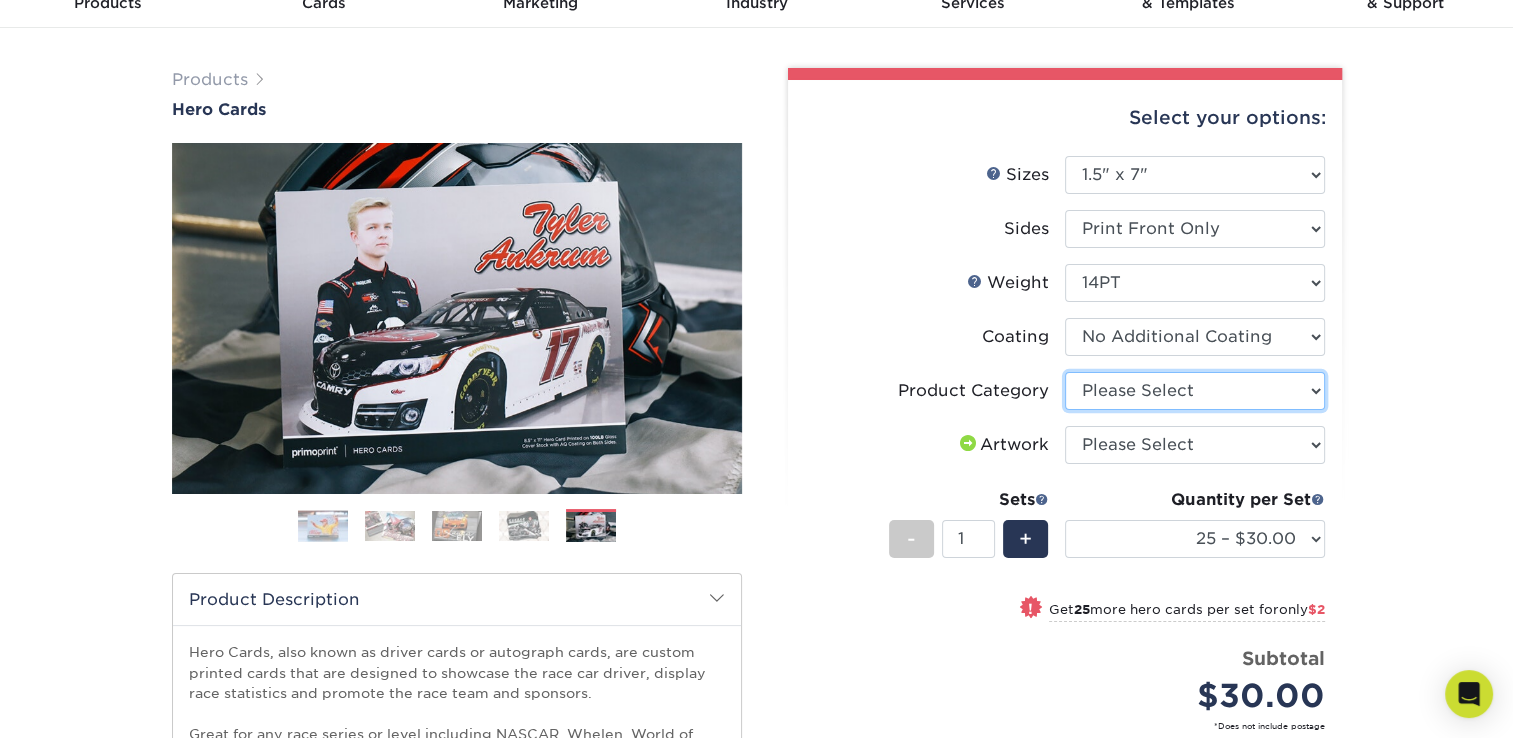 click on "Please Select Postcards" at bounding box center (1195, 391) 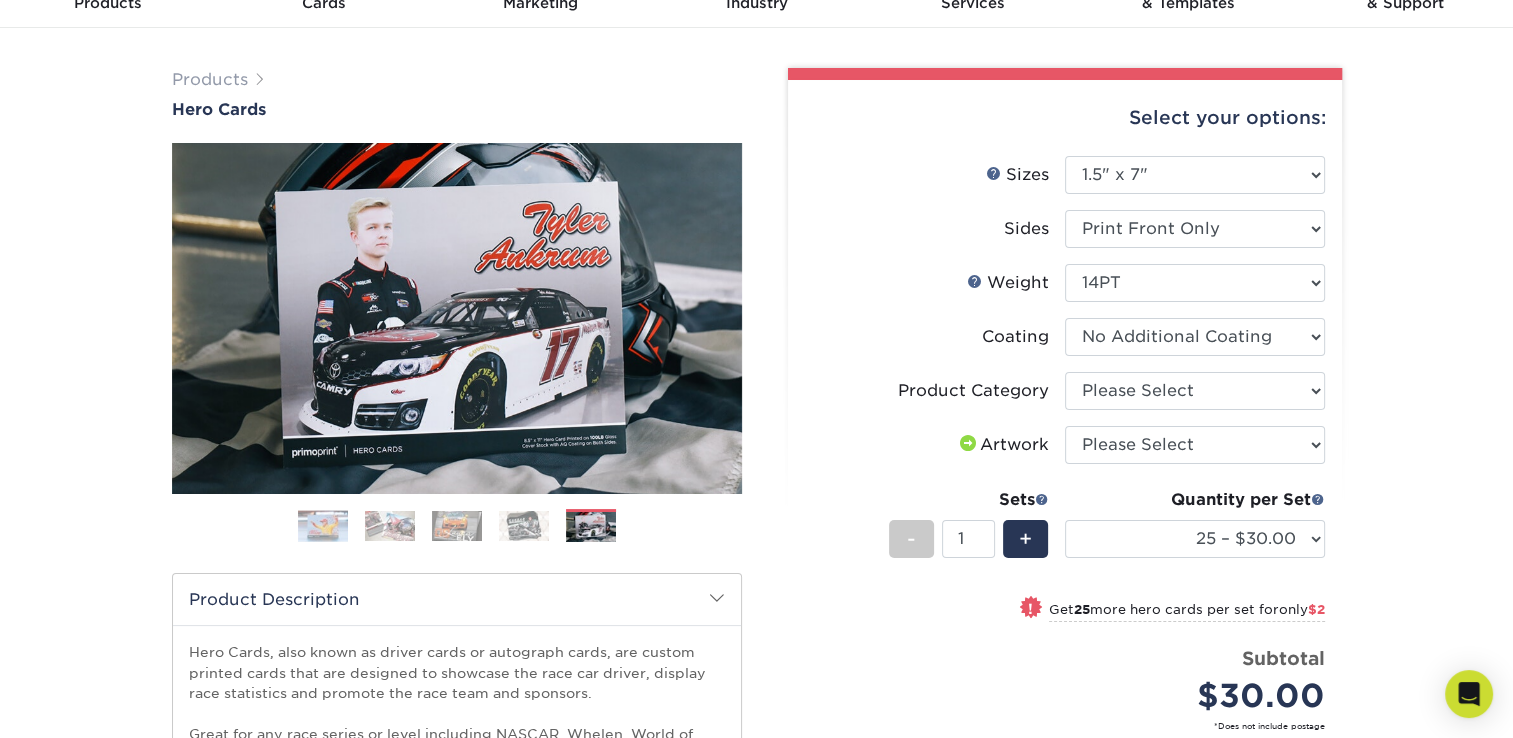 click on "Product Category" at bounding box center [935, 391] 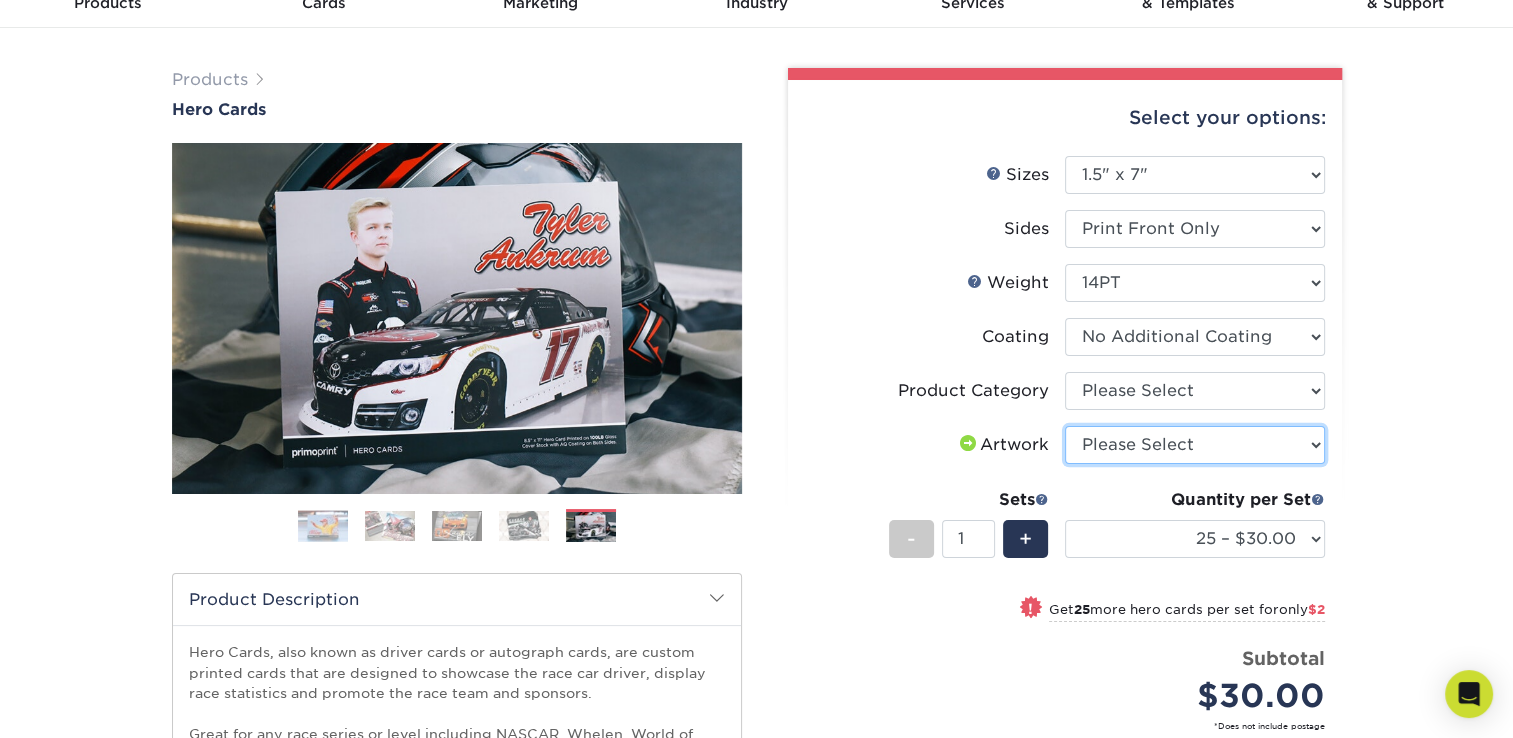 click on "Please Select I will upload files I need a design - $150" at bounding box center (1195, 445) 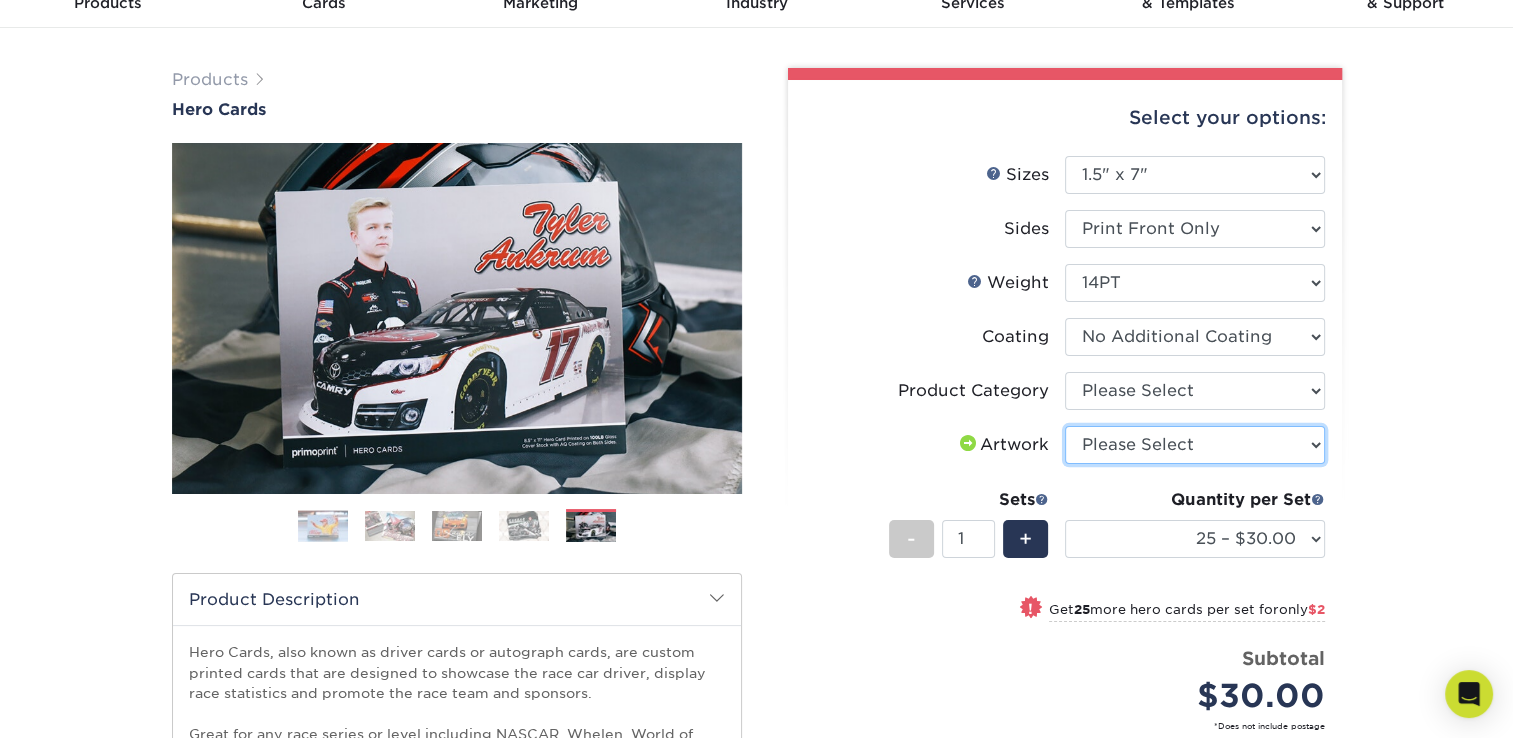 select on "design" 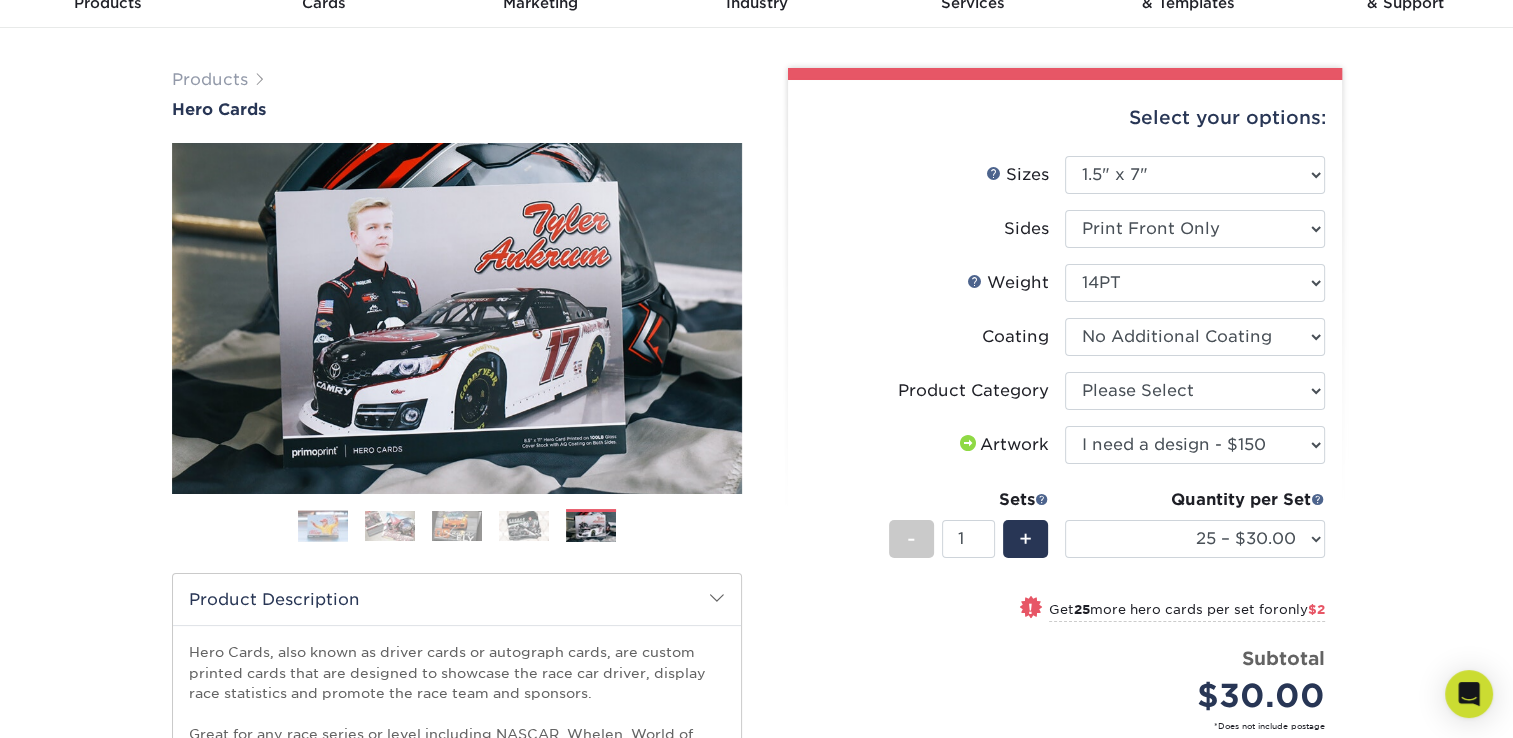click on "Please Select I will upload files I need a design - $150" at bounding box center [1195, 445] 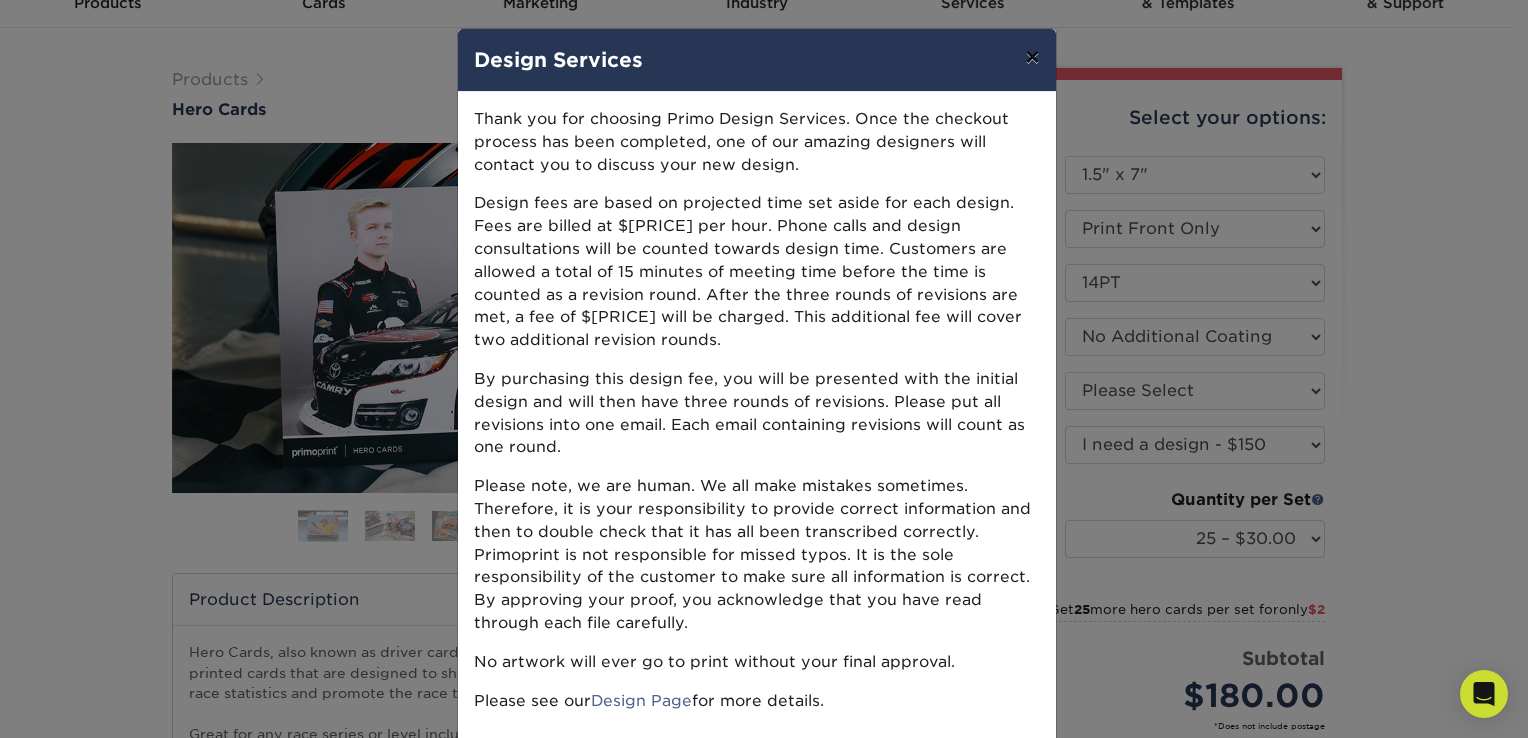 click on "×" at bounding box center (1032, 57) 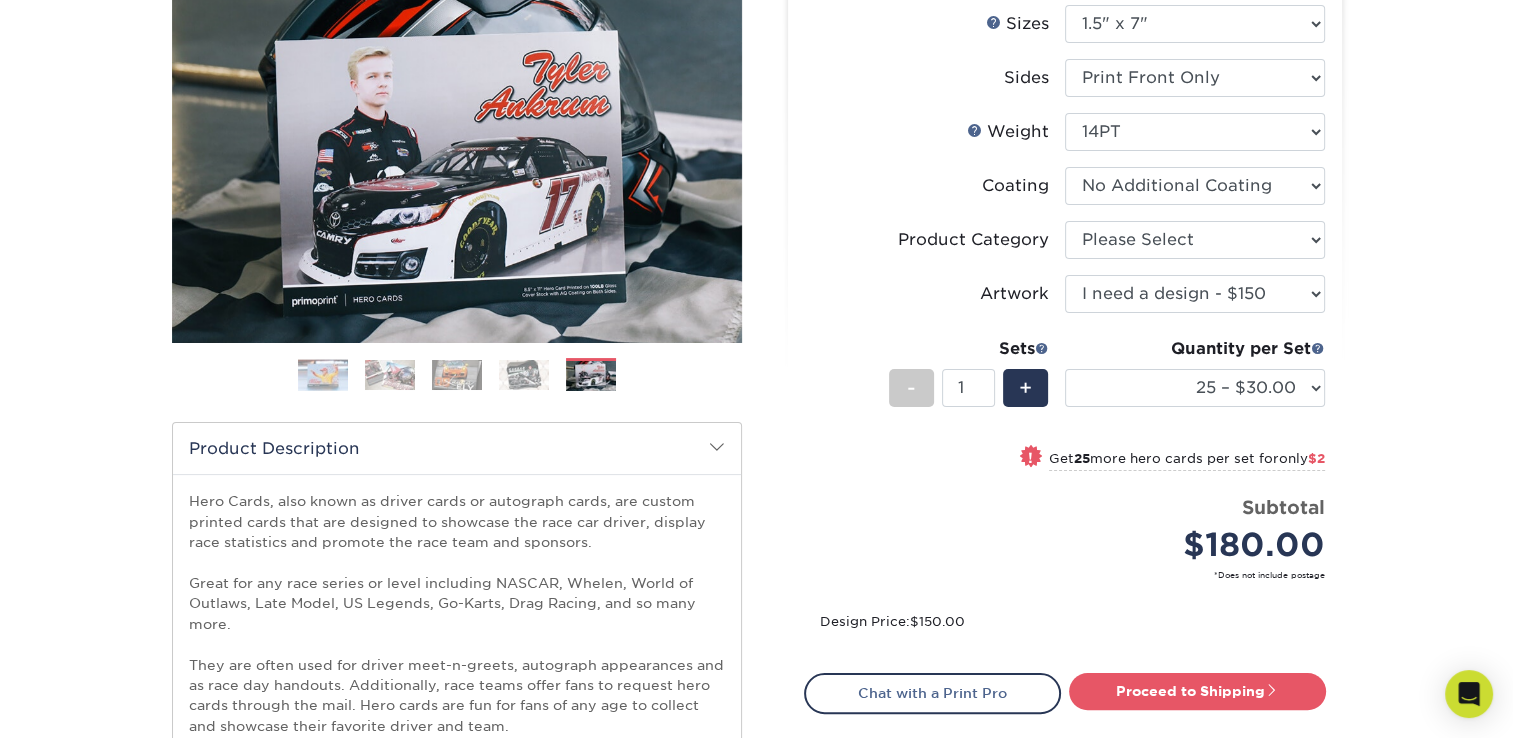 scroll, scrollTop: 300, scrollLeft: 0, axis: vertical 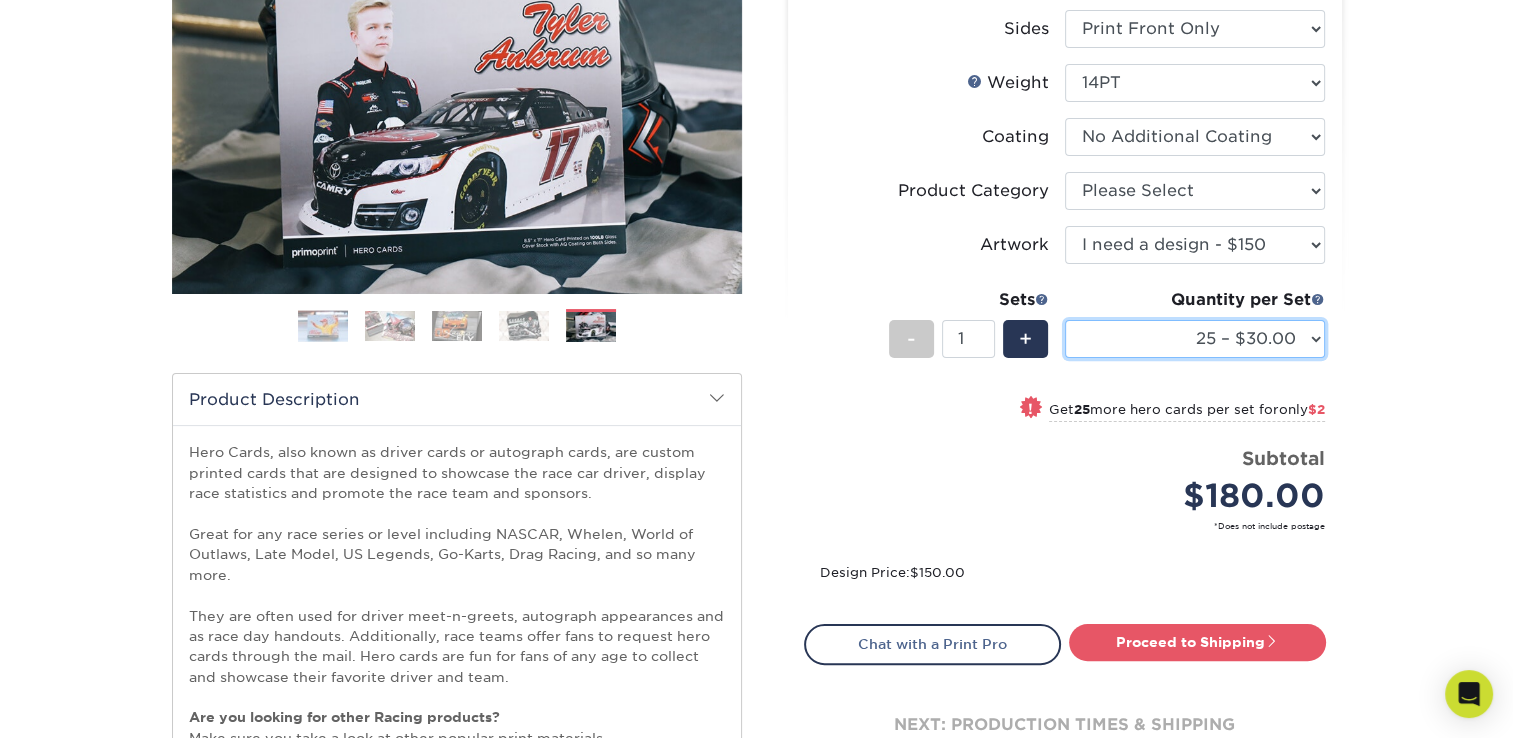 click on "25 – $30.00 50 – $32.00 75 – $34.00 100 – $37.00 250 – $43.00 500 – $49.00" at bounding box center (1195, 339) 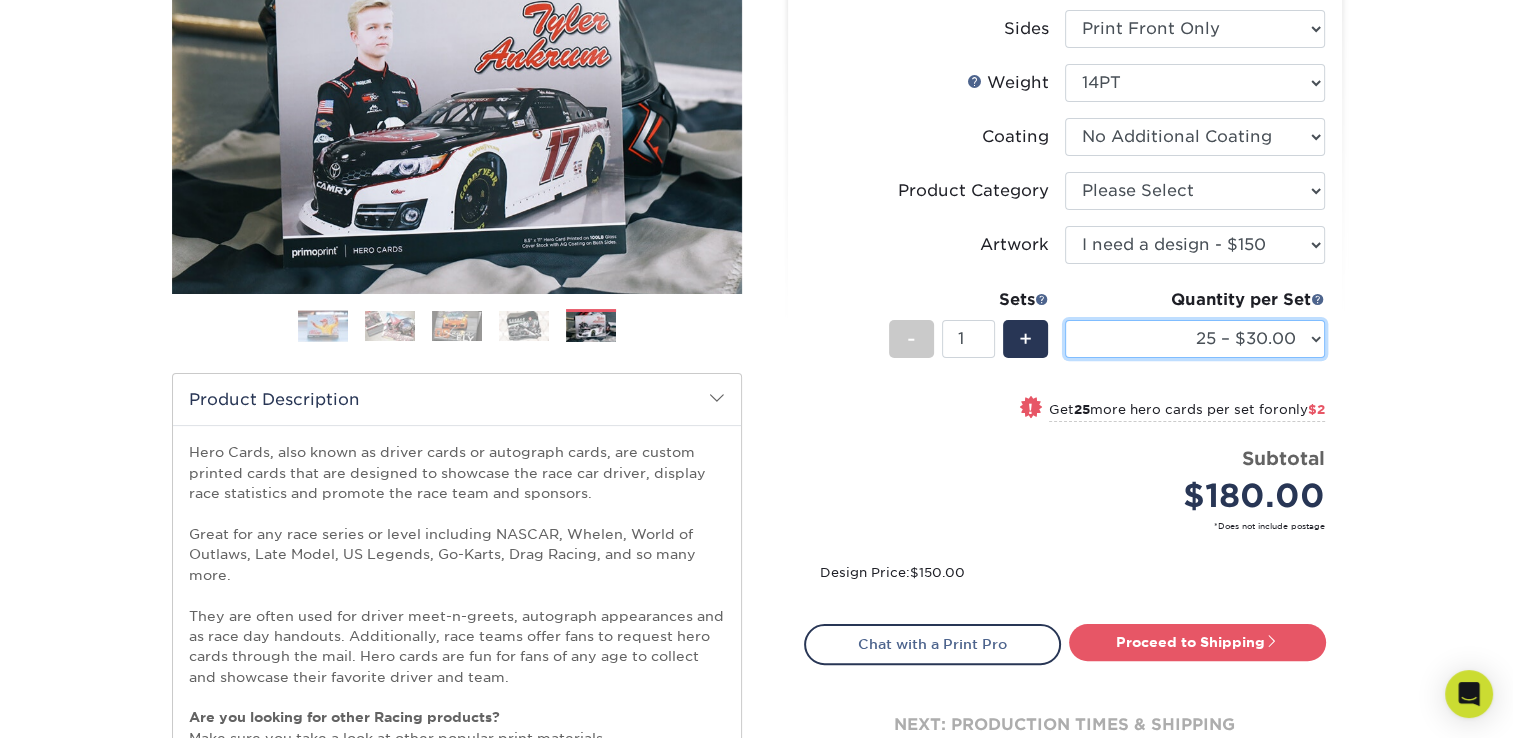 select on "250 – $43.00" 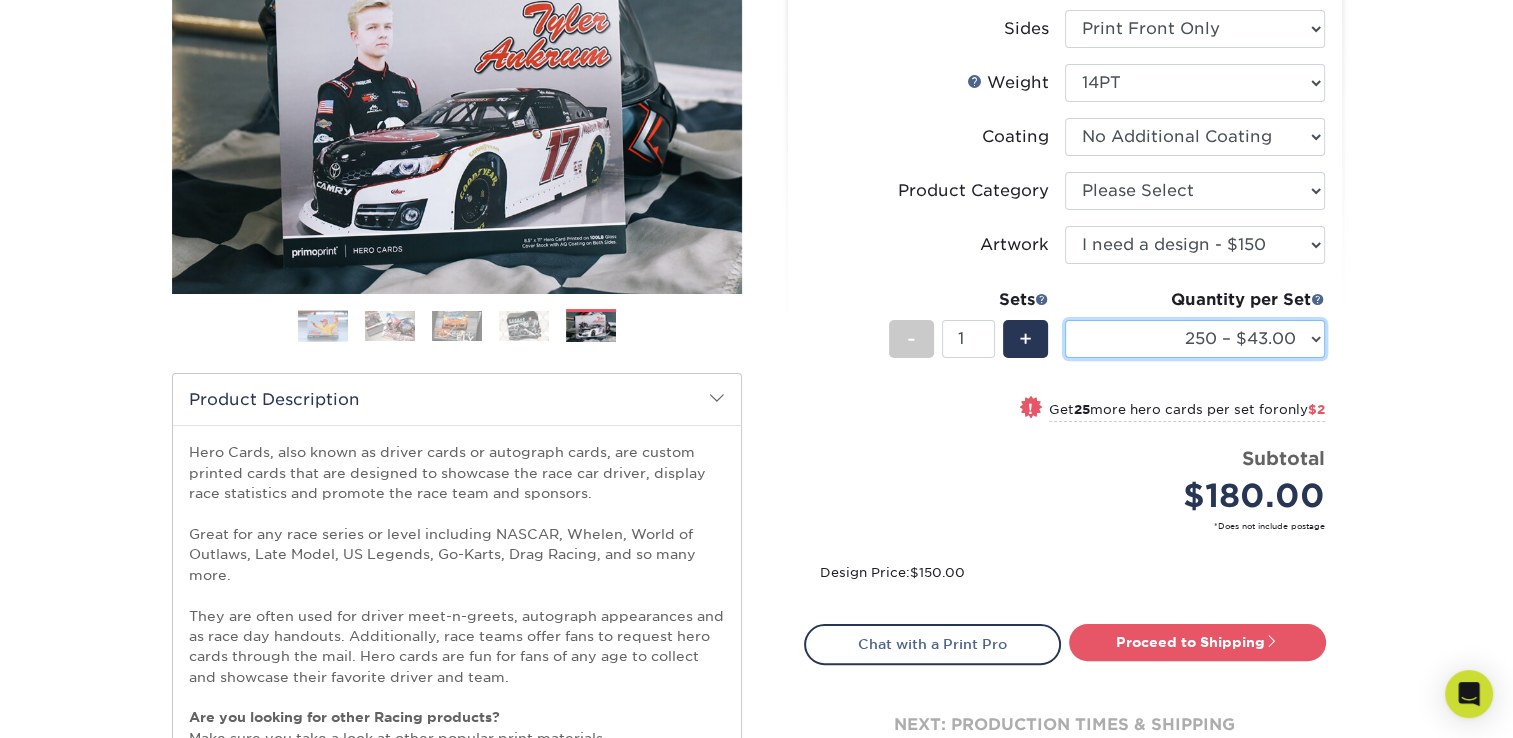 click on "25 – $30.00 50 – $32.00 75 – $34.00 100 – $37.00 250 – $43.00 500 – $49.00" at bounding box center (1195, 339) 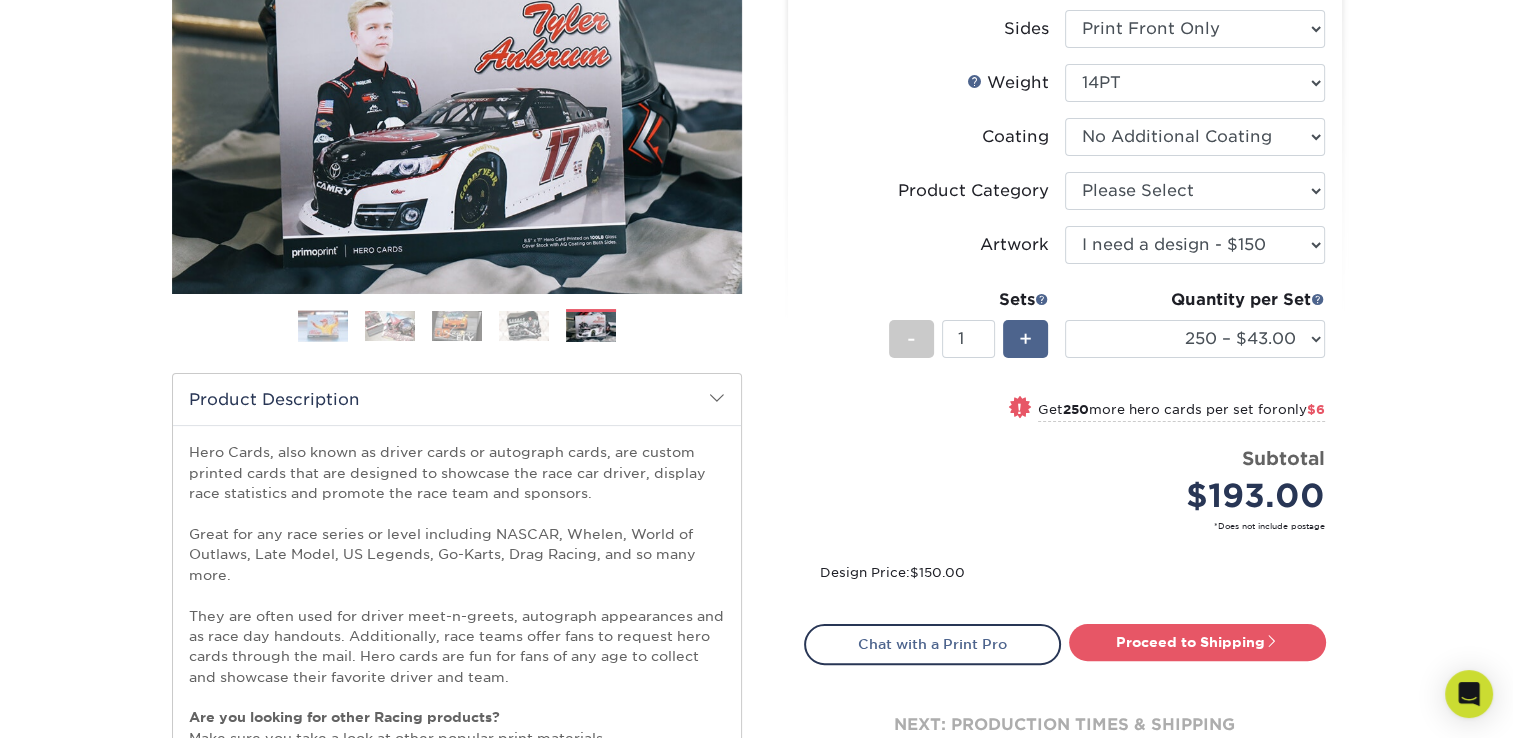 click on "+" at bounding box center [1025, 339] 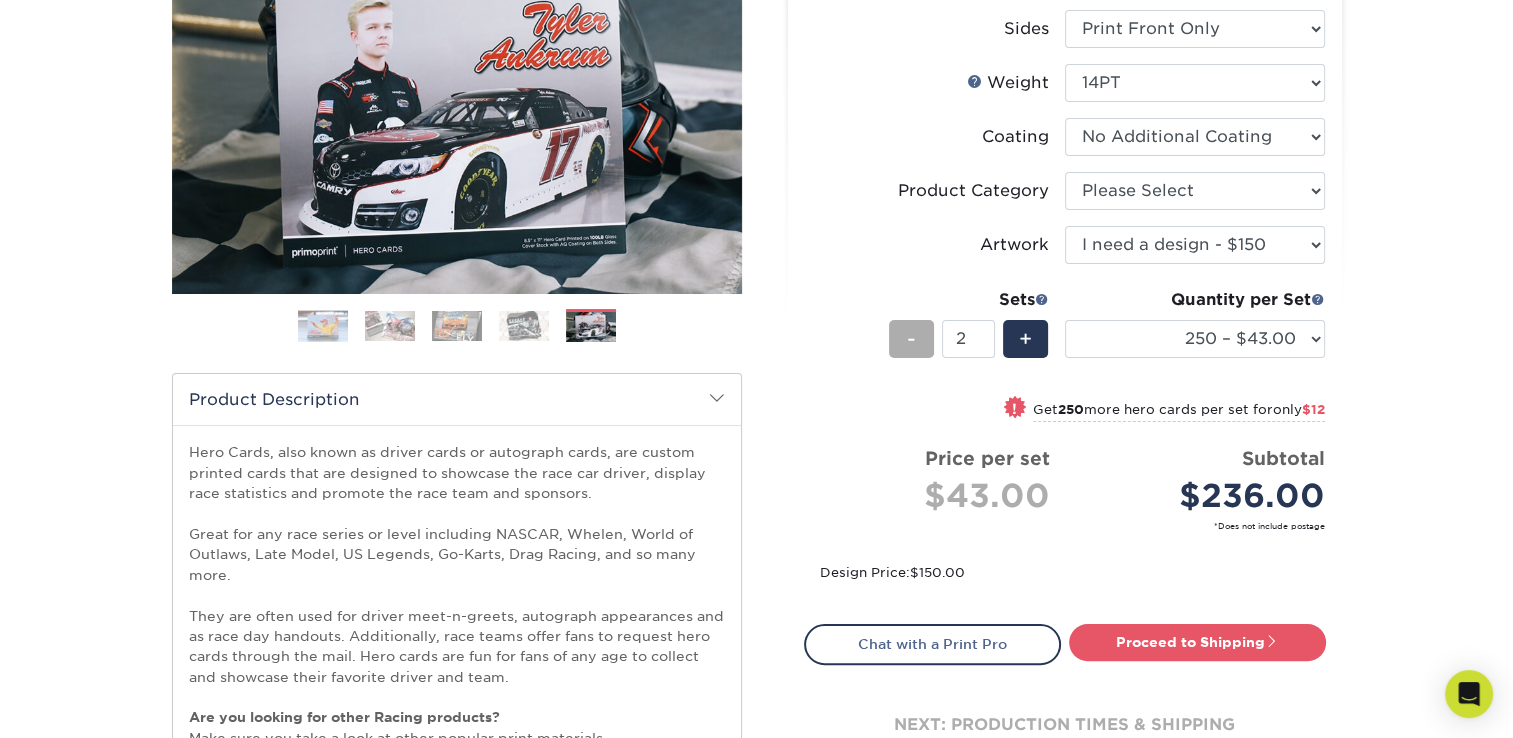 click on "-" at bounding box center [911, 339] 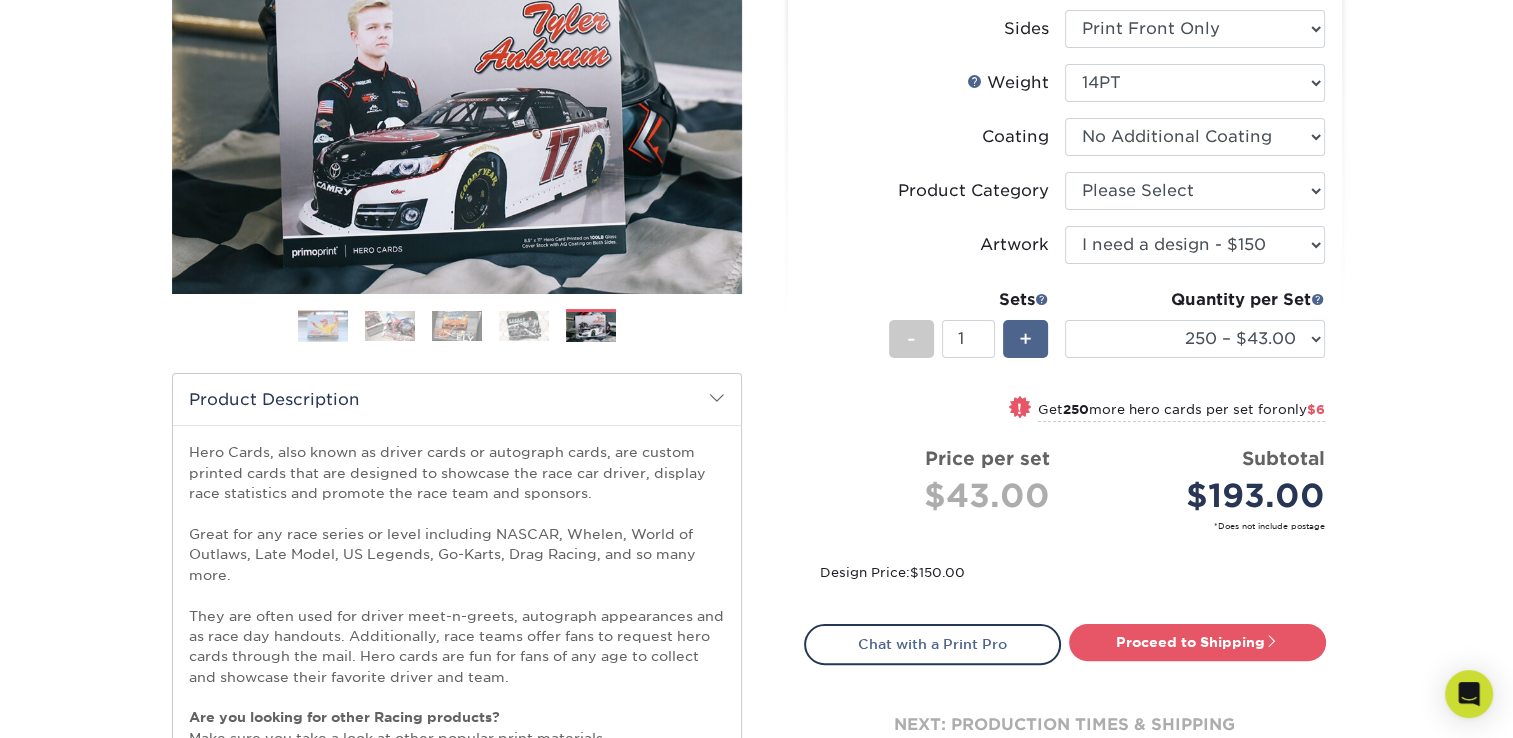click on "+" at bounding box center (1025, 339) 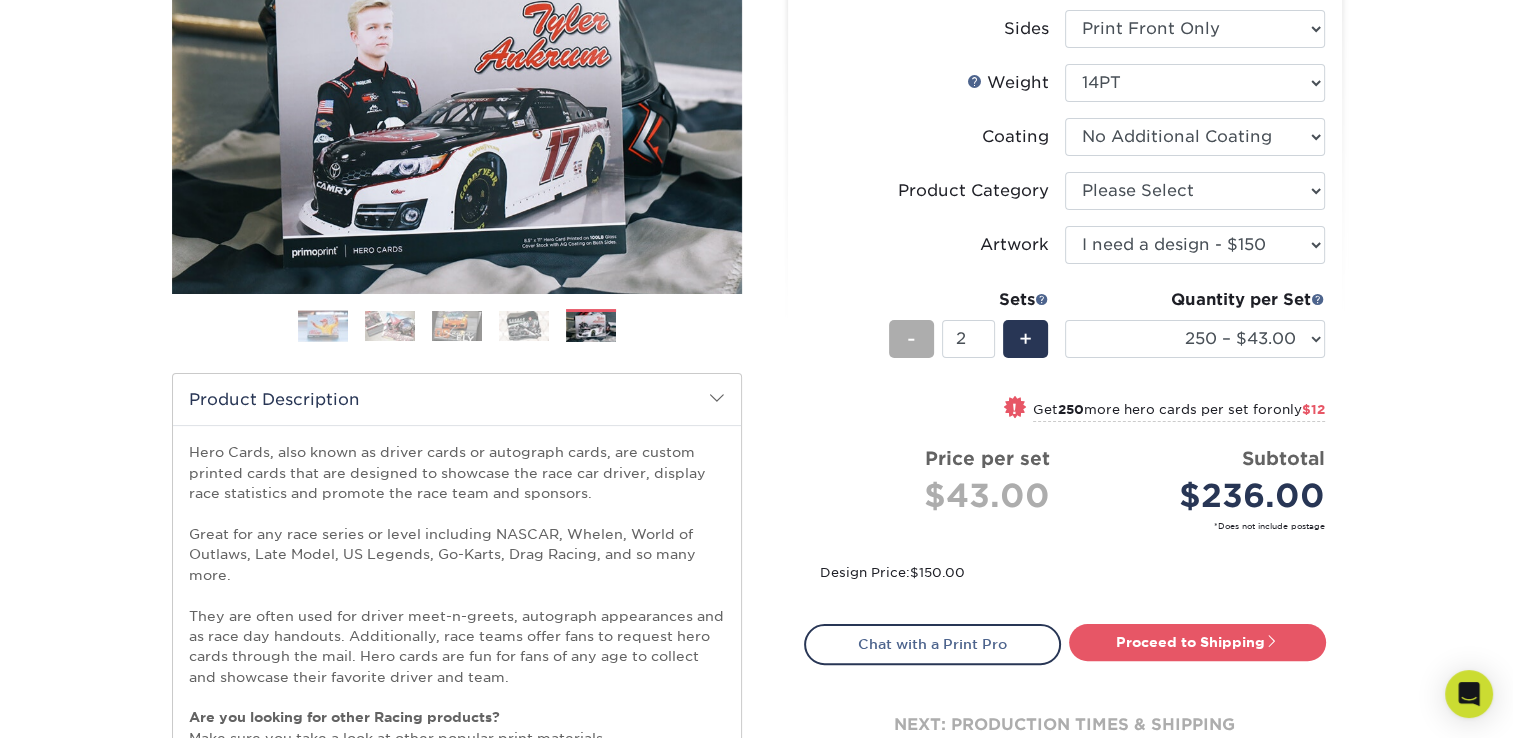 click on "-" at bounding box center (911, 339) 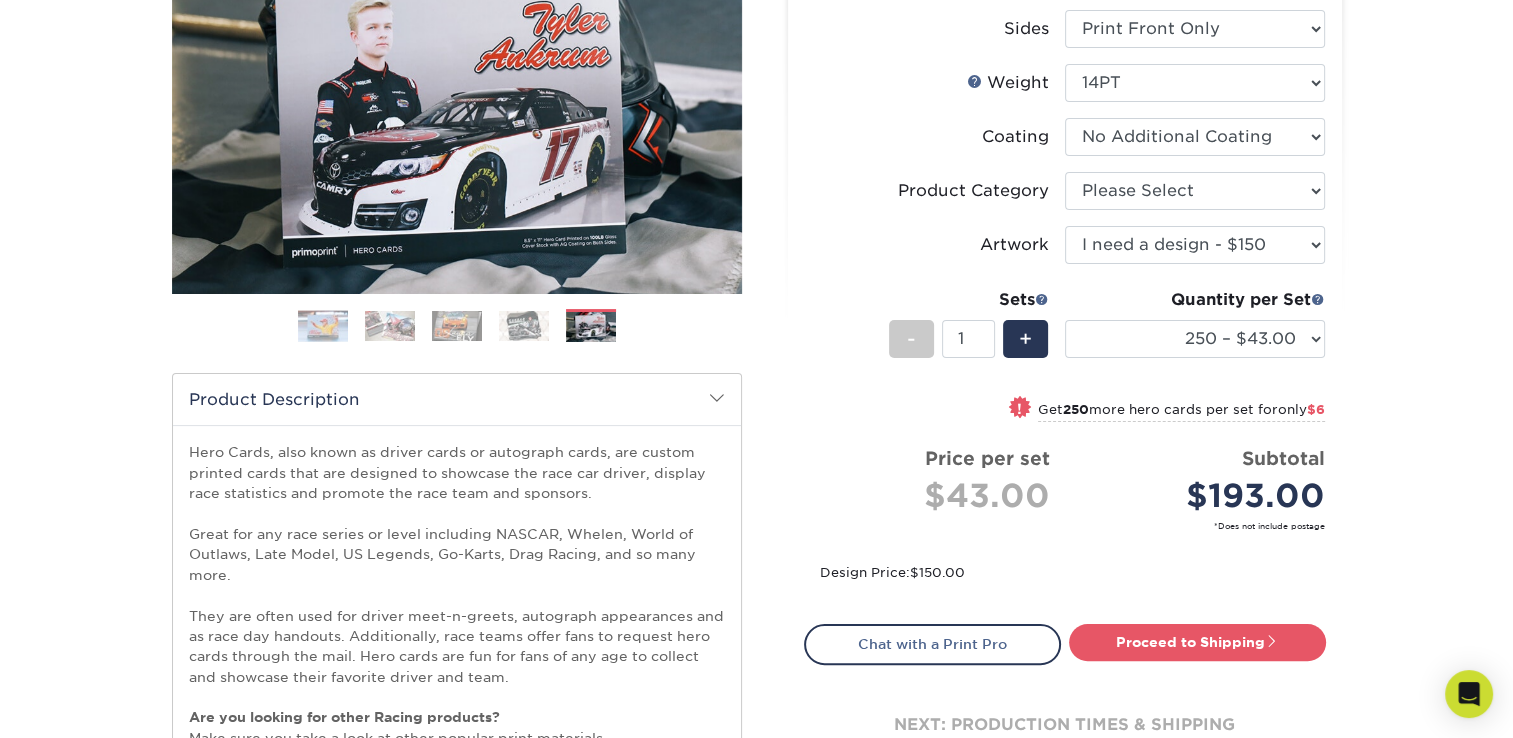 click on "+" at bounding box center [1021, 342] 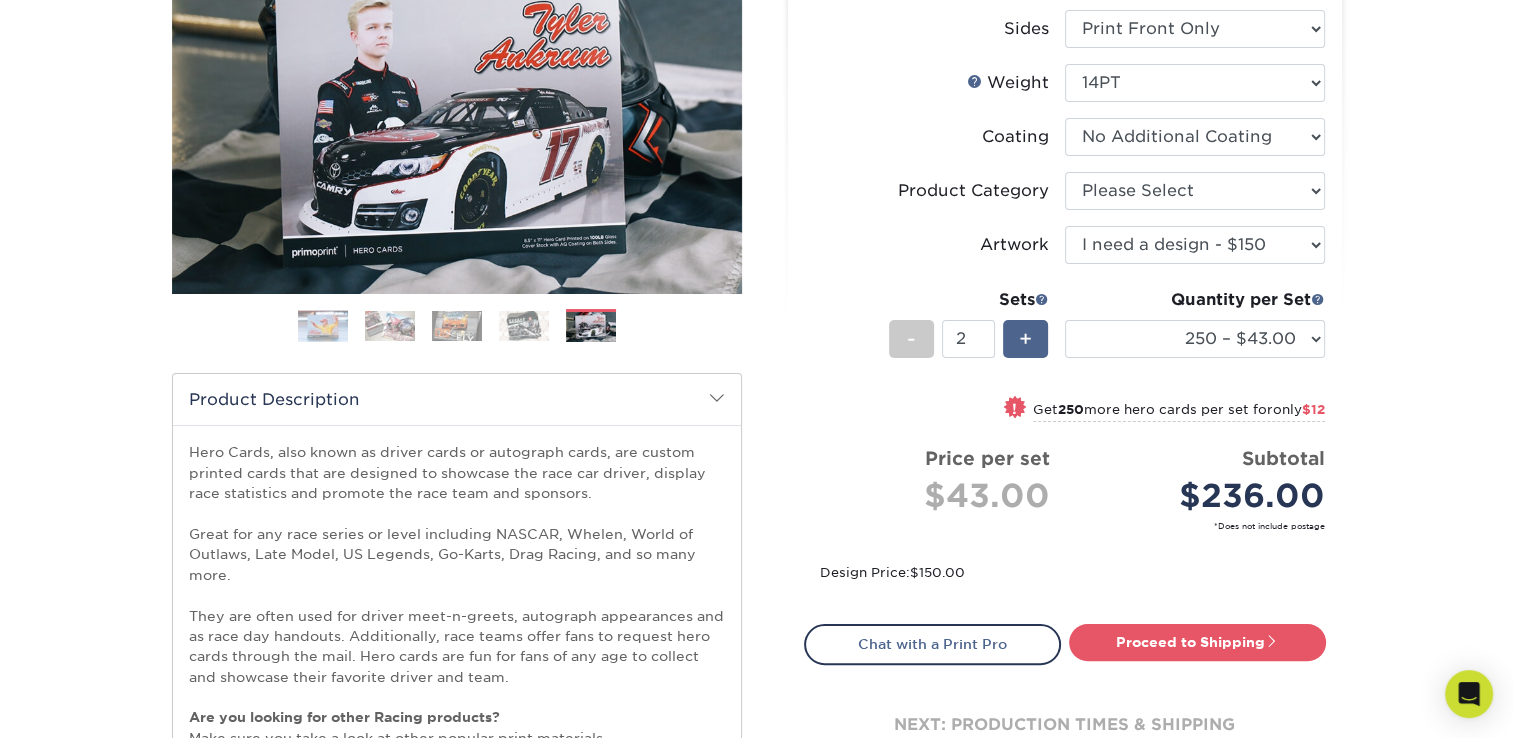 click on "+" at bounding box center [1025, 339] 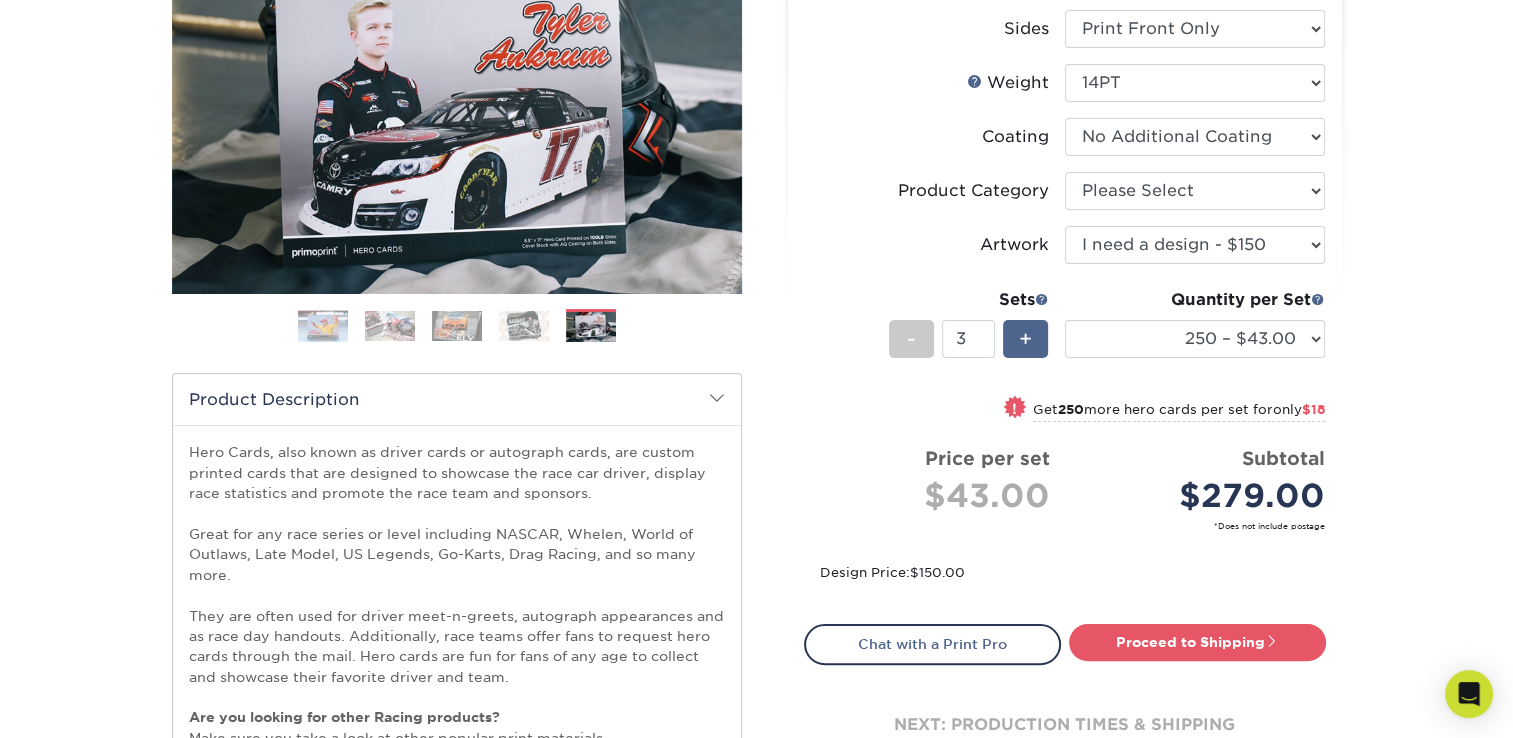 click on "+" at bounding box center [1025, 339] 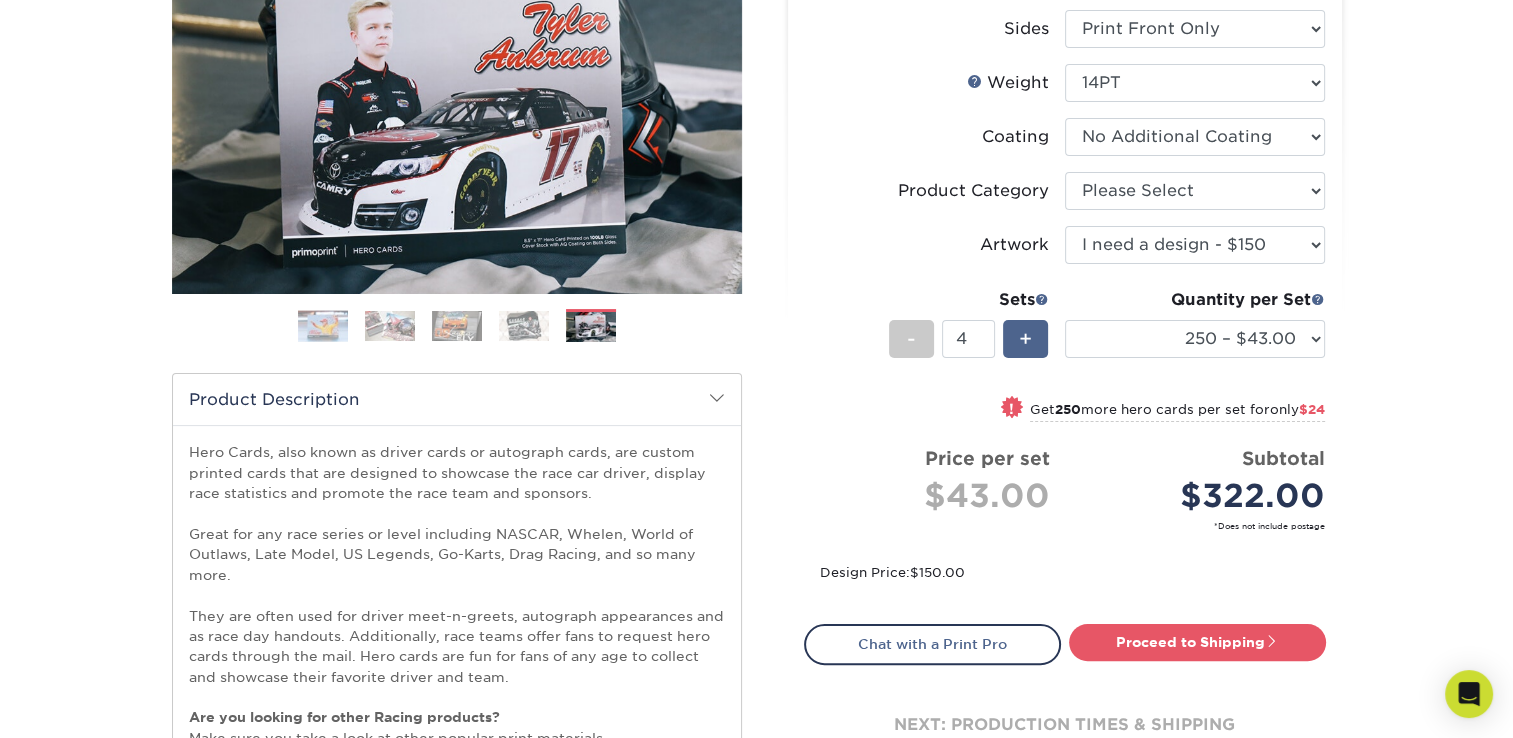 click on "+" at bounding box center (1025, 339) 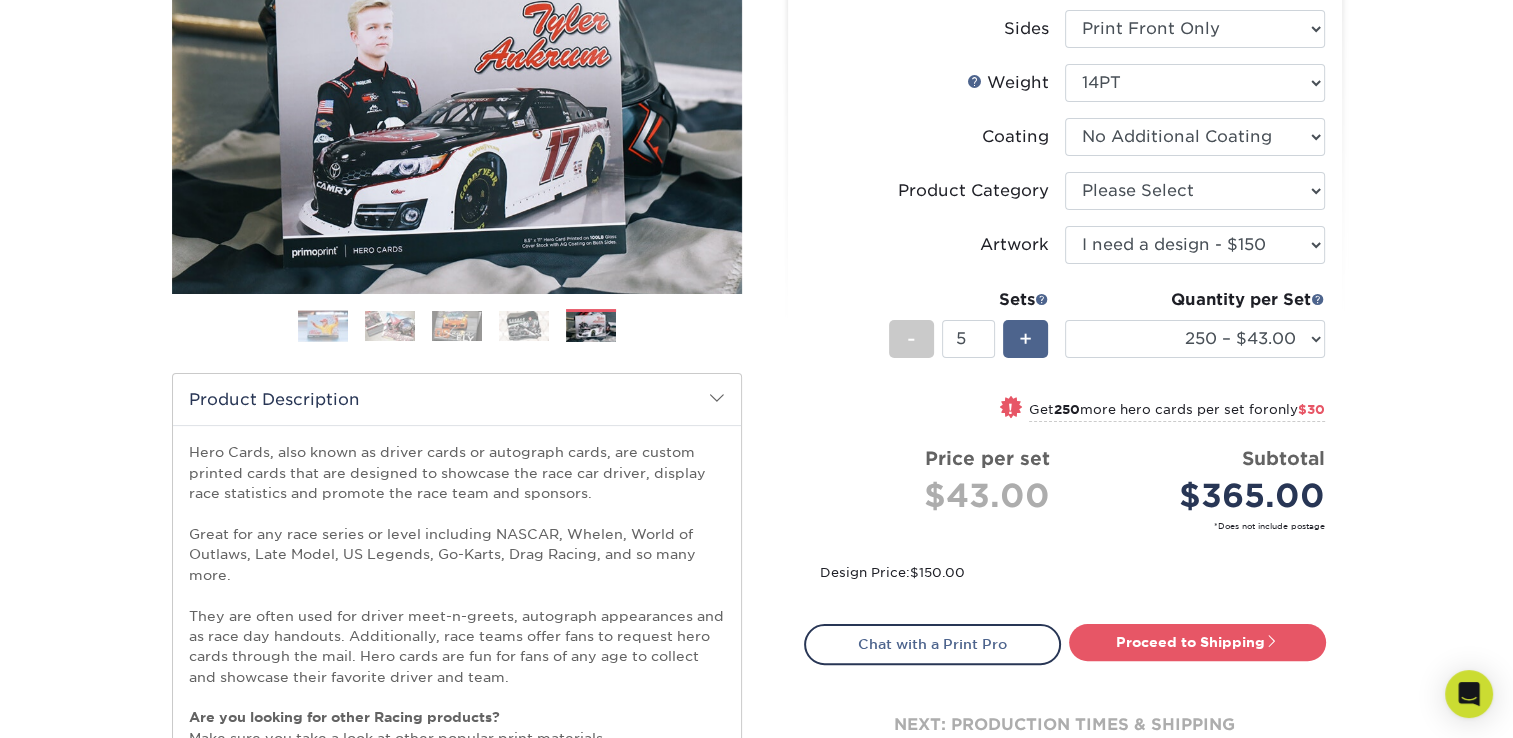 click on "+" at bounding box center [1025, 339] 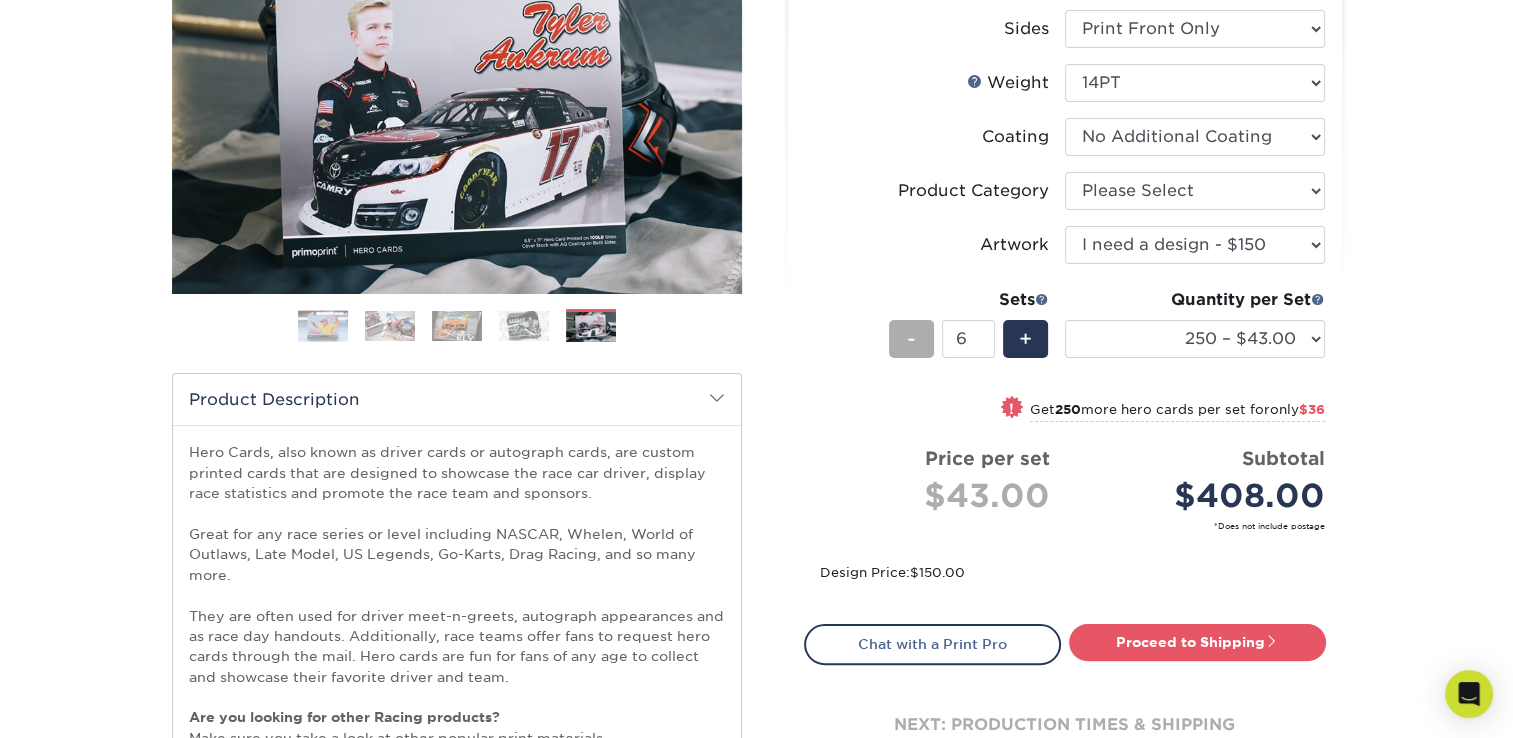 click on "-" at bounding box center (911, 339) 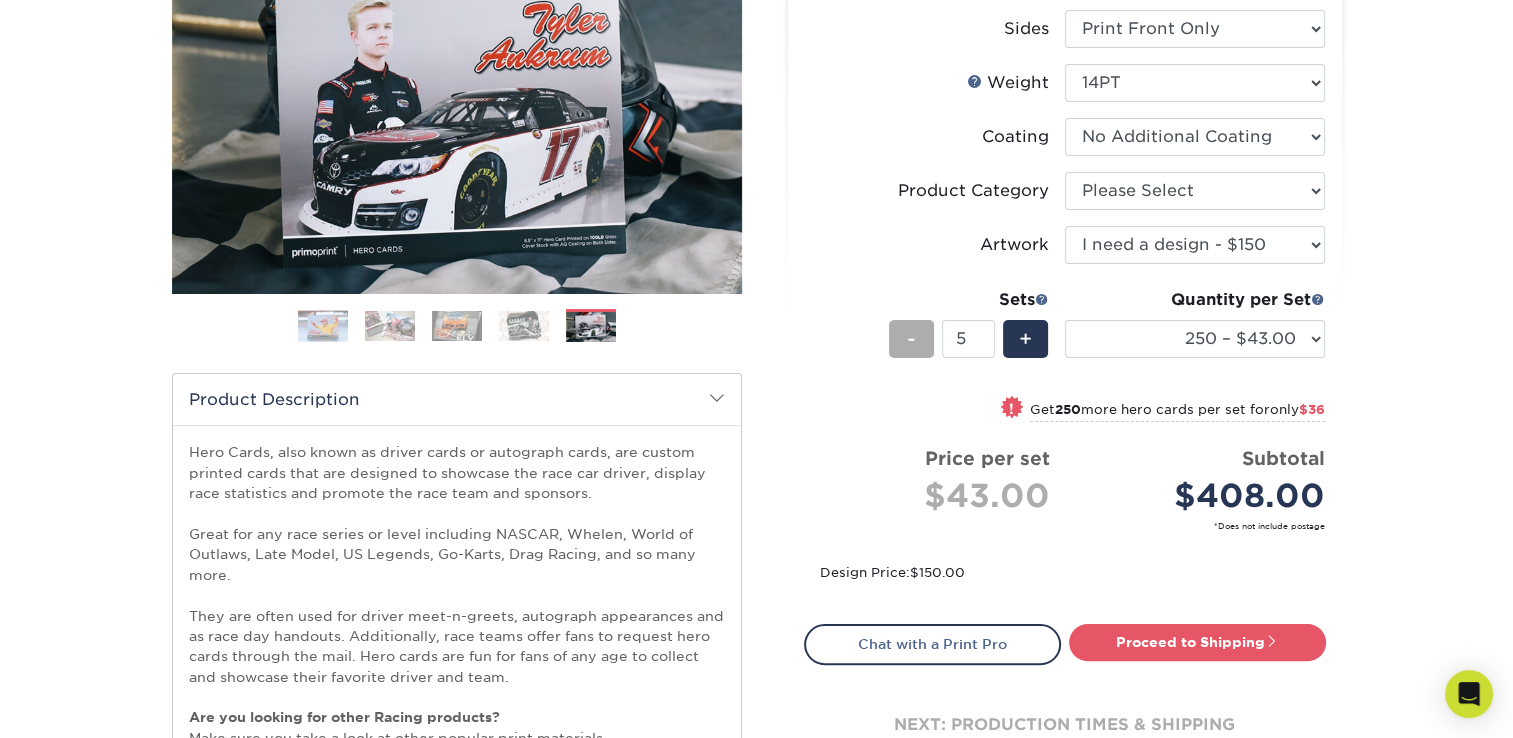 click on "-" at bounding box center (911, 339) 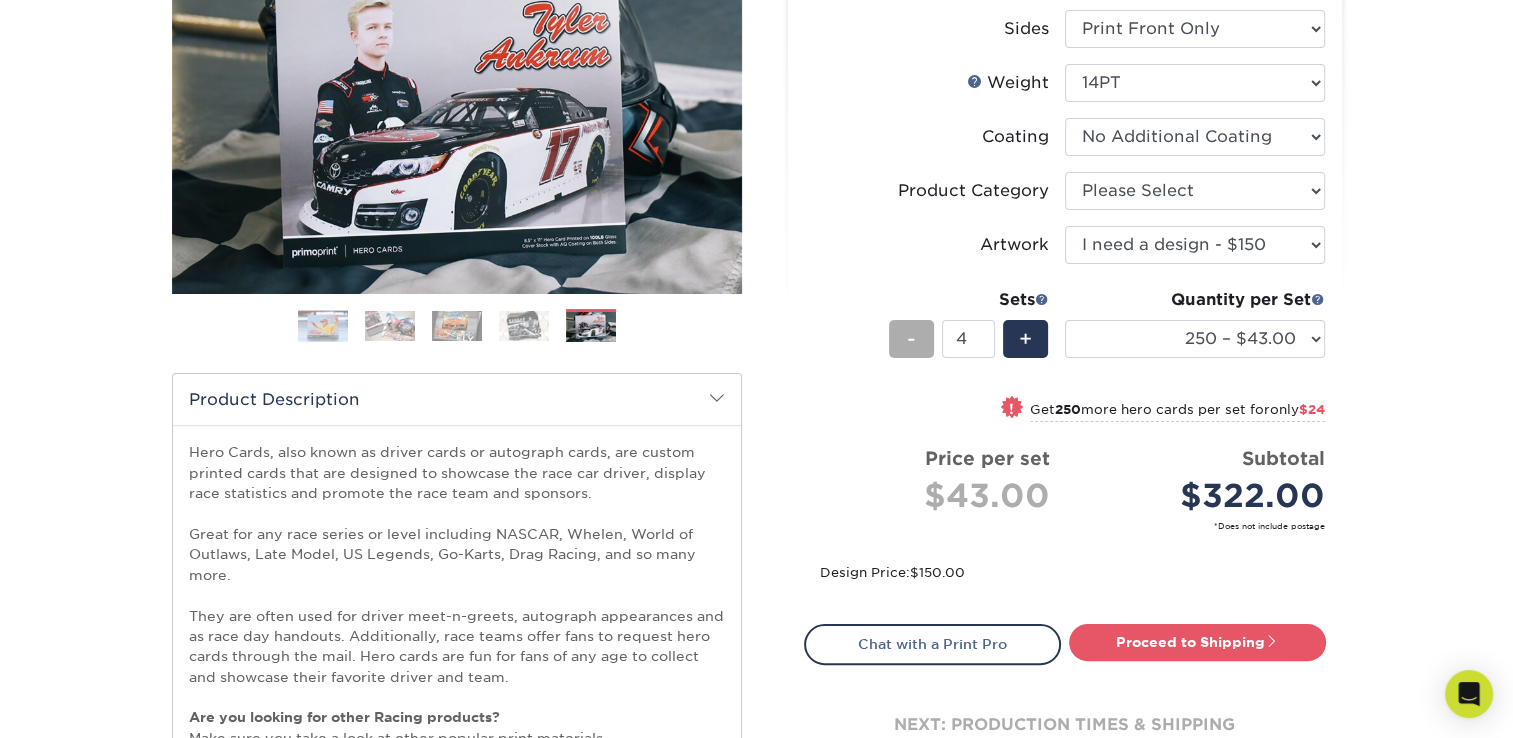 click on "-" at bounding box center [911, 339] 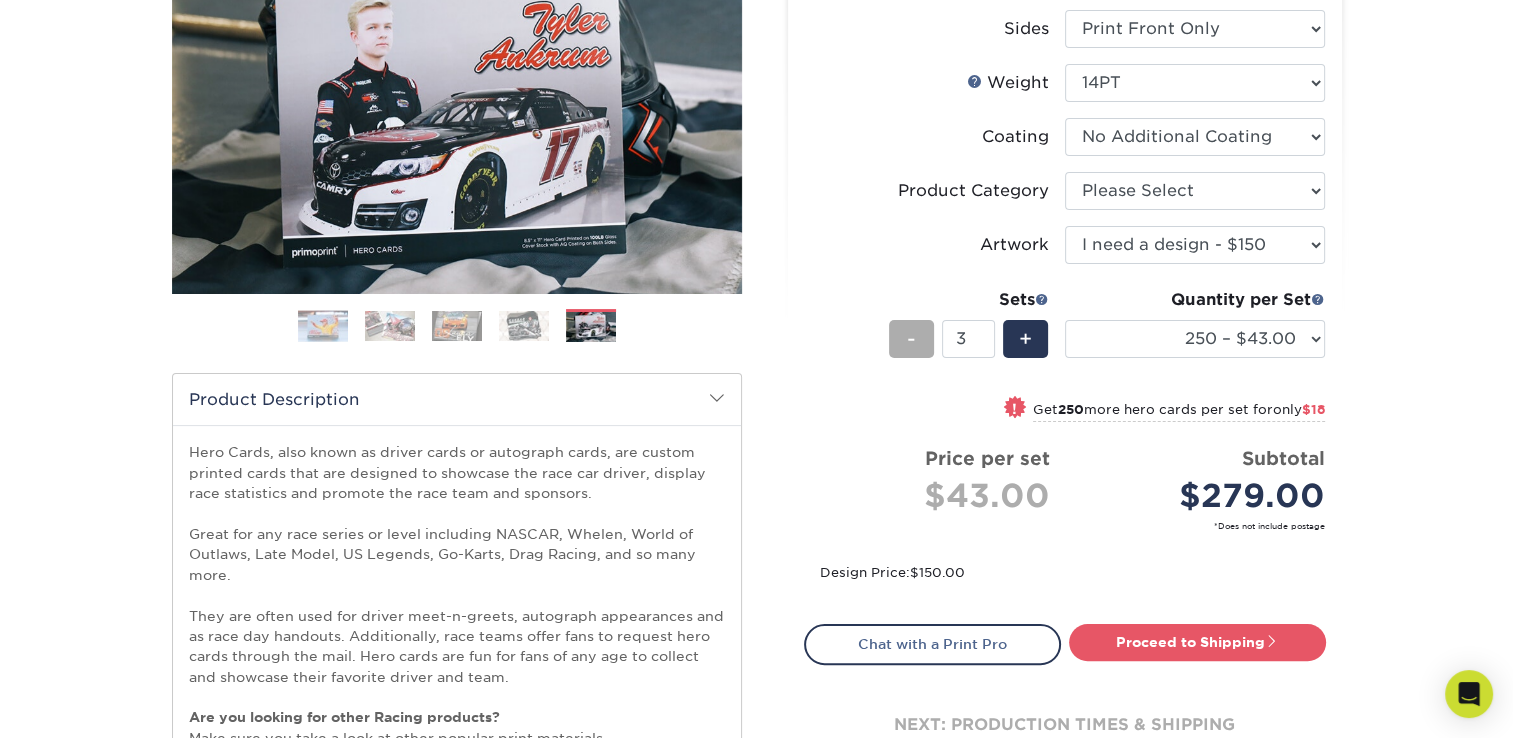 click on "-" at bounding box center [911, 339] 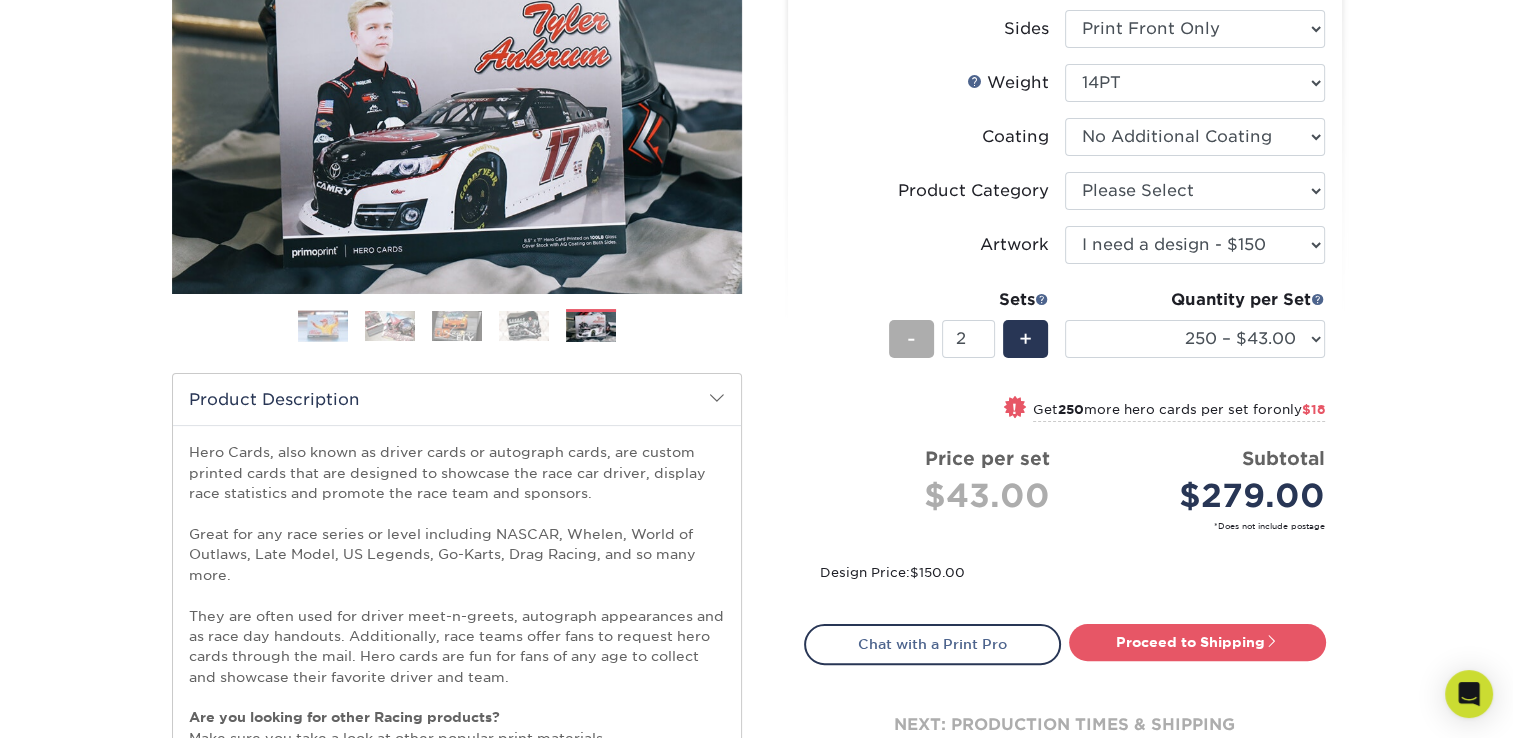 click on "-" at bounding box center (911, 339) 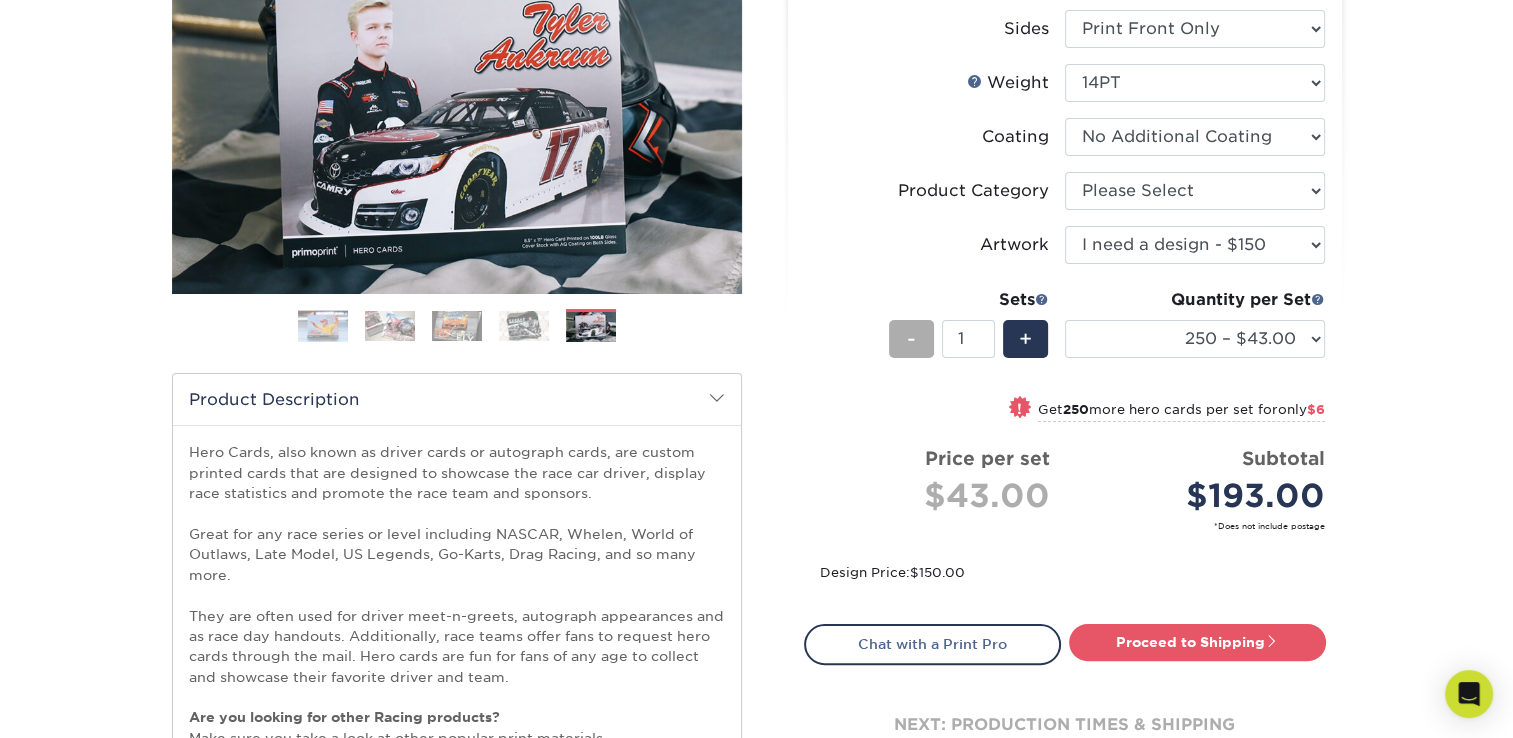 click on "-" at bounding box center (911, 339) 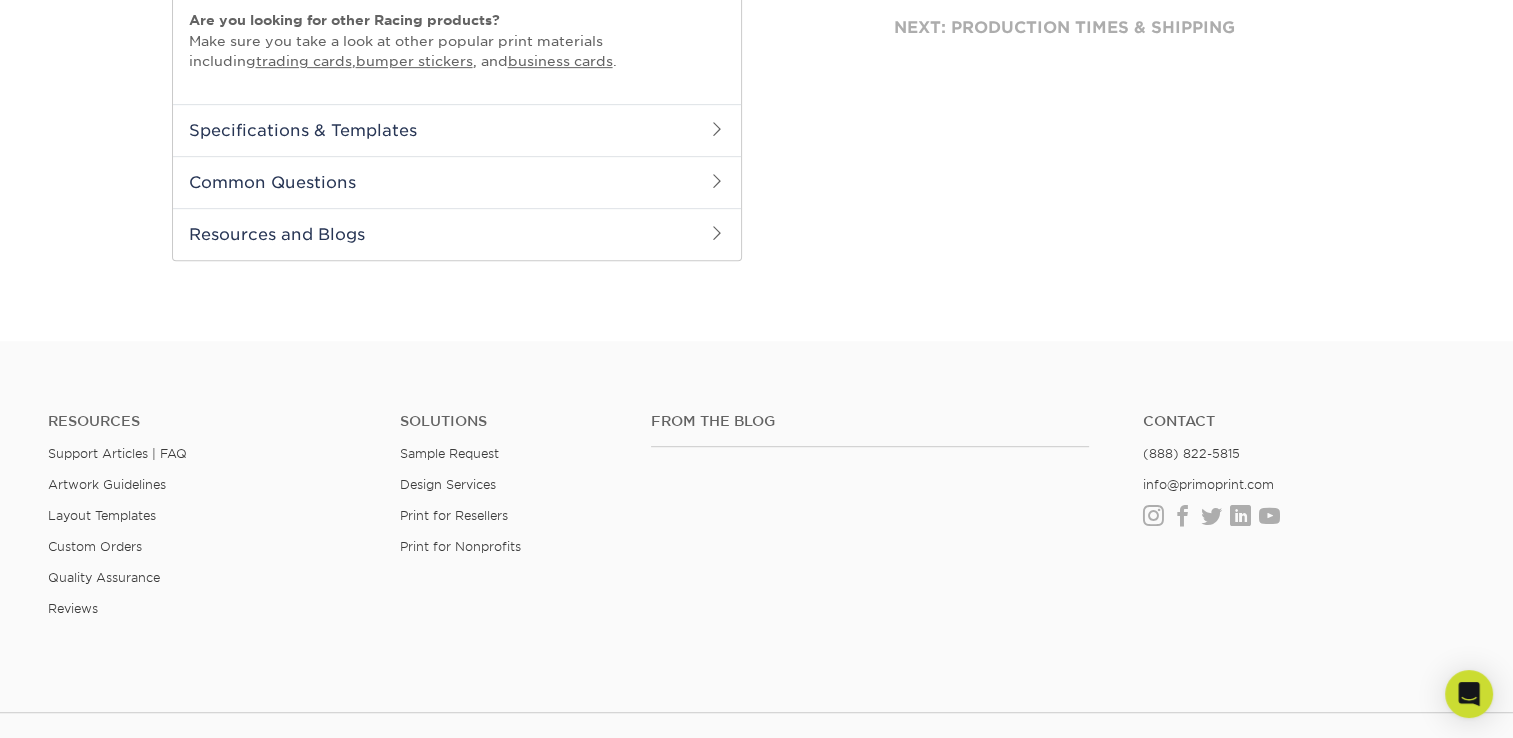 scroll, scrollTop: 1100, scrollLeft: 0, axis: vertical 